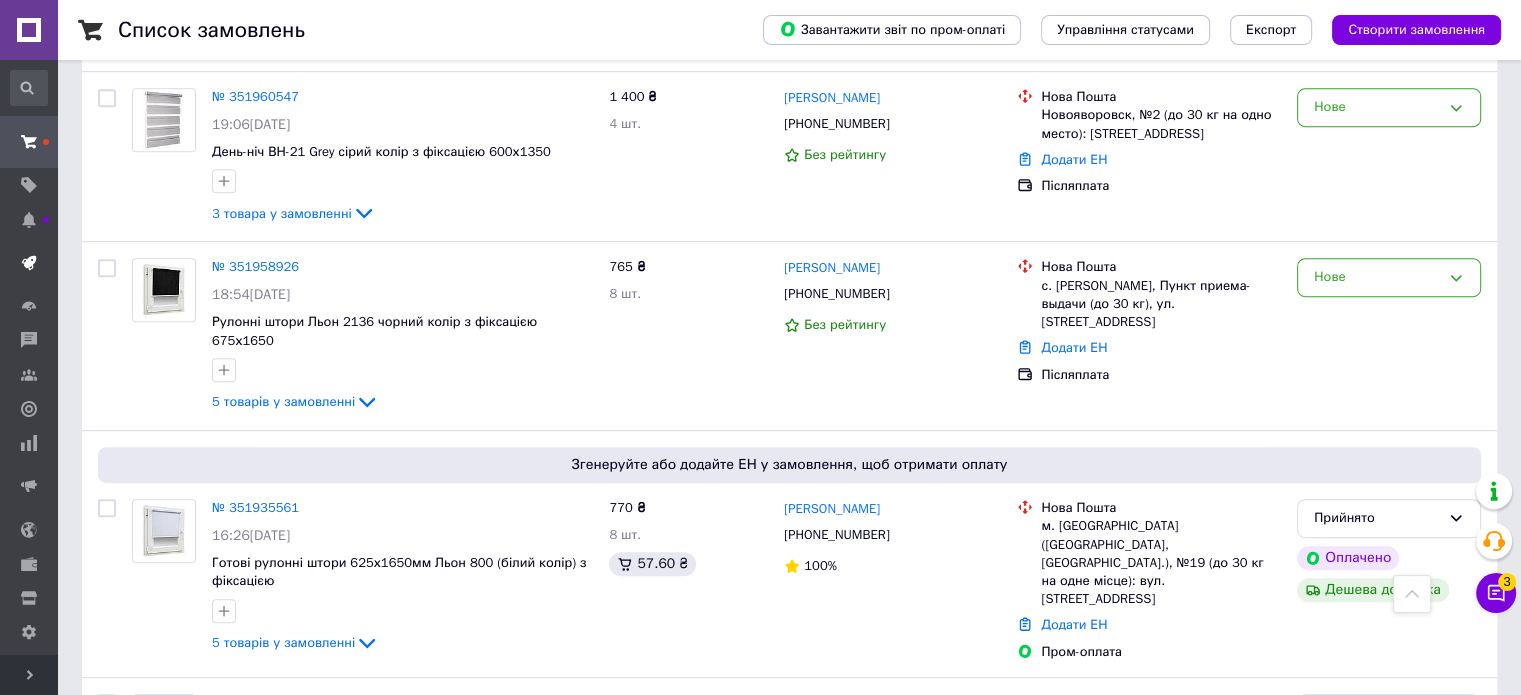 scroll, scrollTop: 1000, scrollLeft: 0, axis: vertical 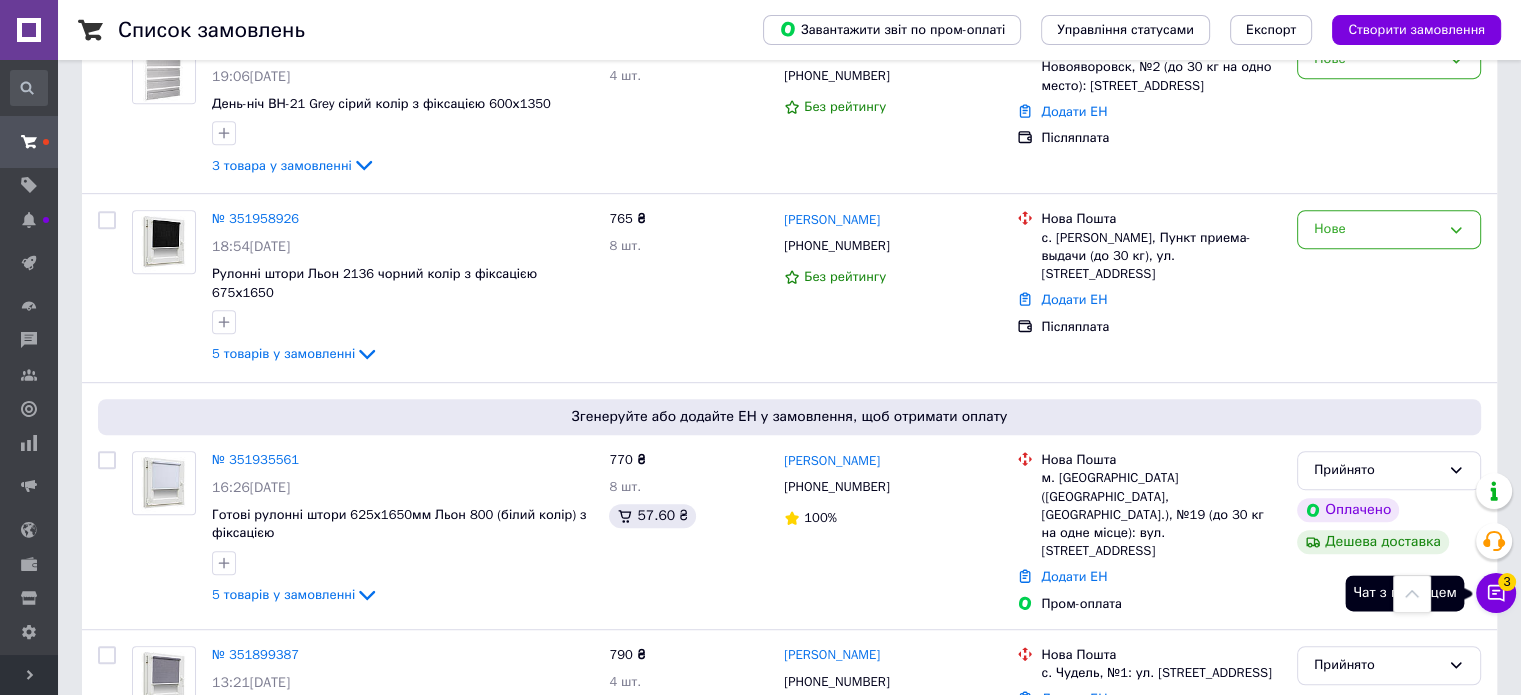 click on "Чат з покупцем 3" at bounding box center [1496, 593] 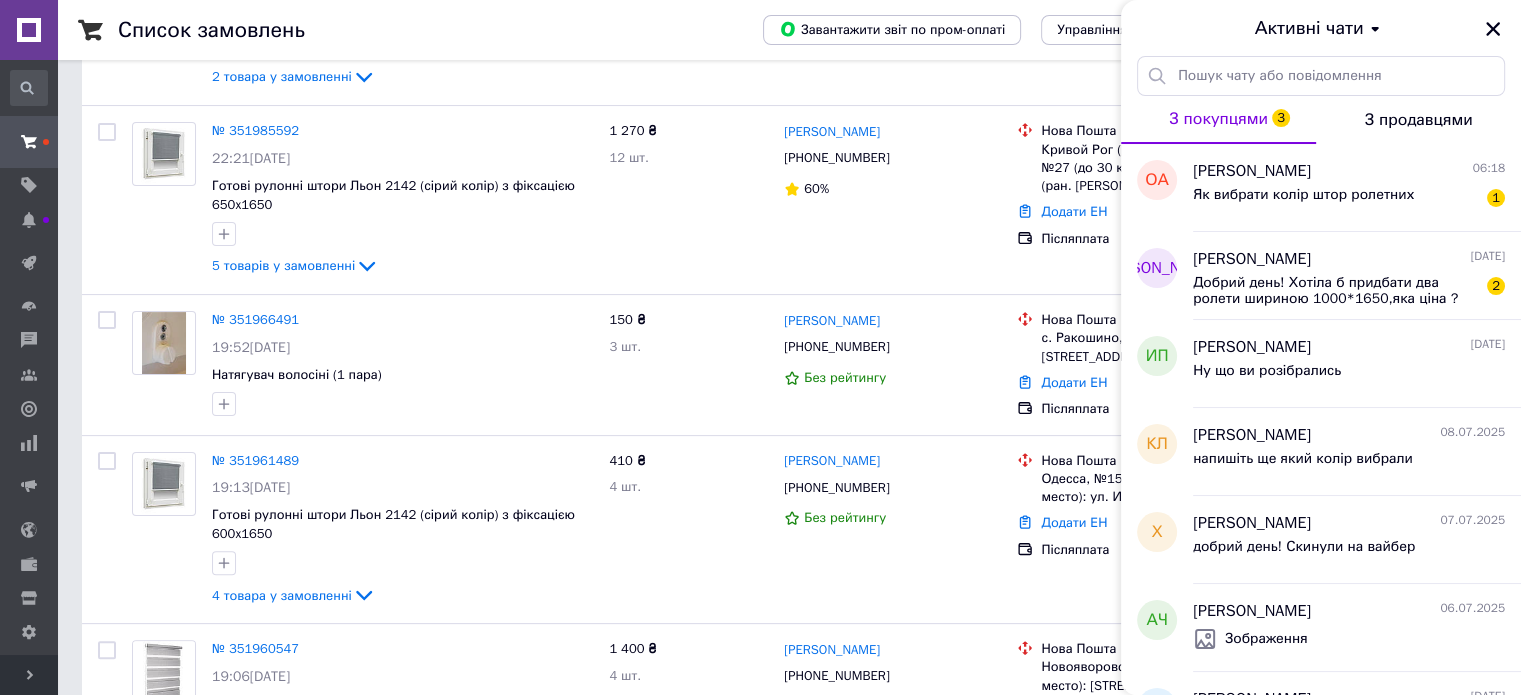 scroll, scrollTop: 600, scrollLeft: 0, axis: vertical 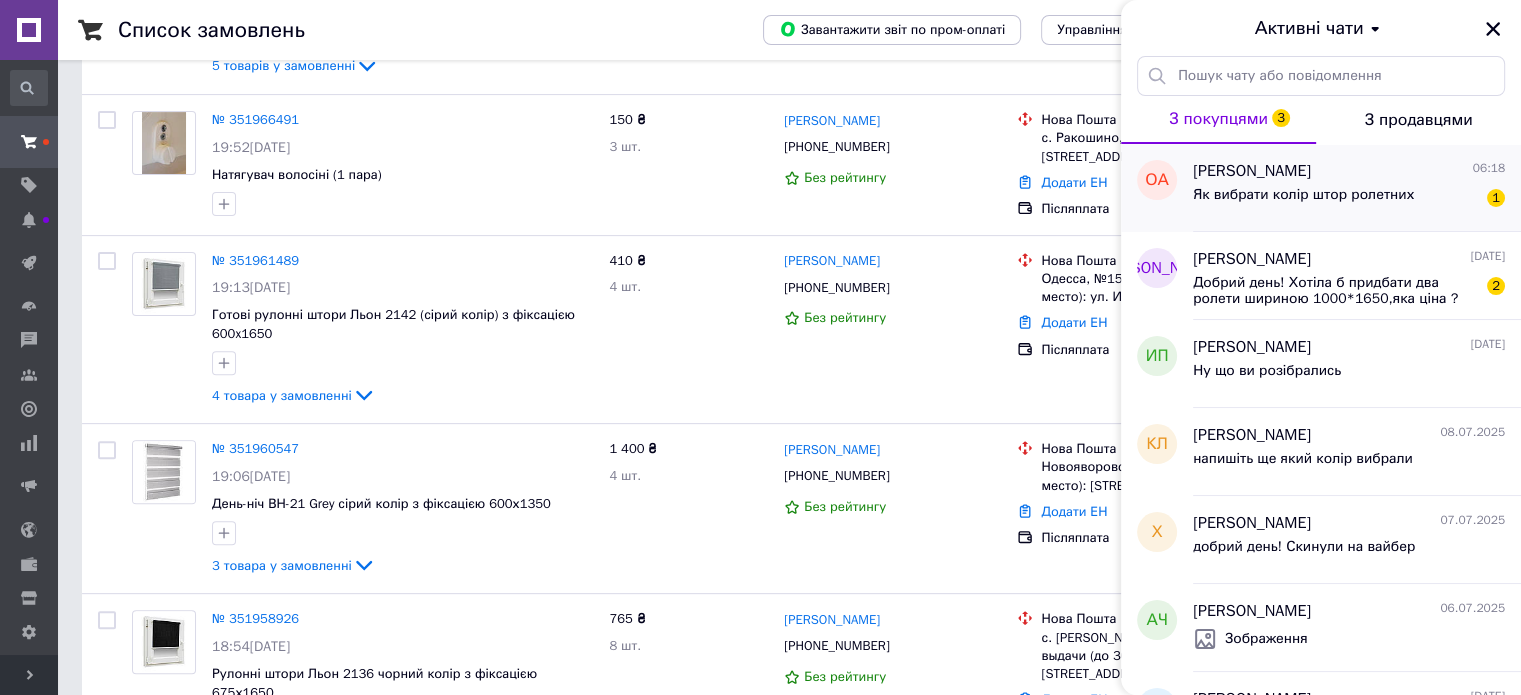 click on "Як вибрати колір штор ролетних" at bounding box center [1303, 195] 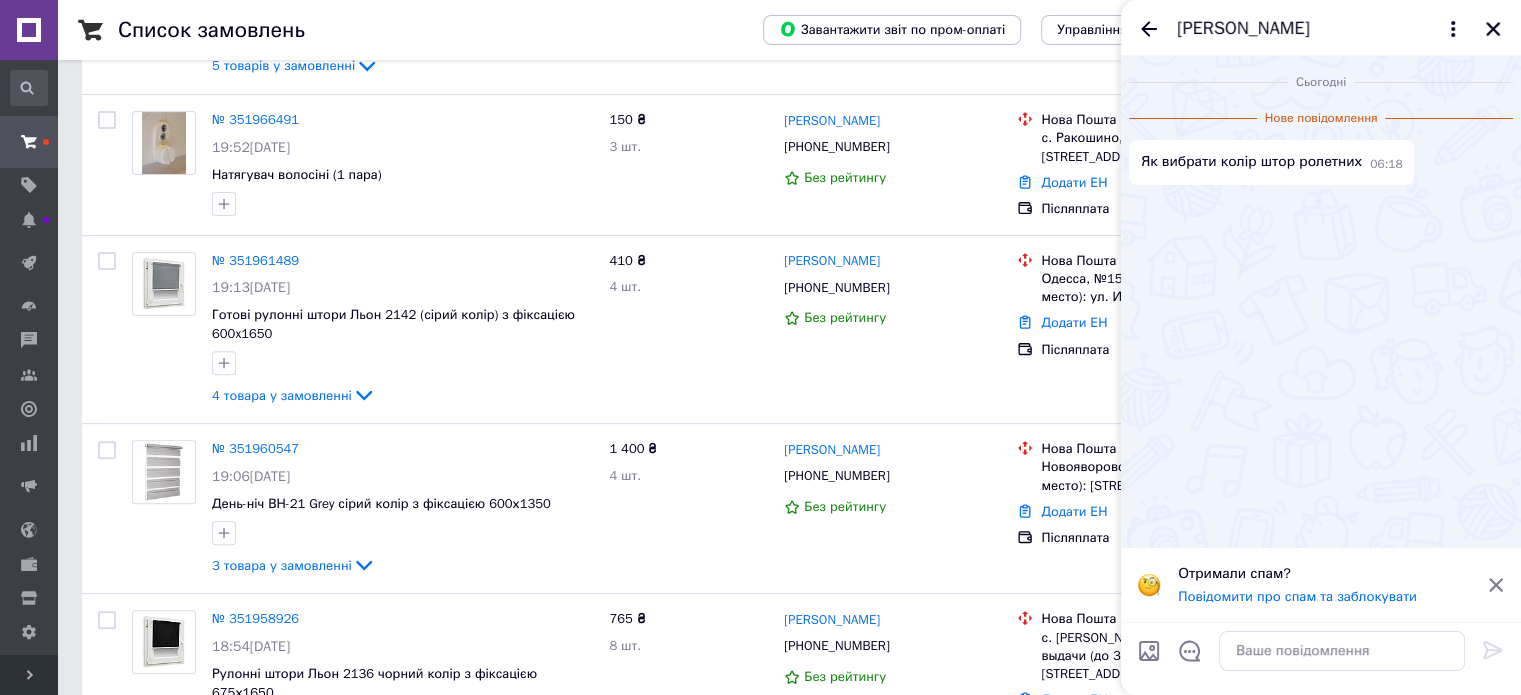 click 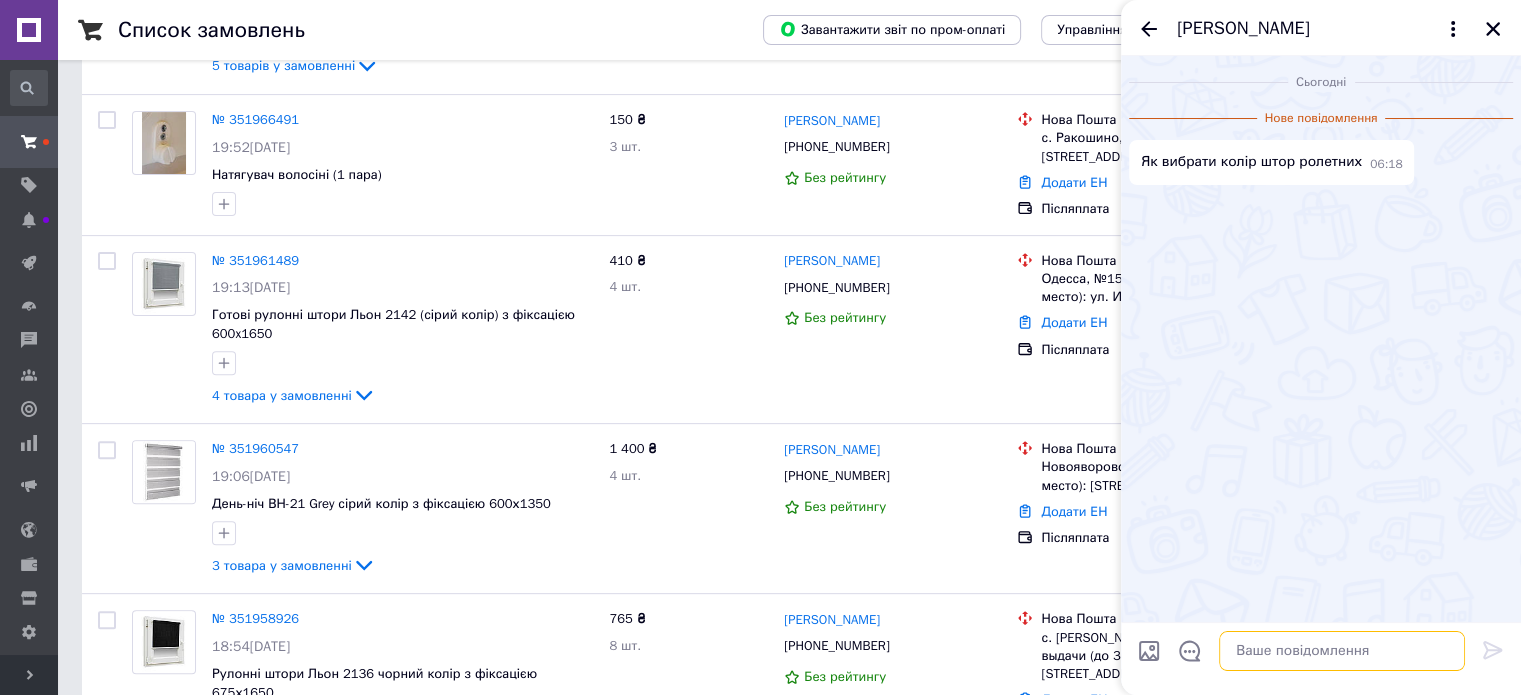 click at bounding box center (1342, 651) 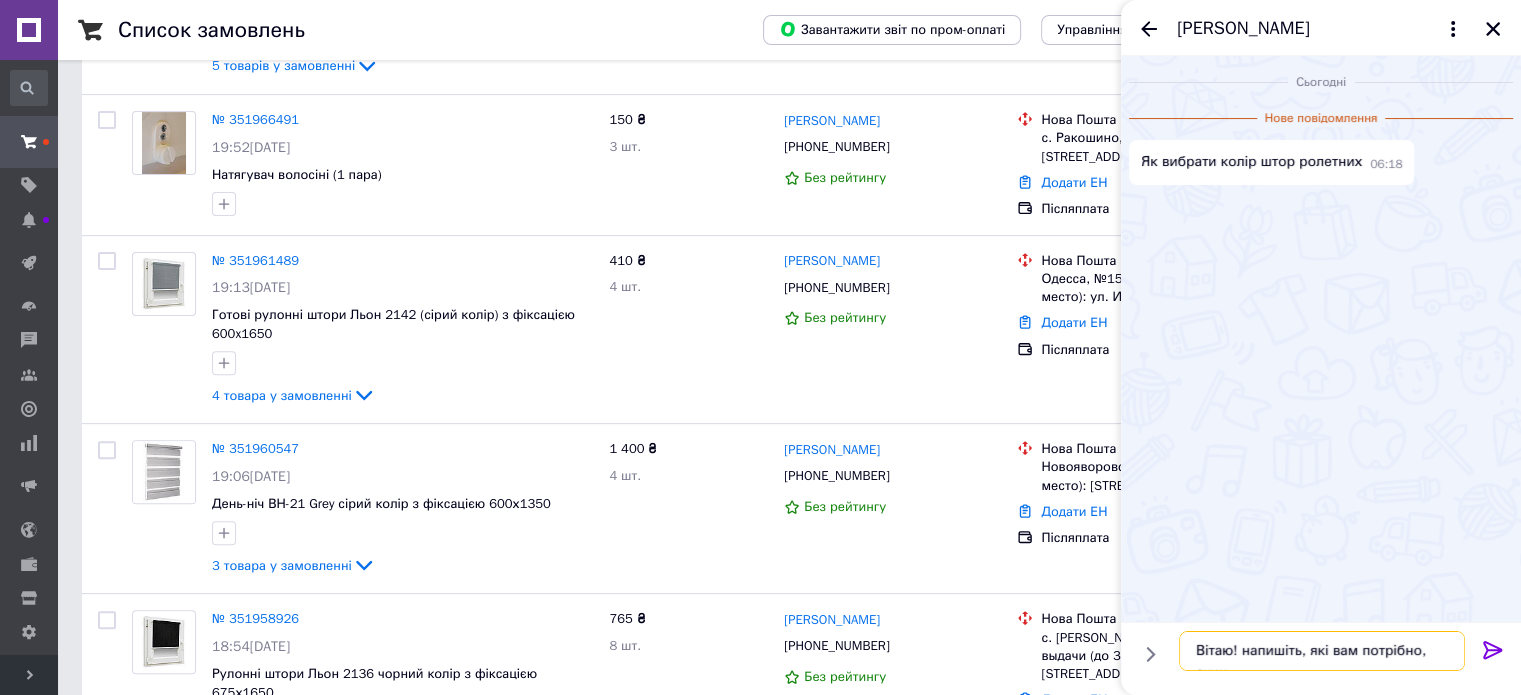scroll, scrollTop: 1, scrollLeft: 0, axis: vertical 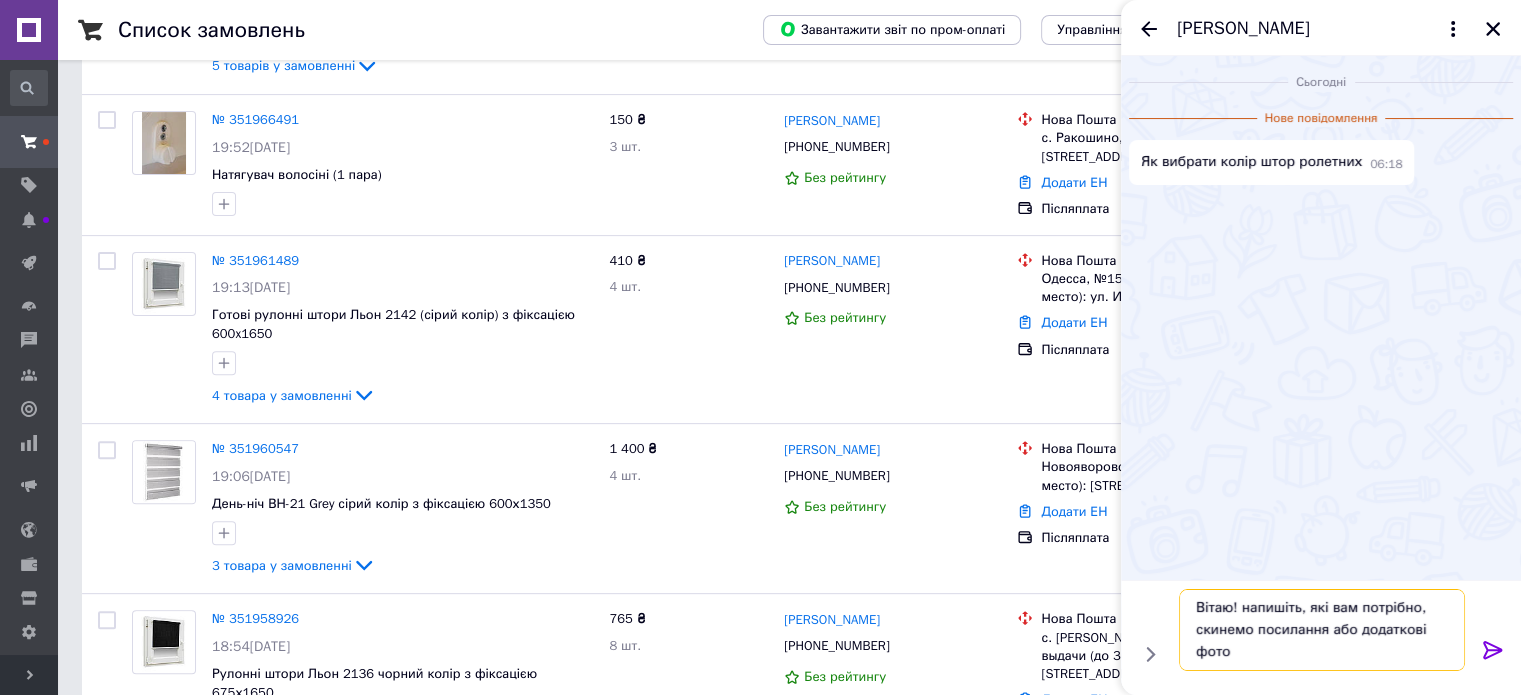 click on "Вітаю! напишіть, які вам потрібно, скинемо посилання або додаткові фото" at bounding box center [1322, 630] 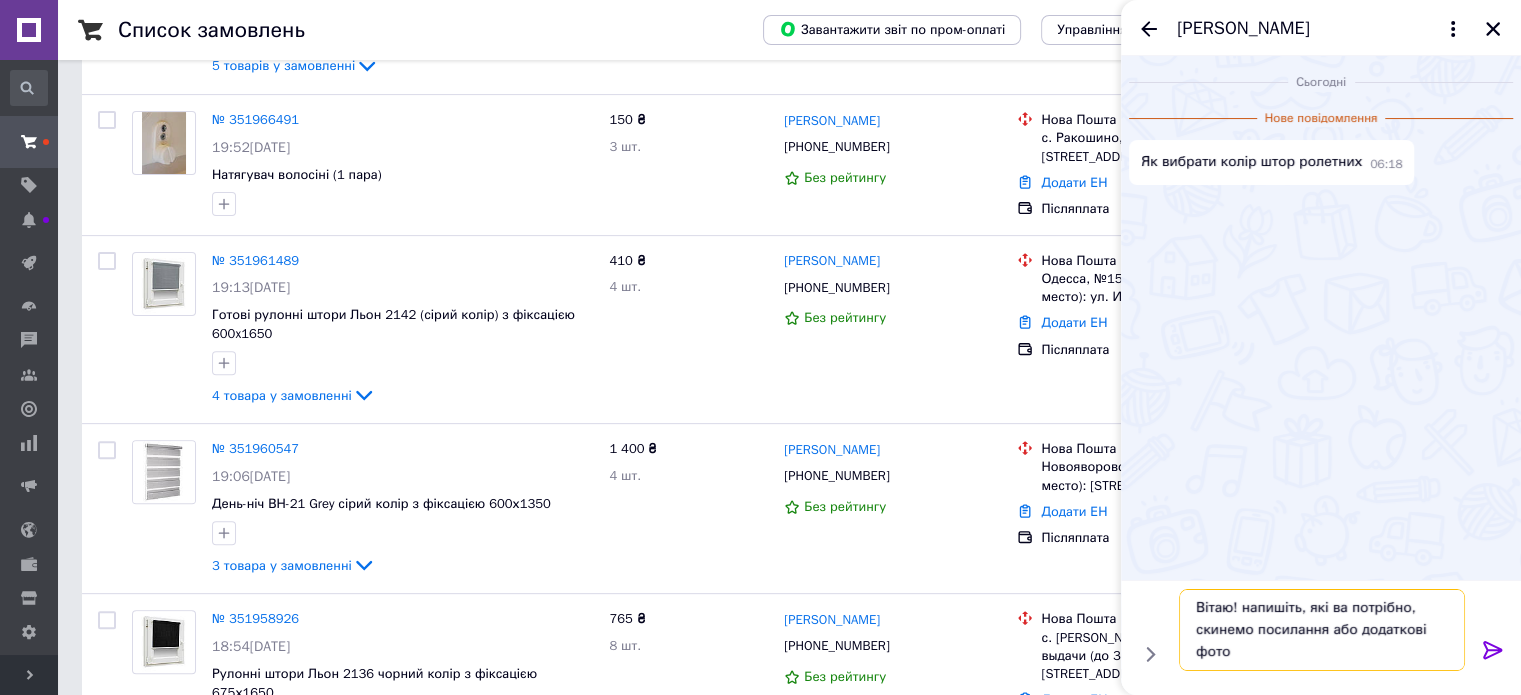 type on "Вітаю! напишіть, які вам потрібно, скинемо посилання або додаткові фото" 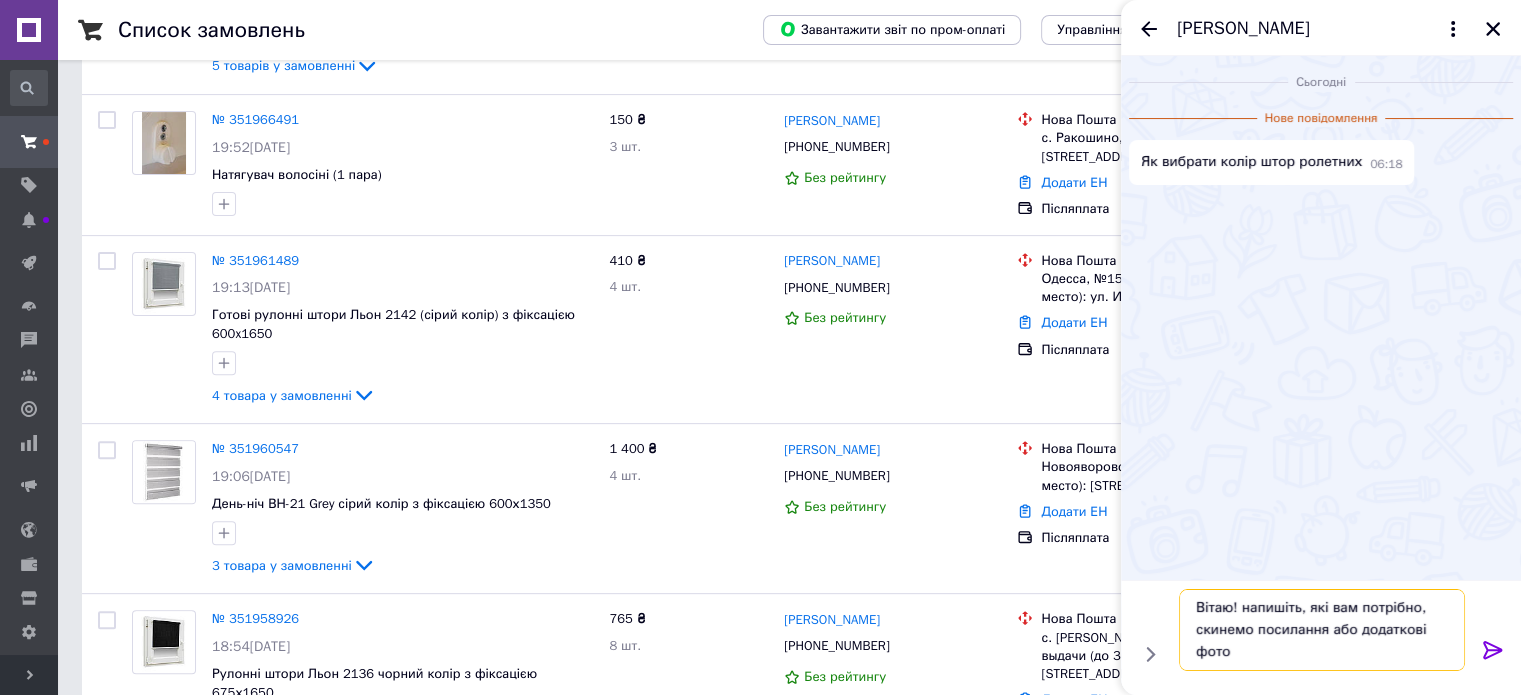 type 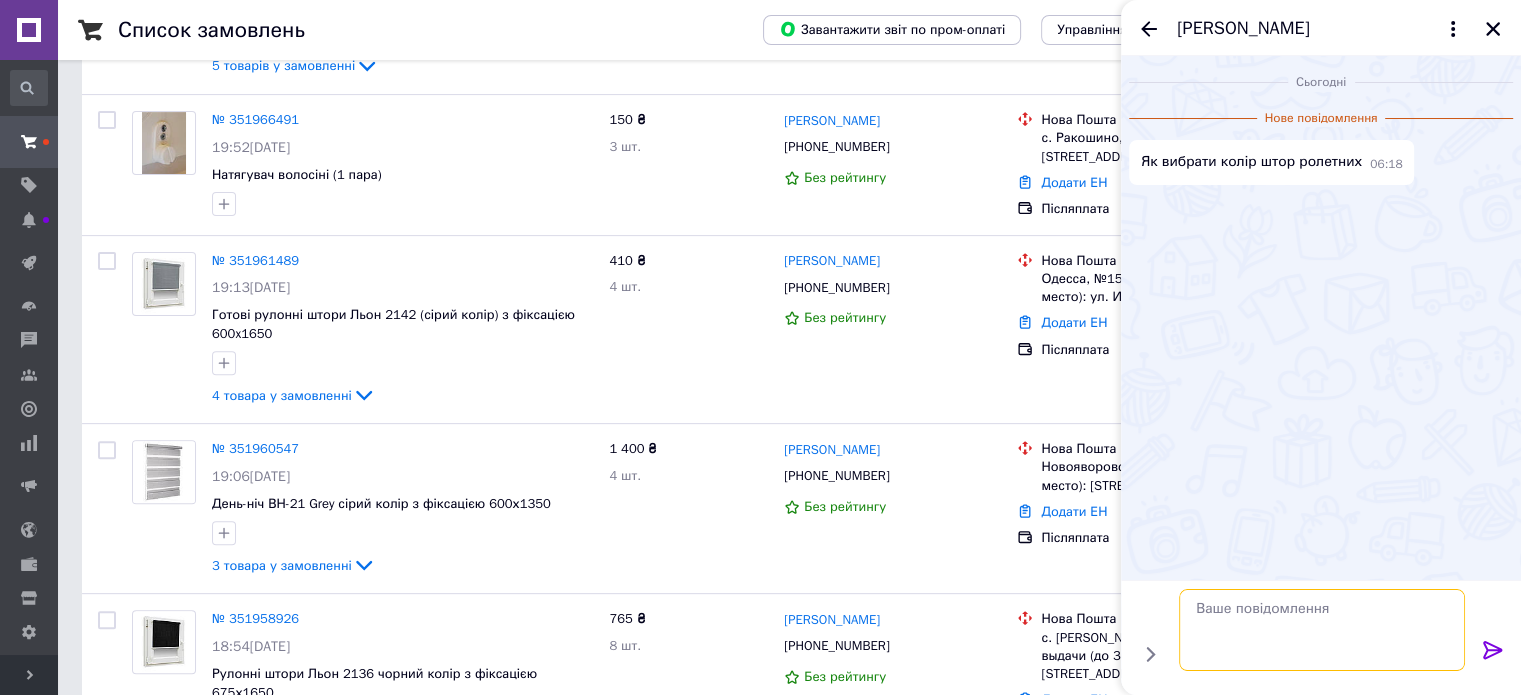 scroll, scrollTop: 0, scrollLeft: 0, axis: both 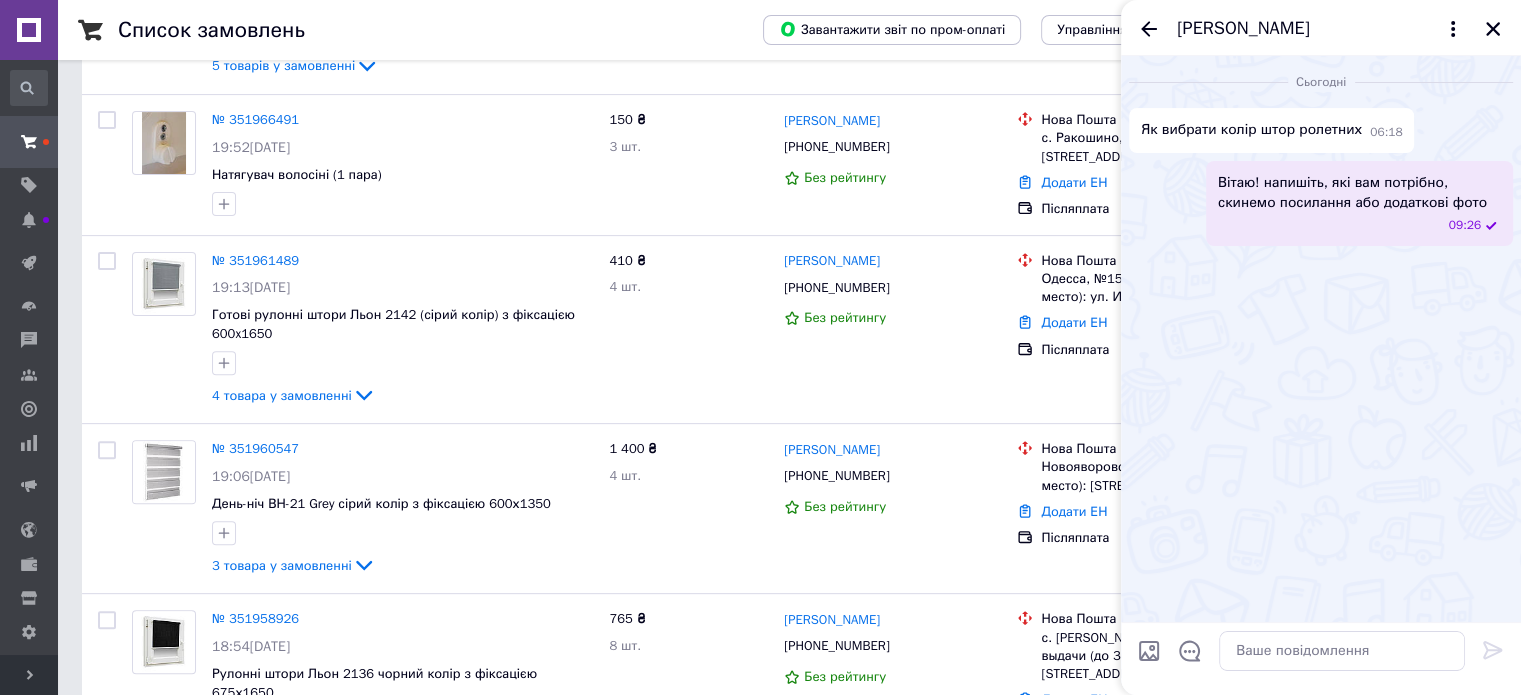 click 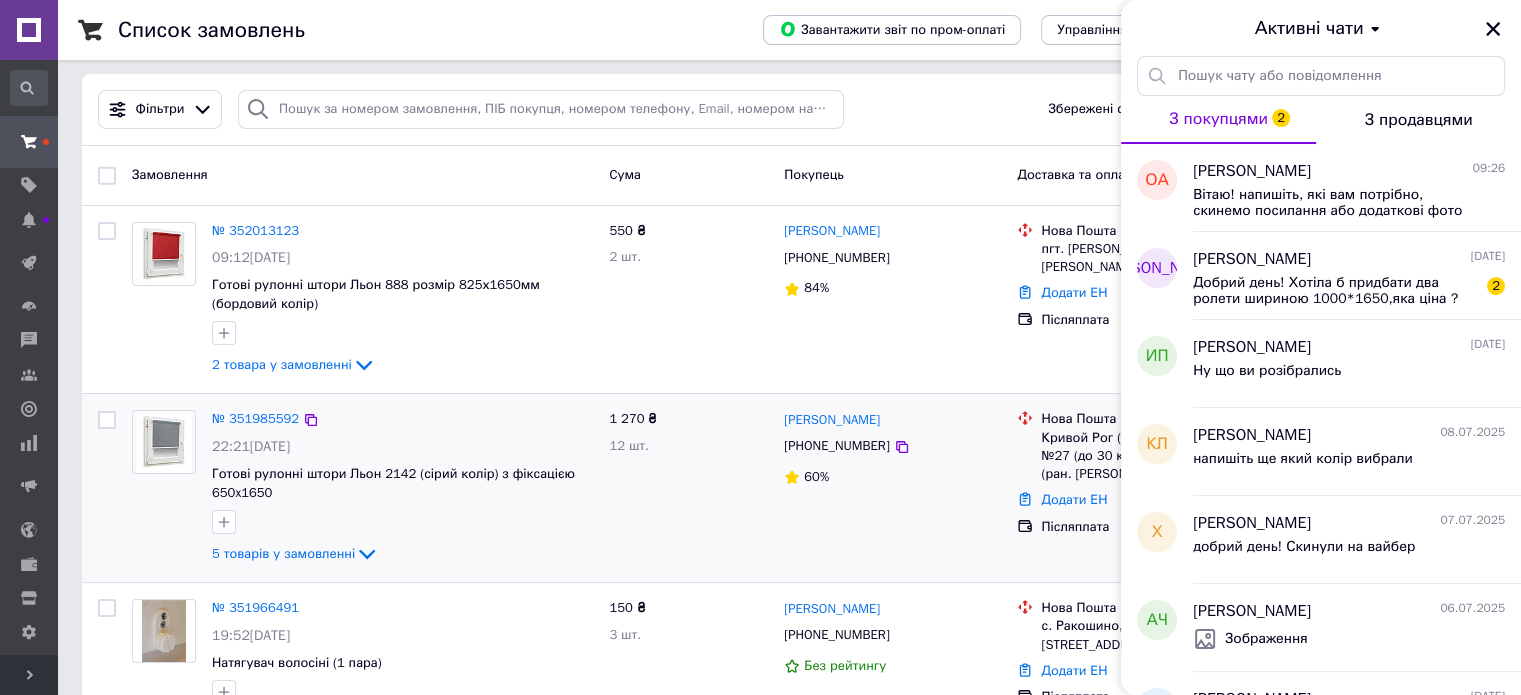 scroll, scrollTop: 100, scrollLeft: 0, axis: vertical 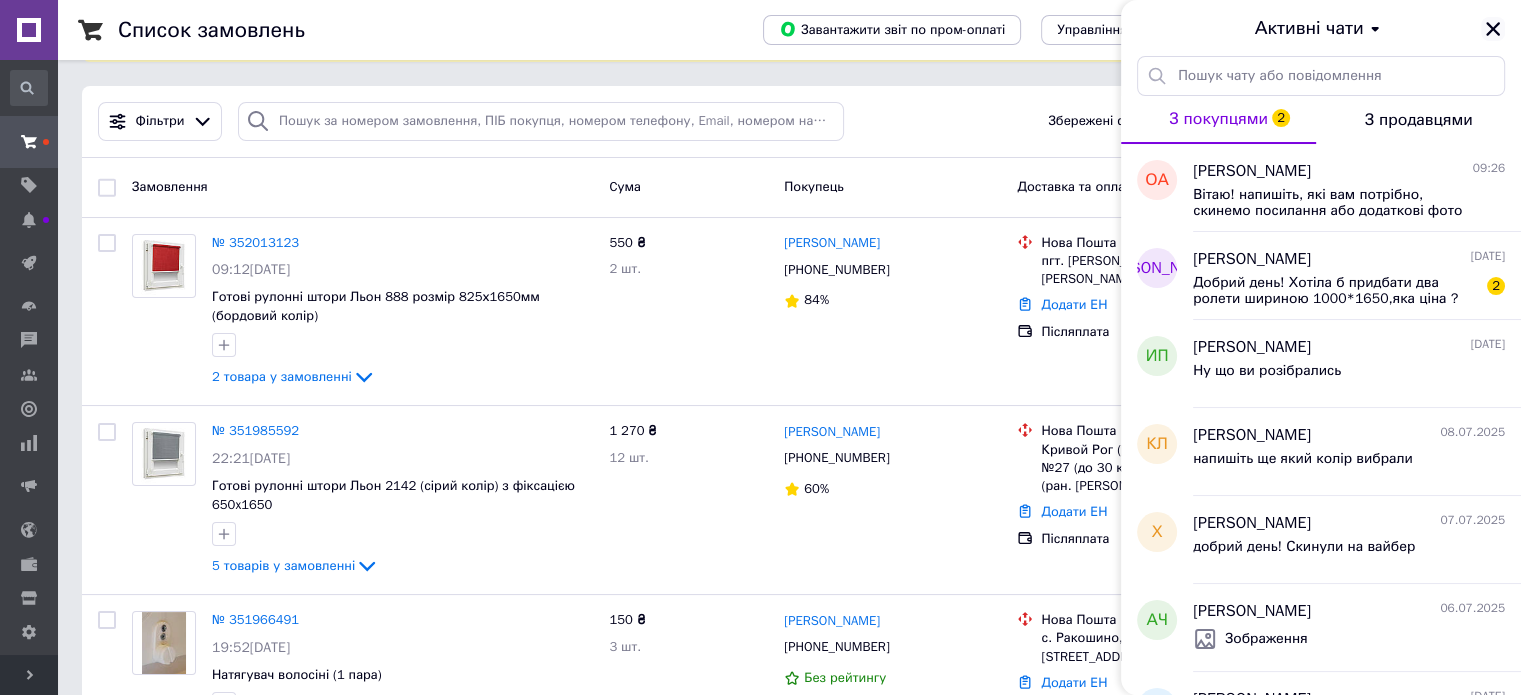 click 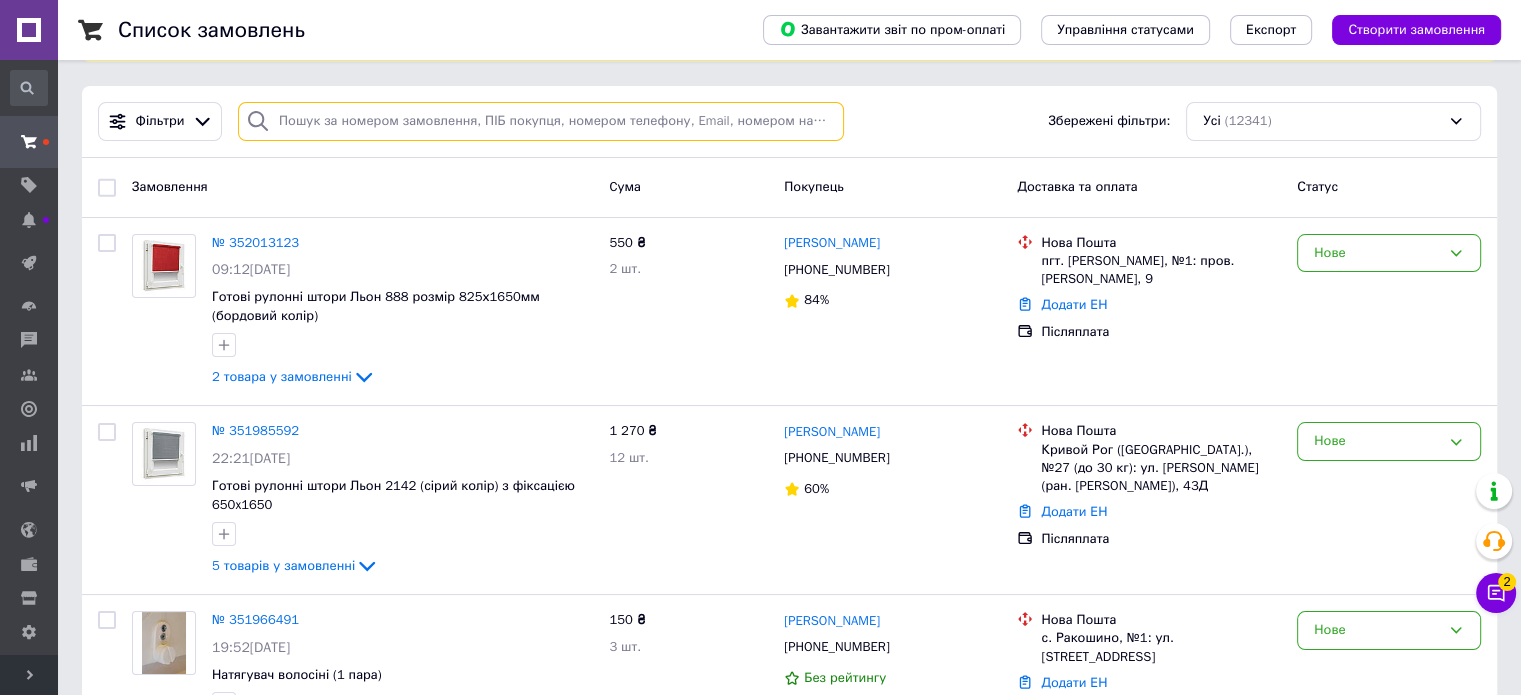 click at bounding box center (541, 121) 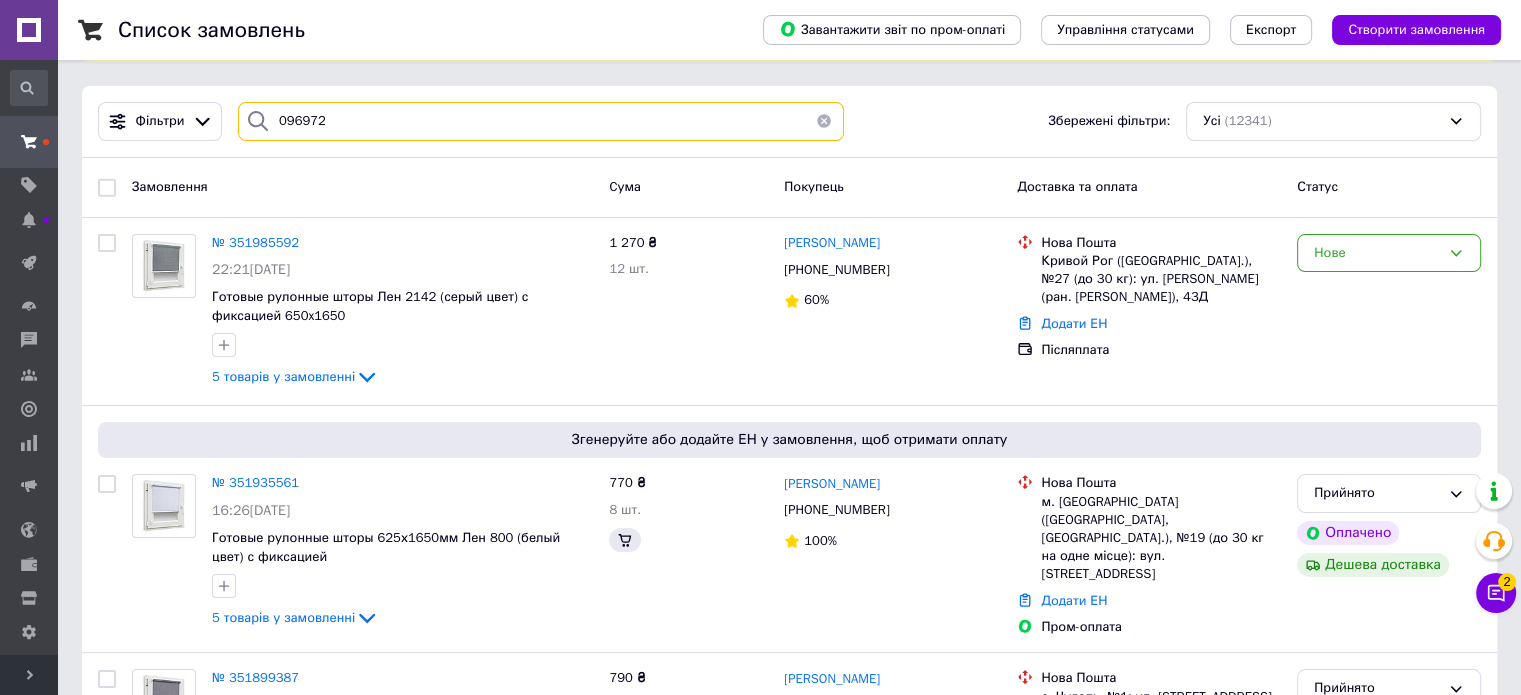scroll, scrollTop: 0, scrollLeft: 0, axis: both 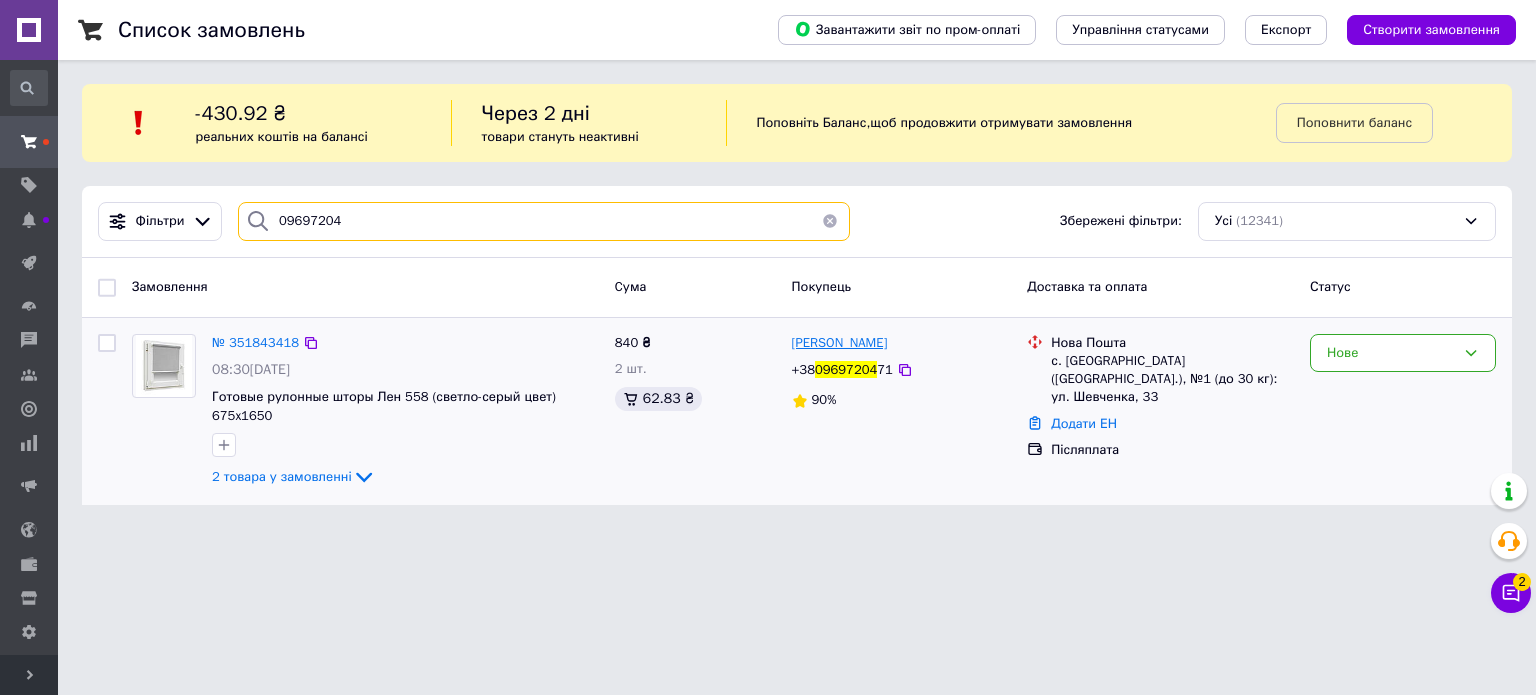 type on "09697204" 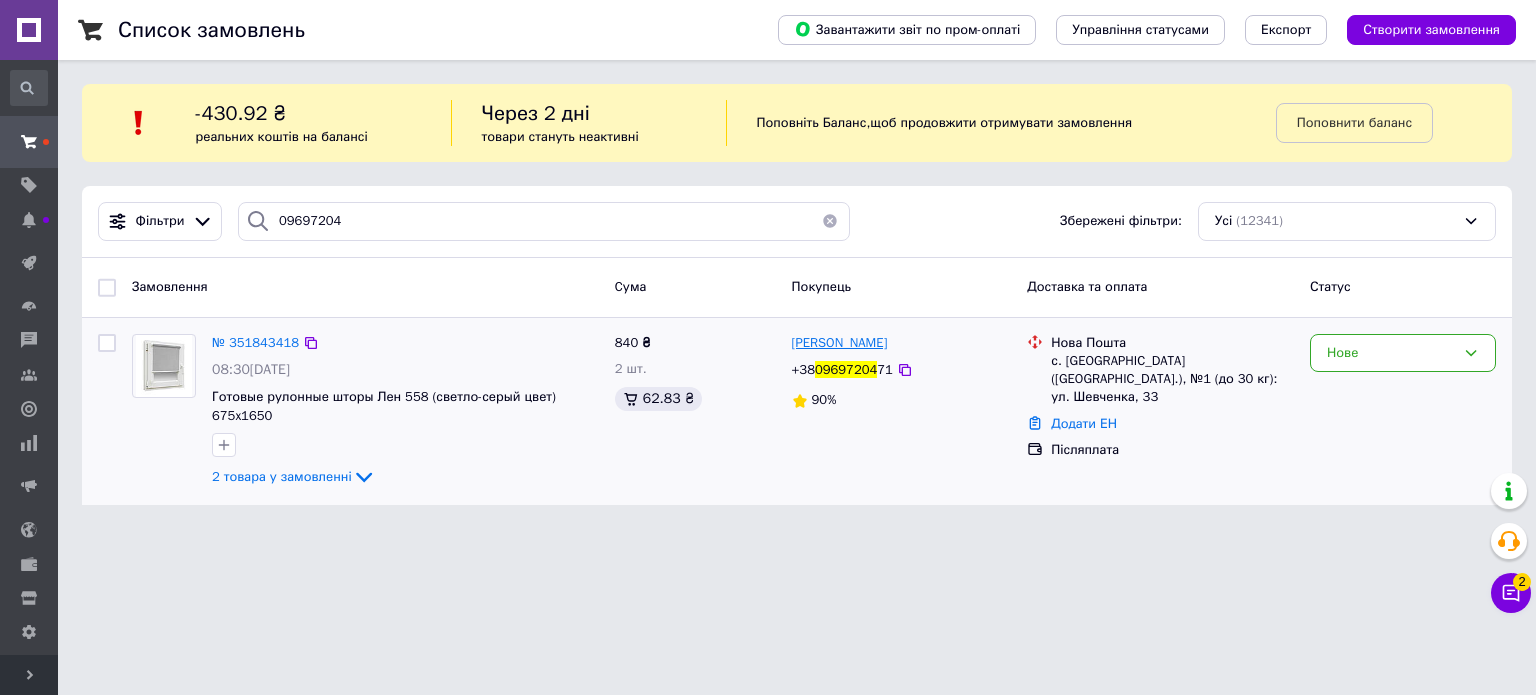 click on "[PERSON_NAME]" at bounding box center (840, 342) 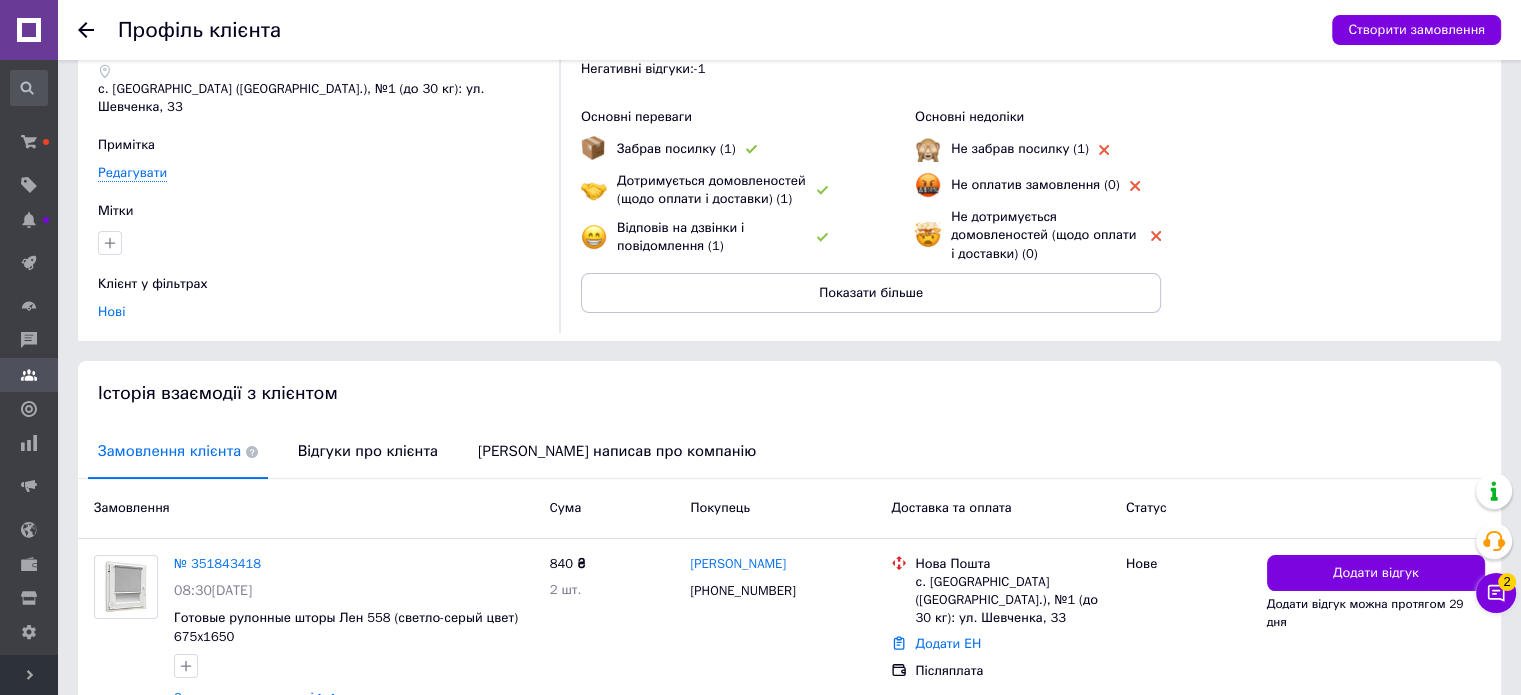 scroll, scrollTop: 204, scrollLeft: 0, axis: vertical 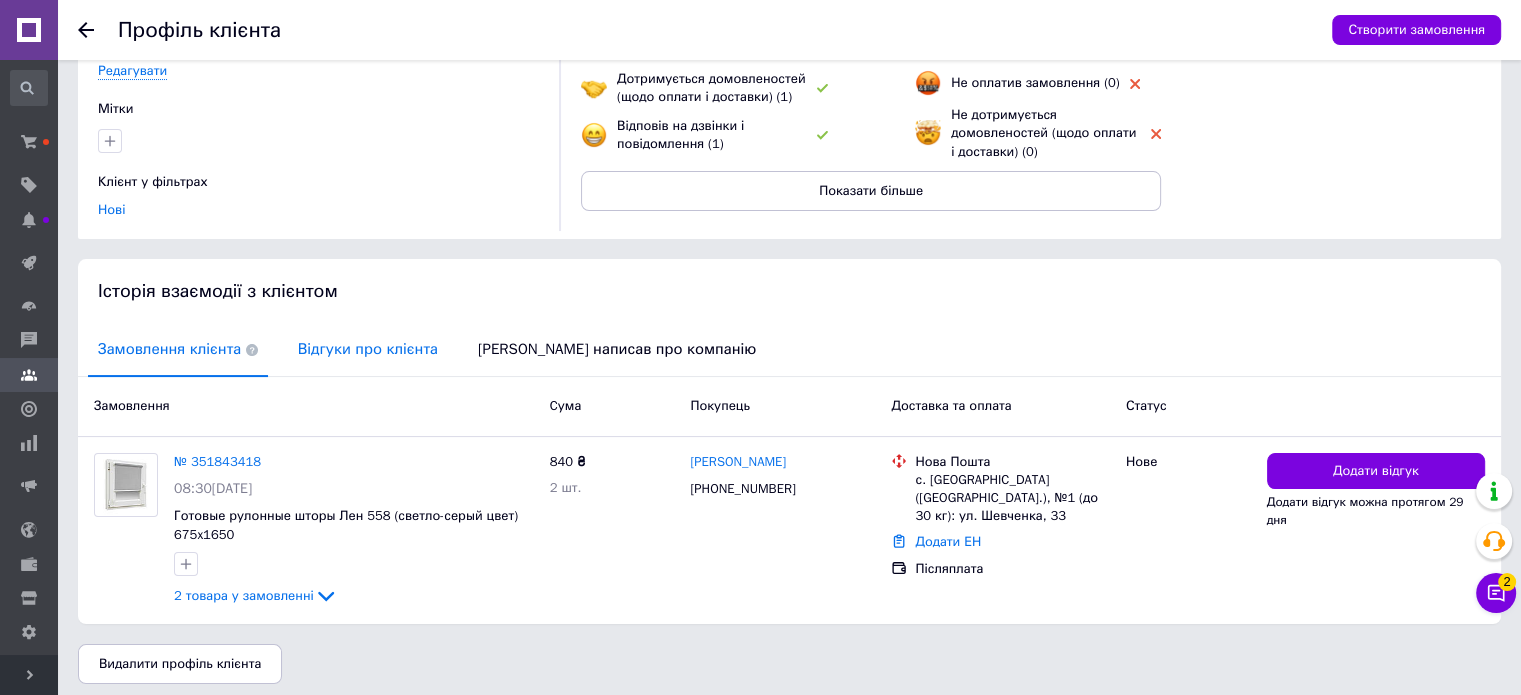 click on "Відгуки про клієнта" at bounding box center [368, 349] 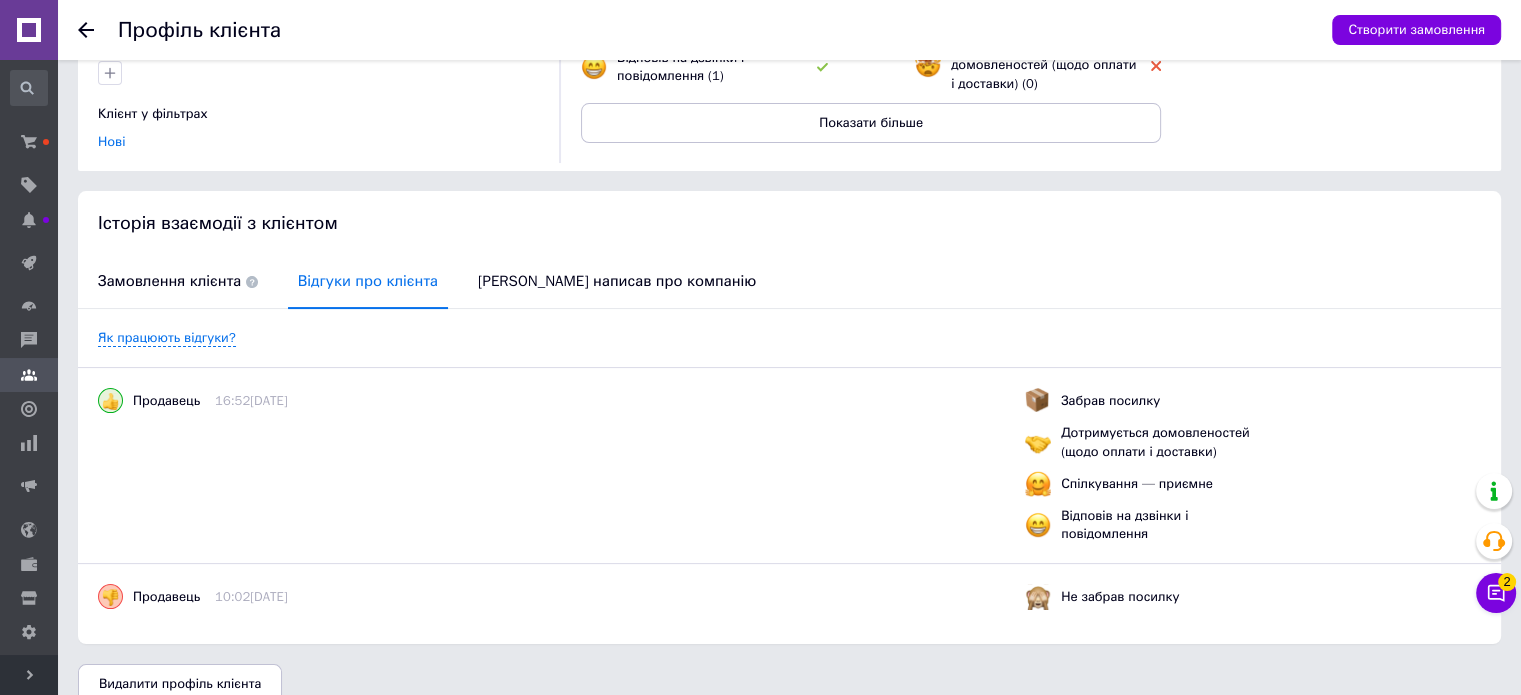 scroll, scrollTop: 292, scrollLeft: 0, axis: vertical 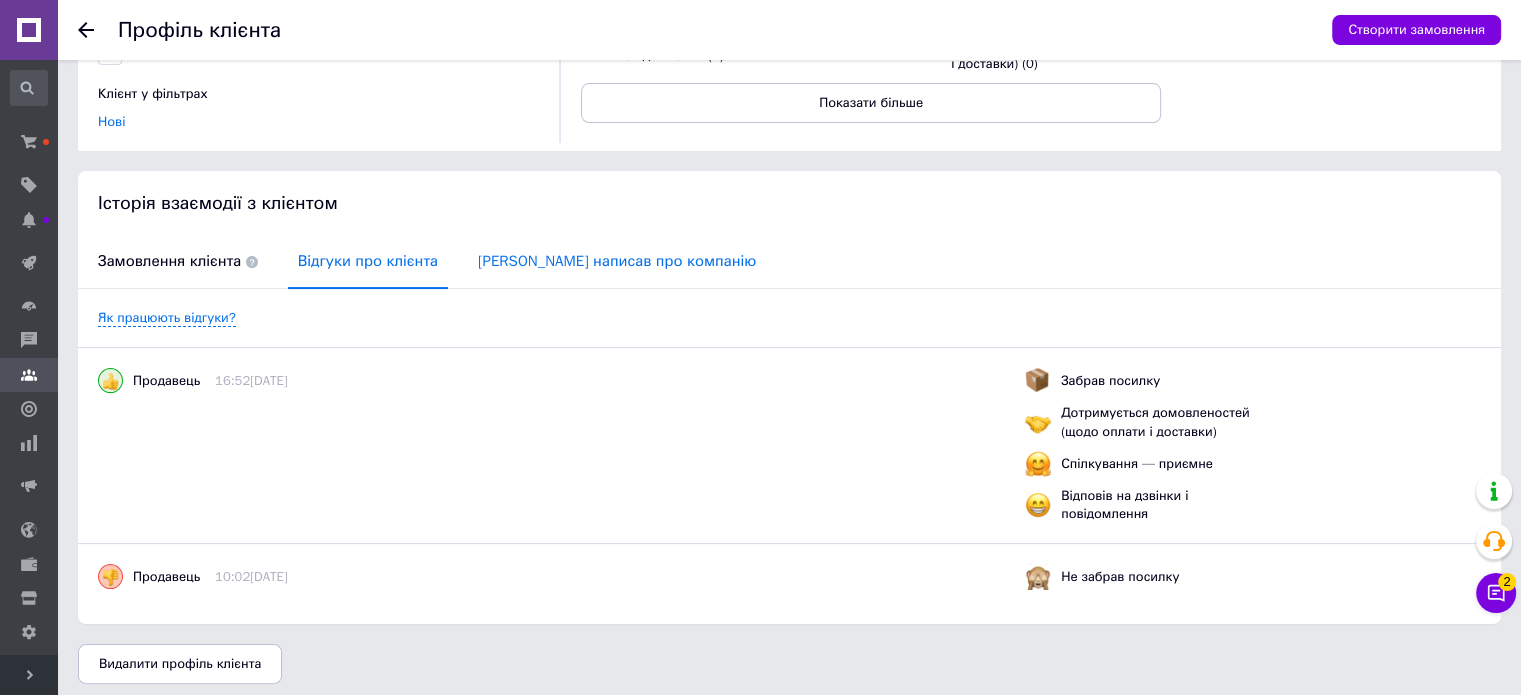 click on "[PERSON_NAME] написав про компанію" at bounding box center (617, 261) 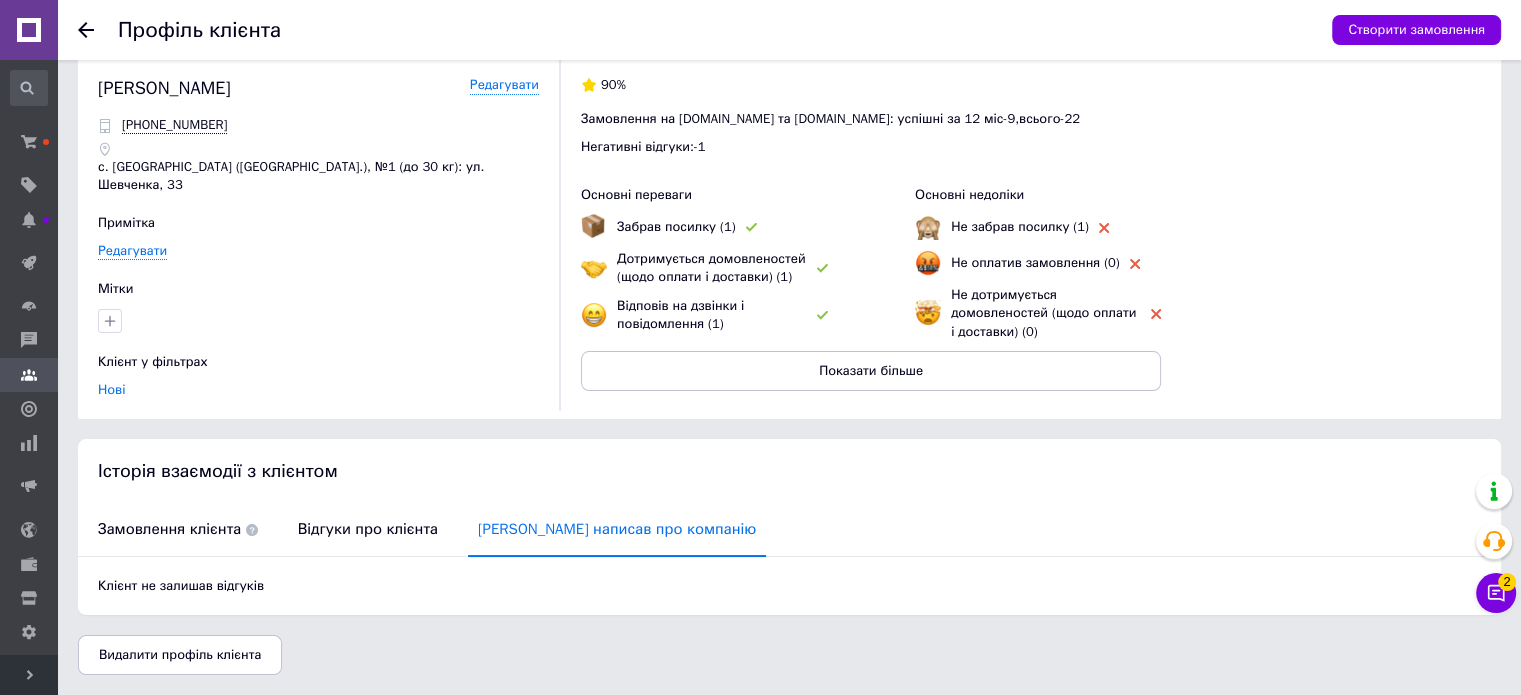 scroll, scrollTop: 15, scrollLeft: 0, axis: vertical 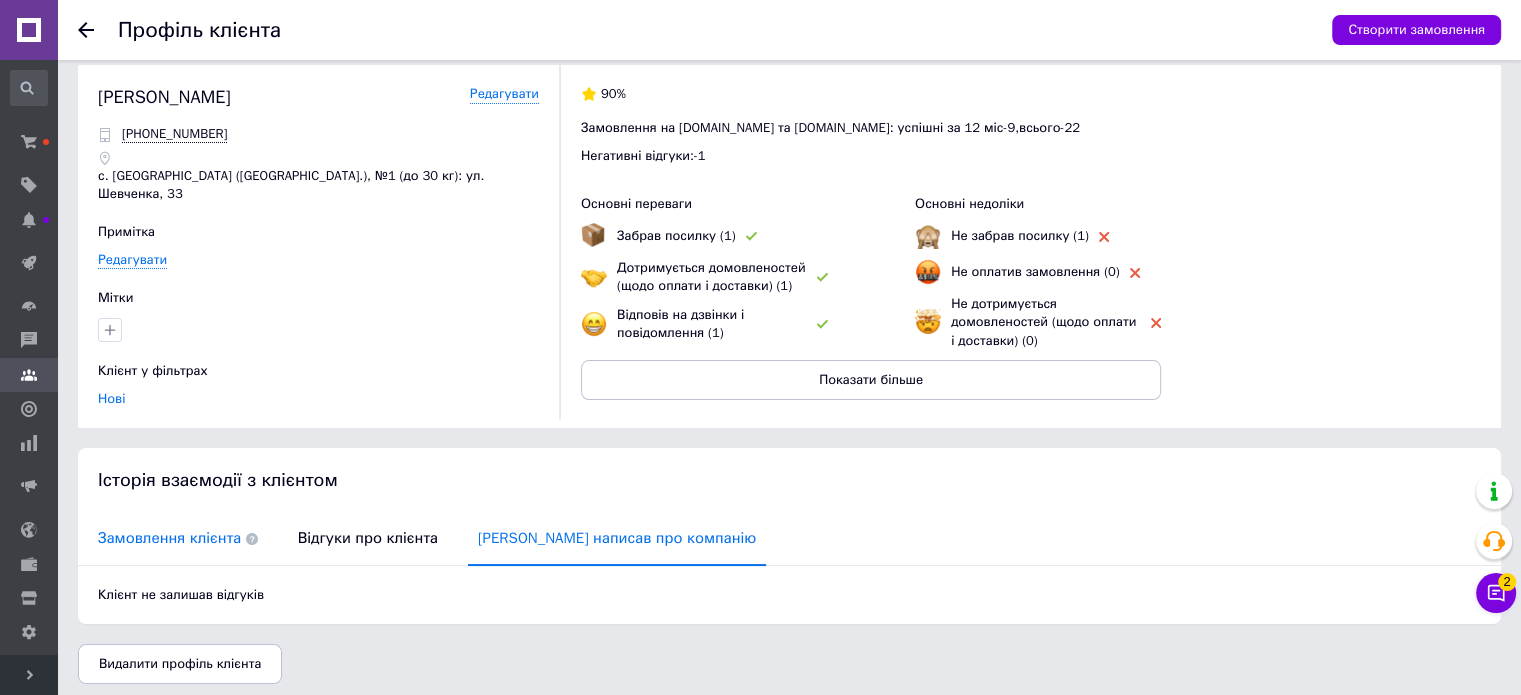 click on "Замовлення клієнта" at bounding box center [178, 538] 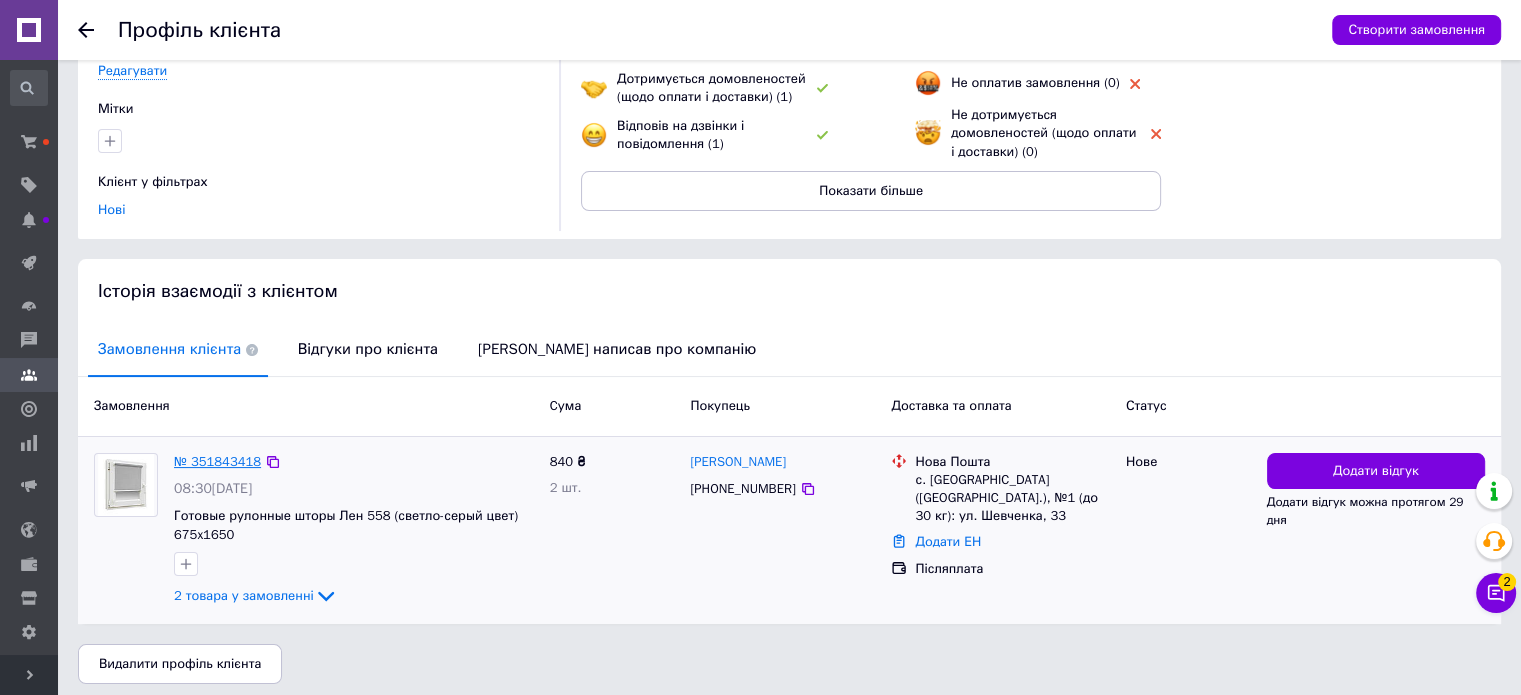 click on "№ 351843418" at bounding box center [217, 461] 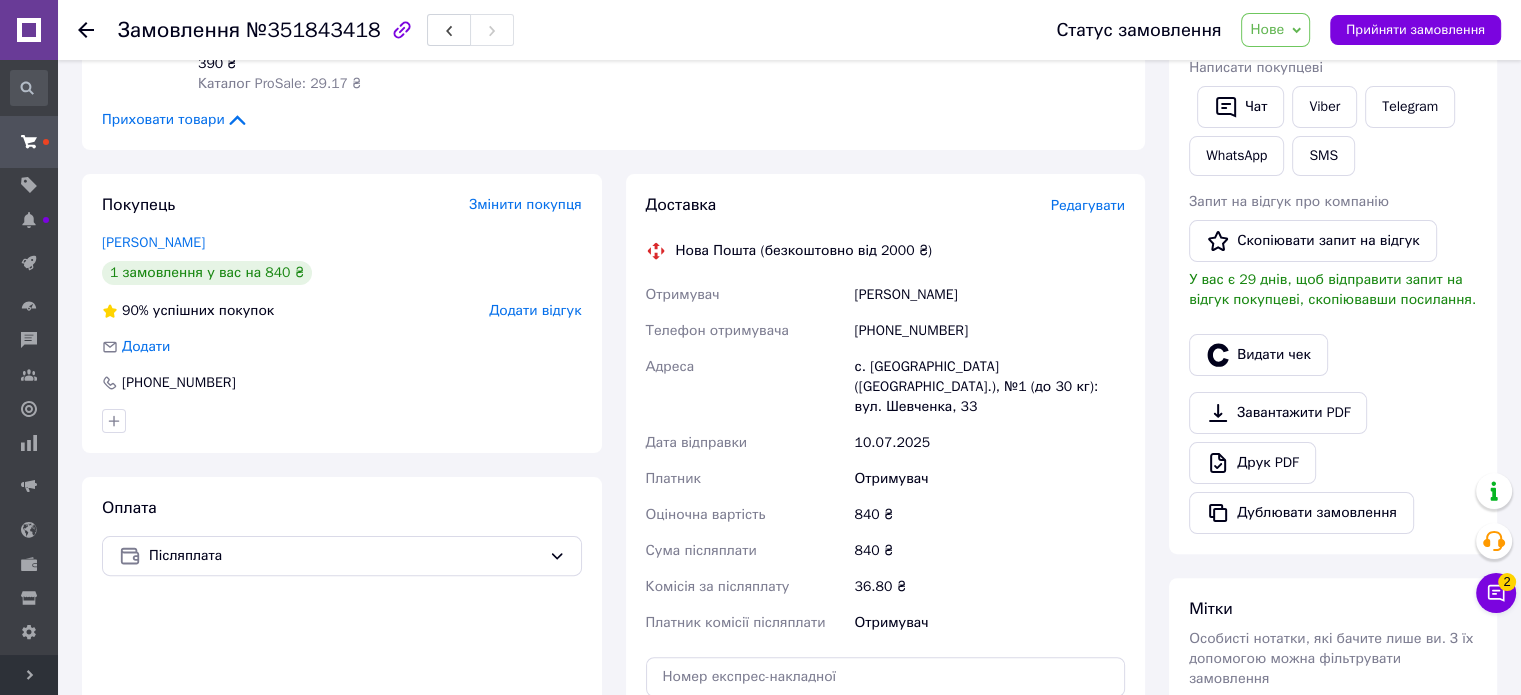 scroll, scrollTop: 500, scrollLeft: 0, axis: vertical 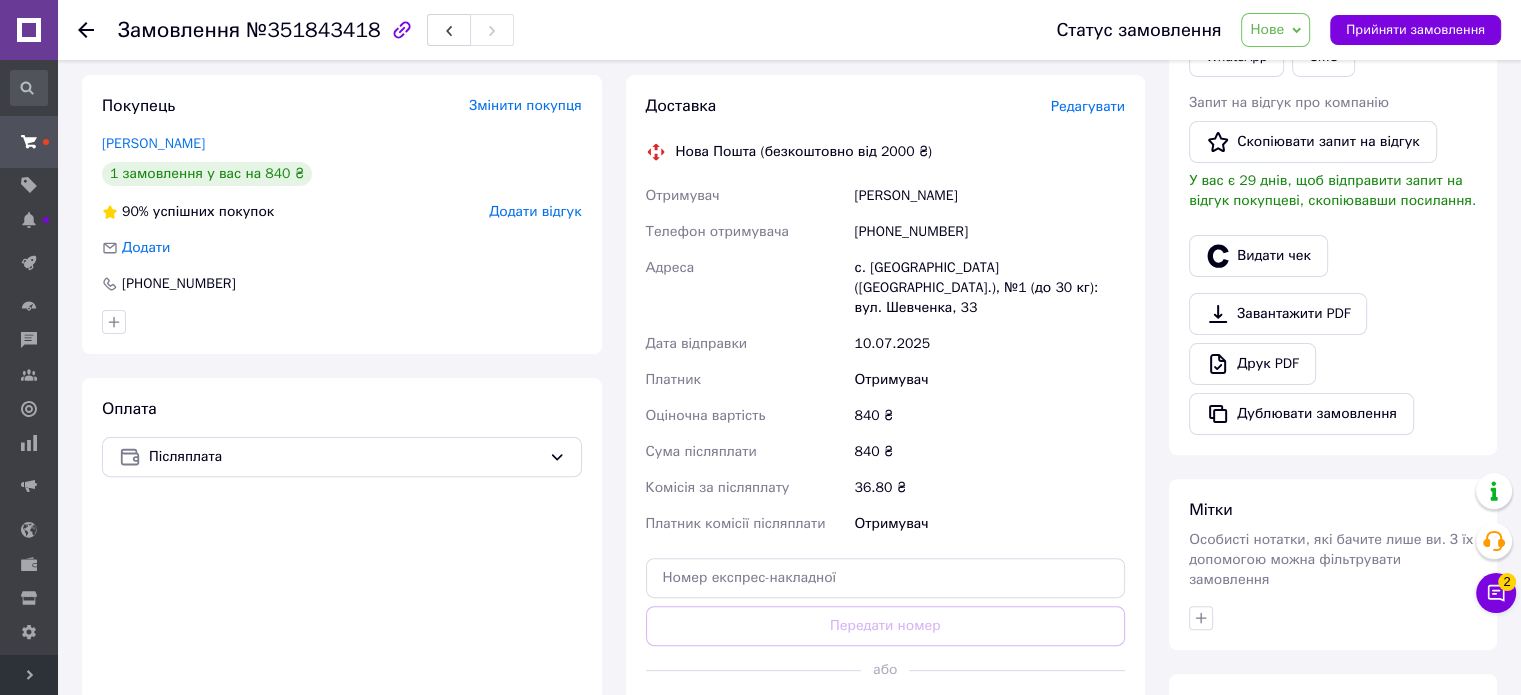 click on "Нове" at bounding box center (1267, 29) 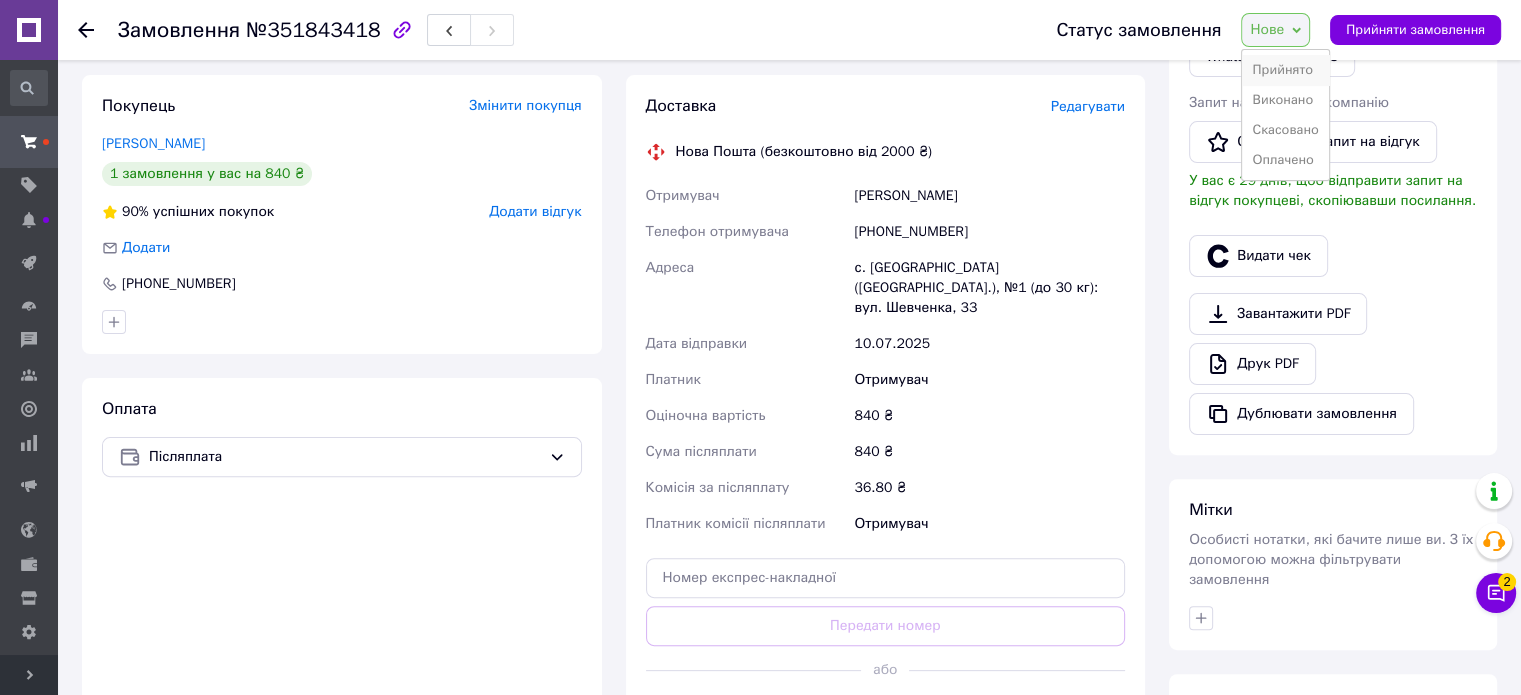 click on "Прийнято" at bounding box center (1285, 70) 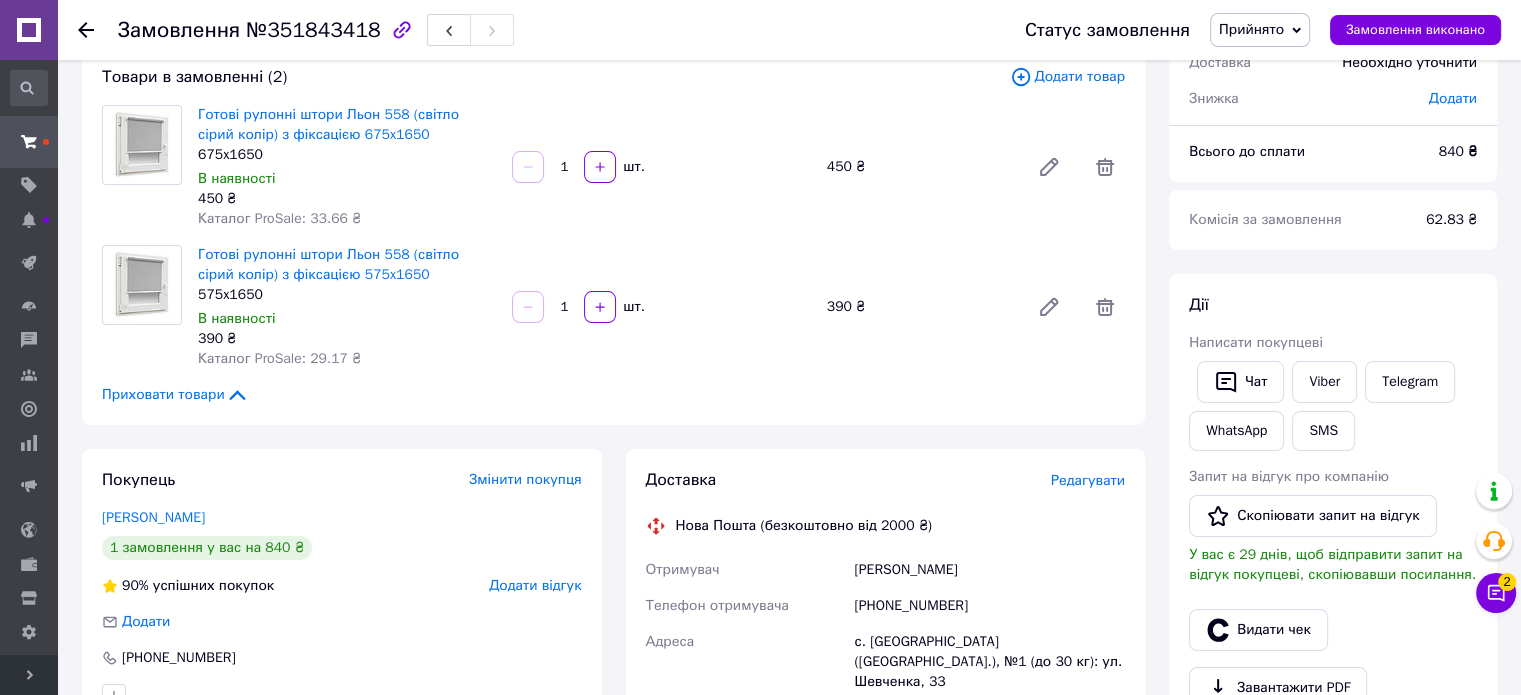 scroll, scrollTop: 0, scrollLeft: 0, axis: both 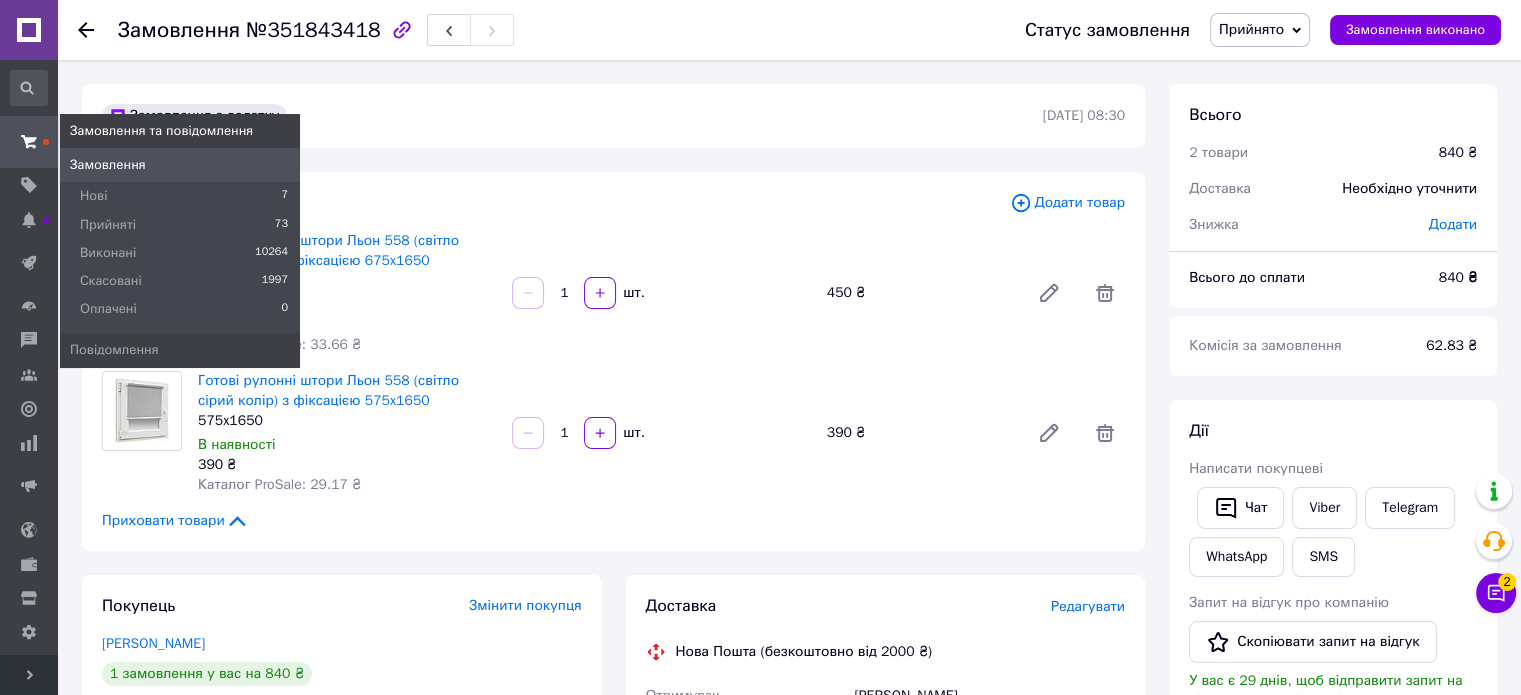 click at bounding box center [29, 142] 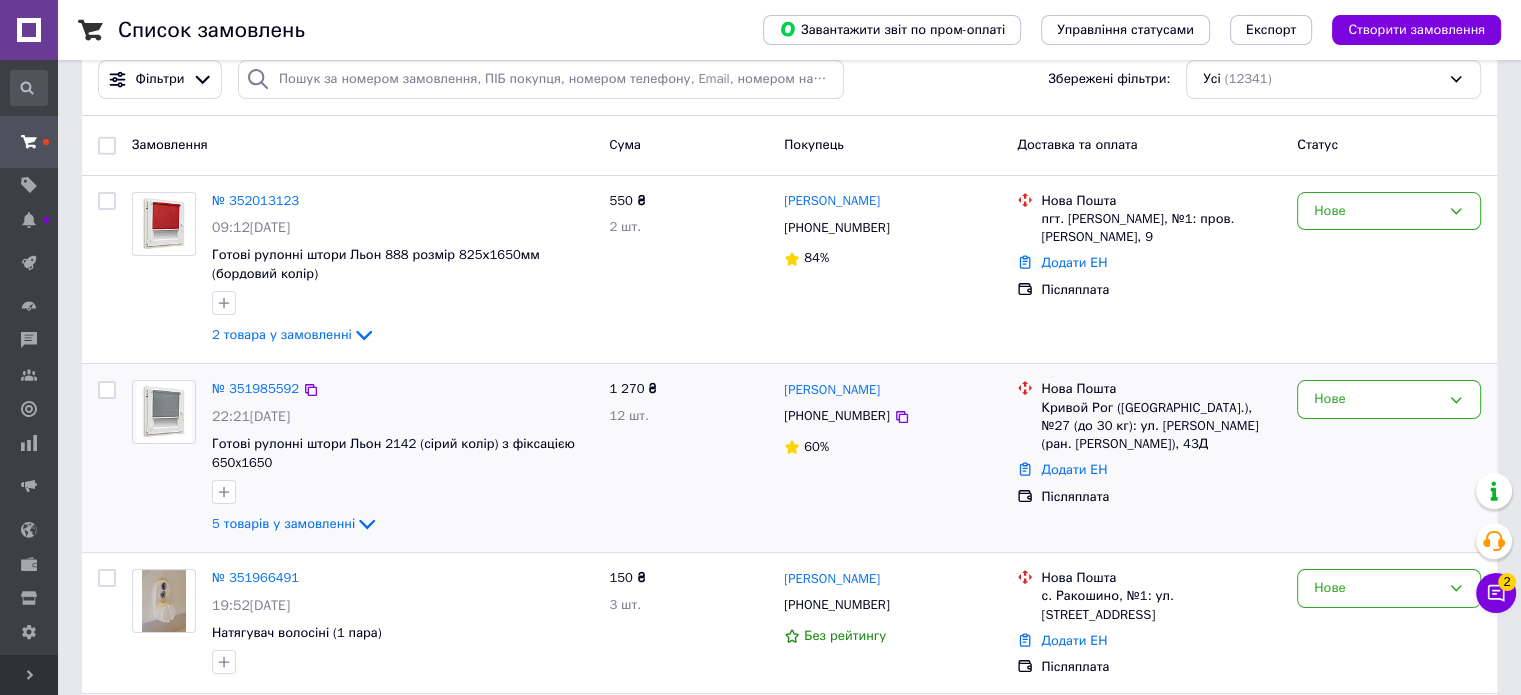 scroll, scrollTop: 300, scrollLeft: 0, axis: vertical 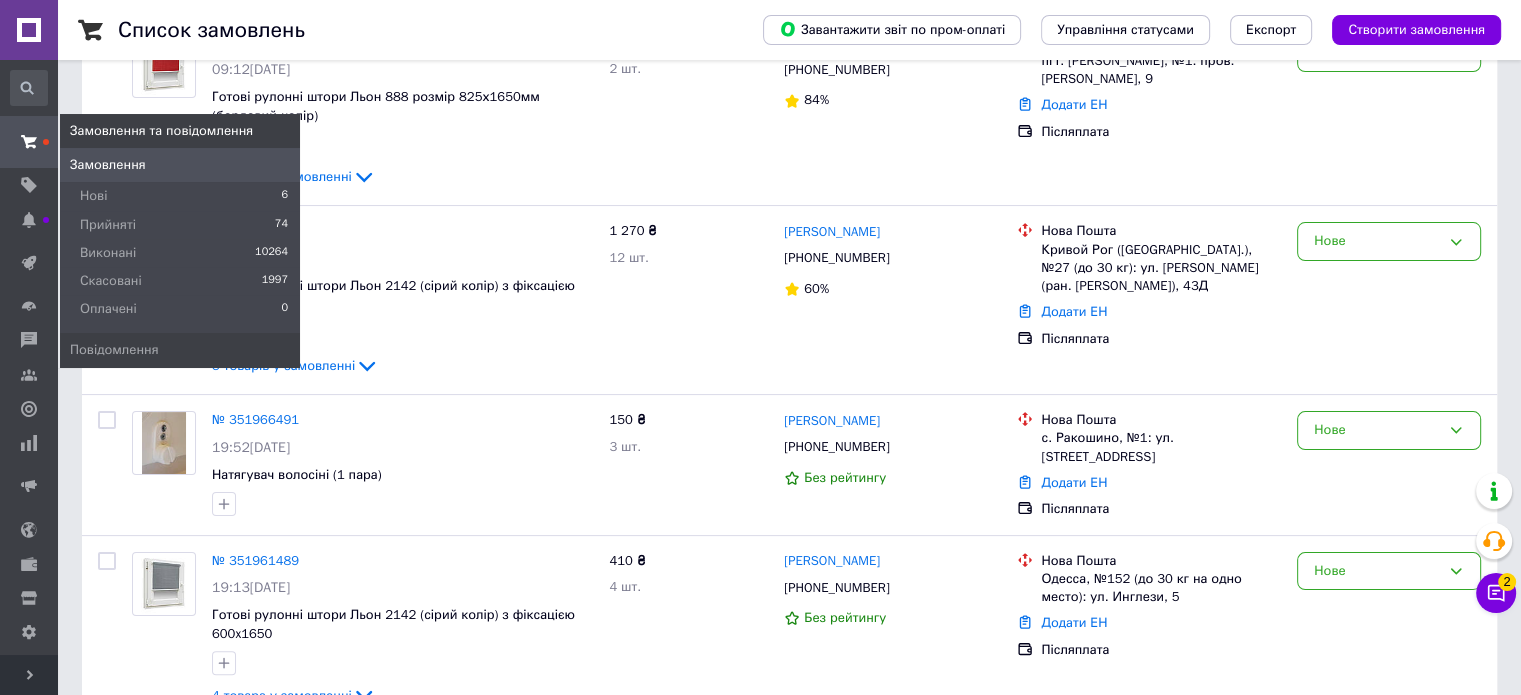 click 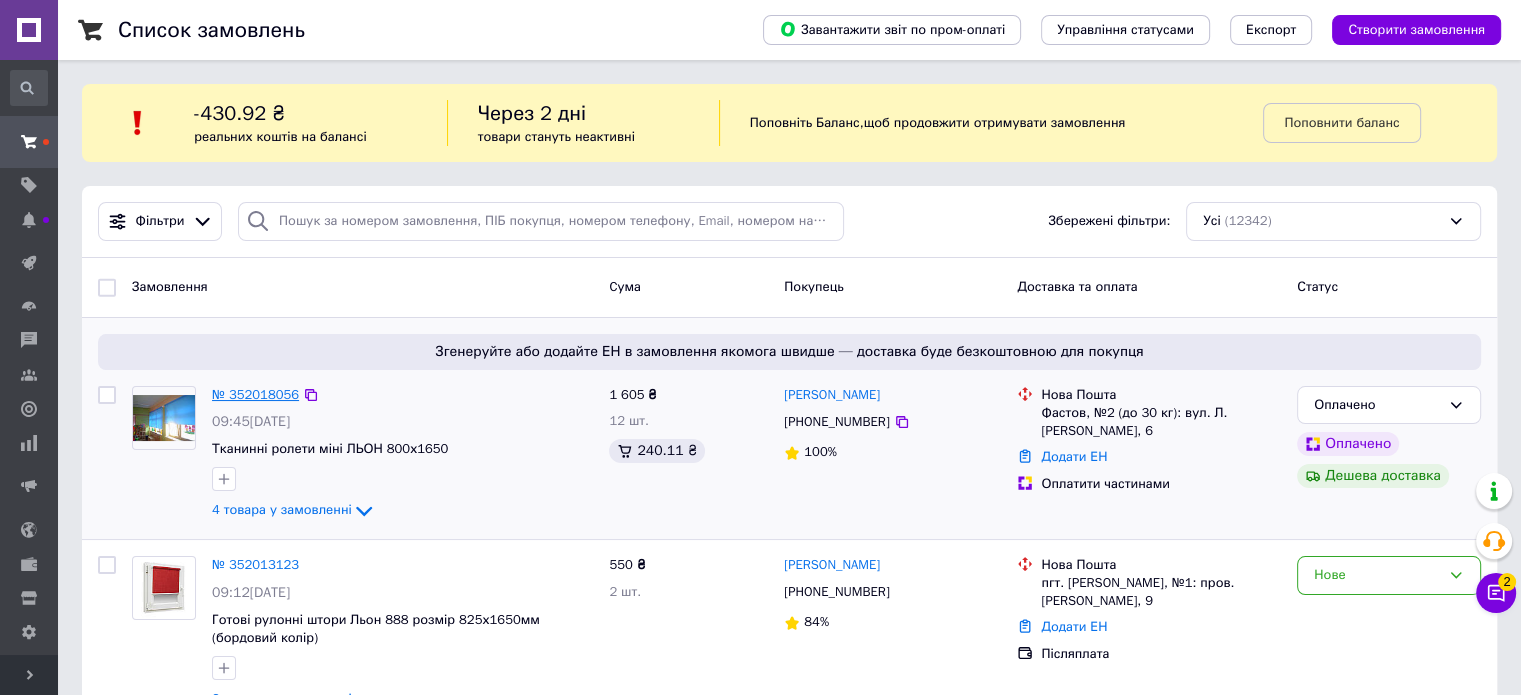 click on "№ 352018056" at bounding box center [255, 394] 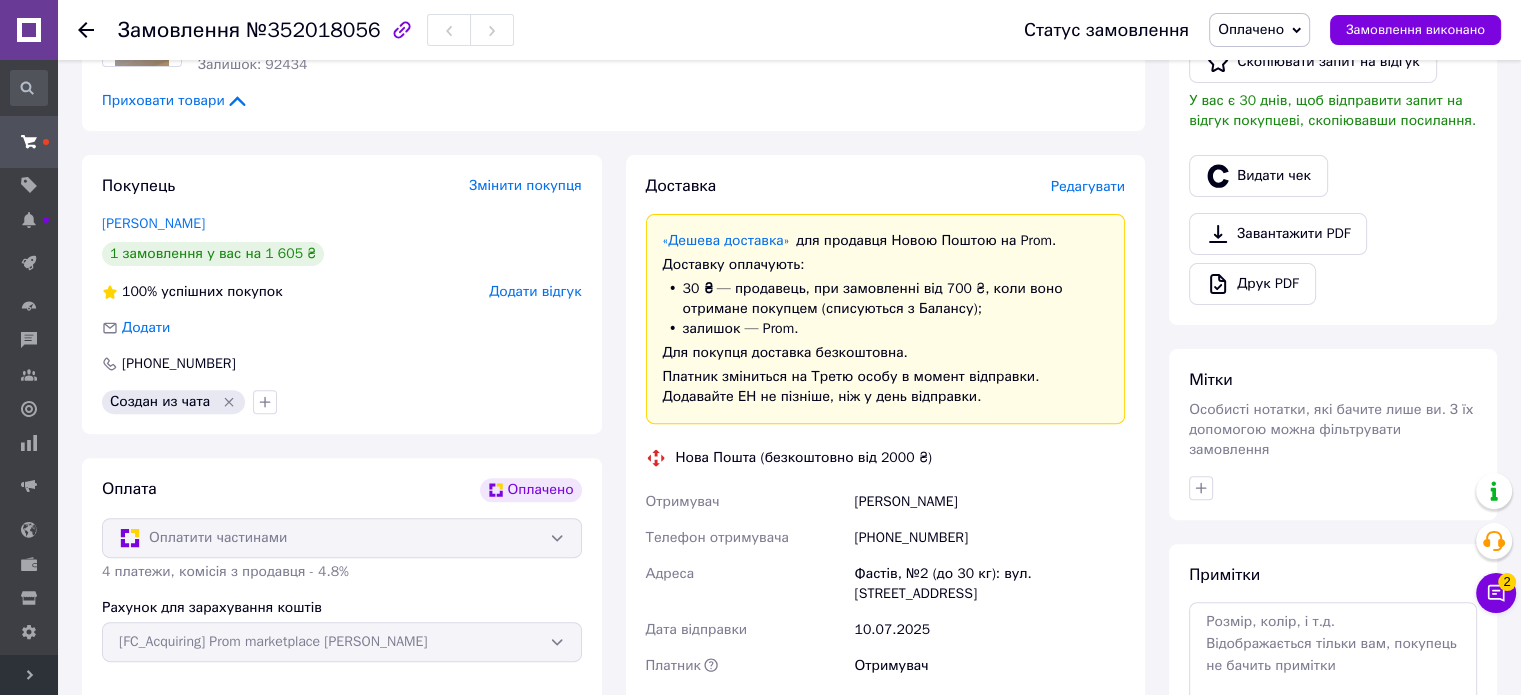 scroll, scrollTop: 600, scrollLeft: 0, axis: vertical 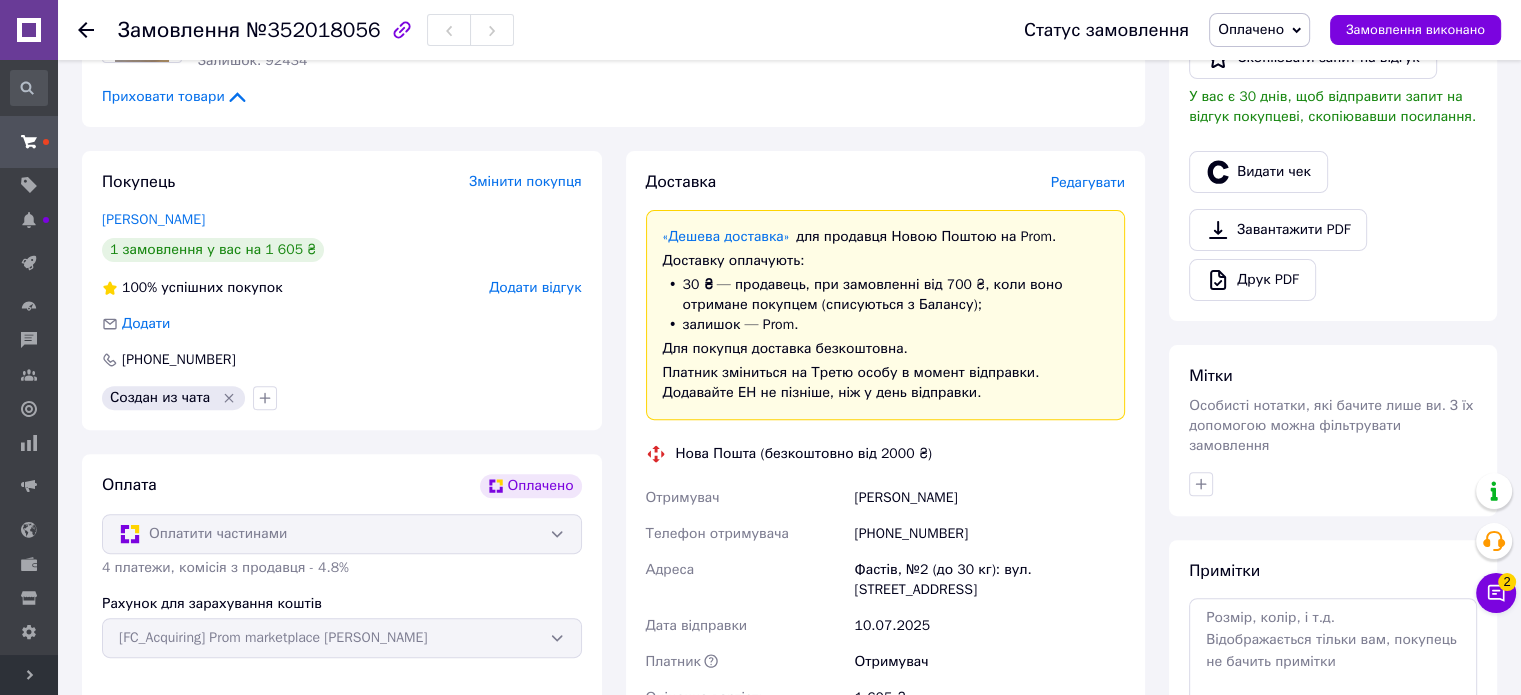 click on "Оплачено" at bounding box center (1259, 30) 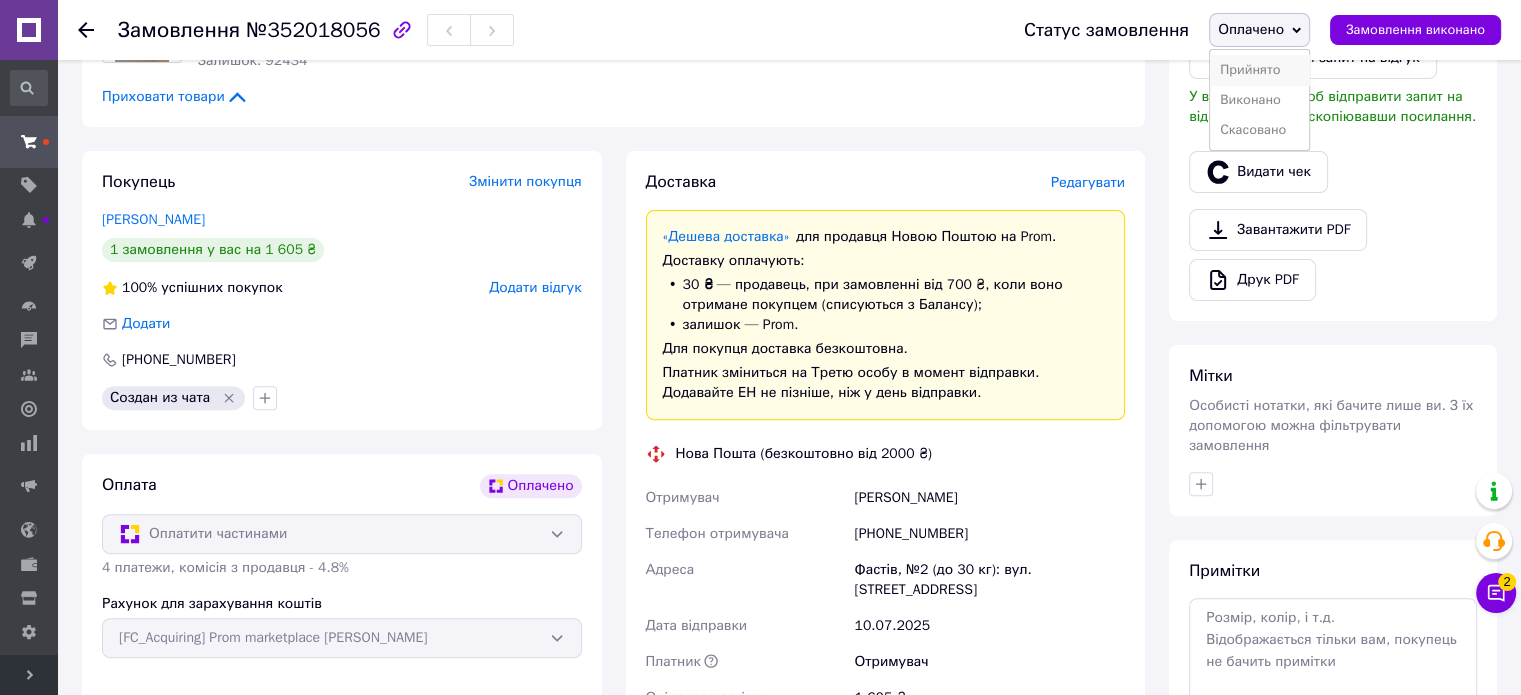 click on "Прийнято" at bounding box center (1259, 70) 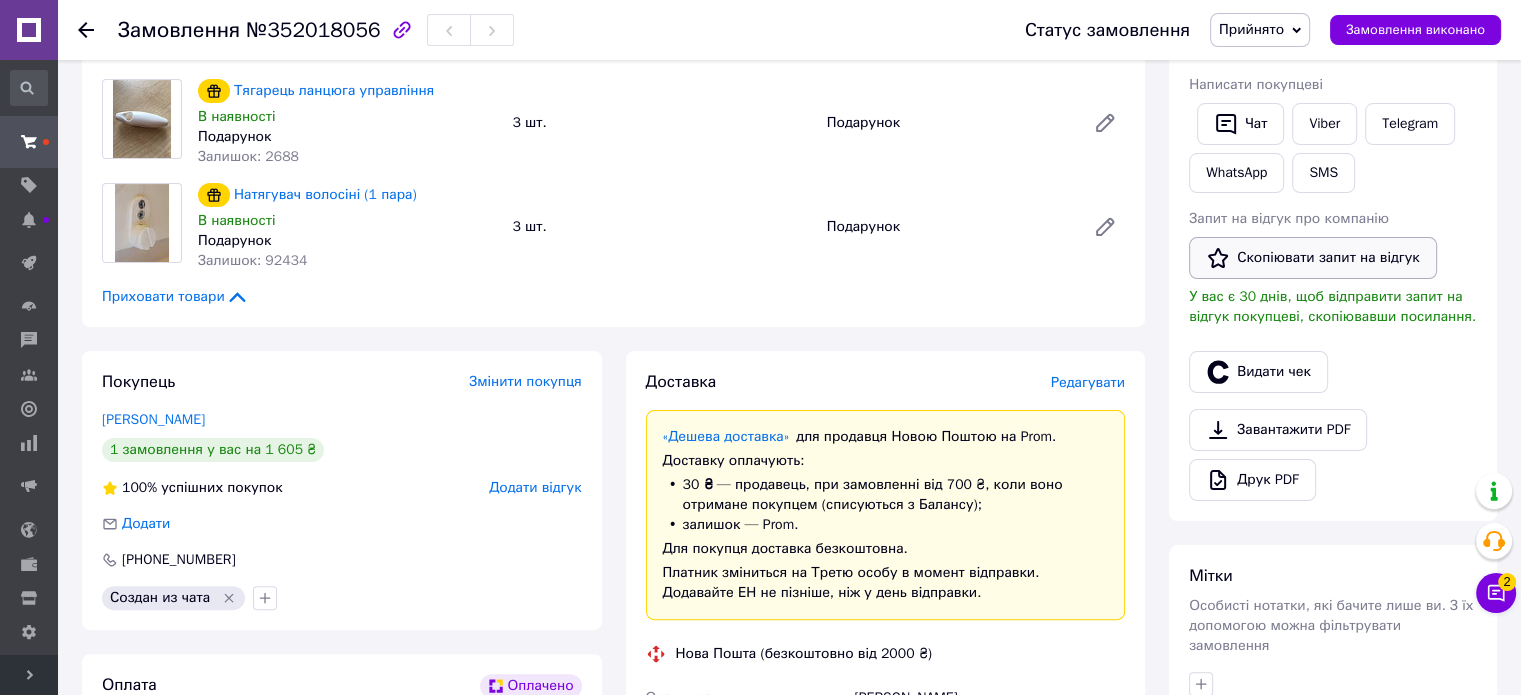 scroll, scrollTop: 0, scrollLeft: 0, axis: both 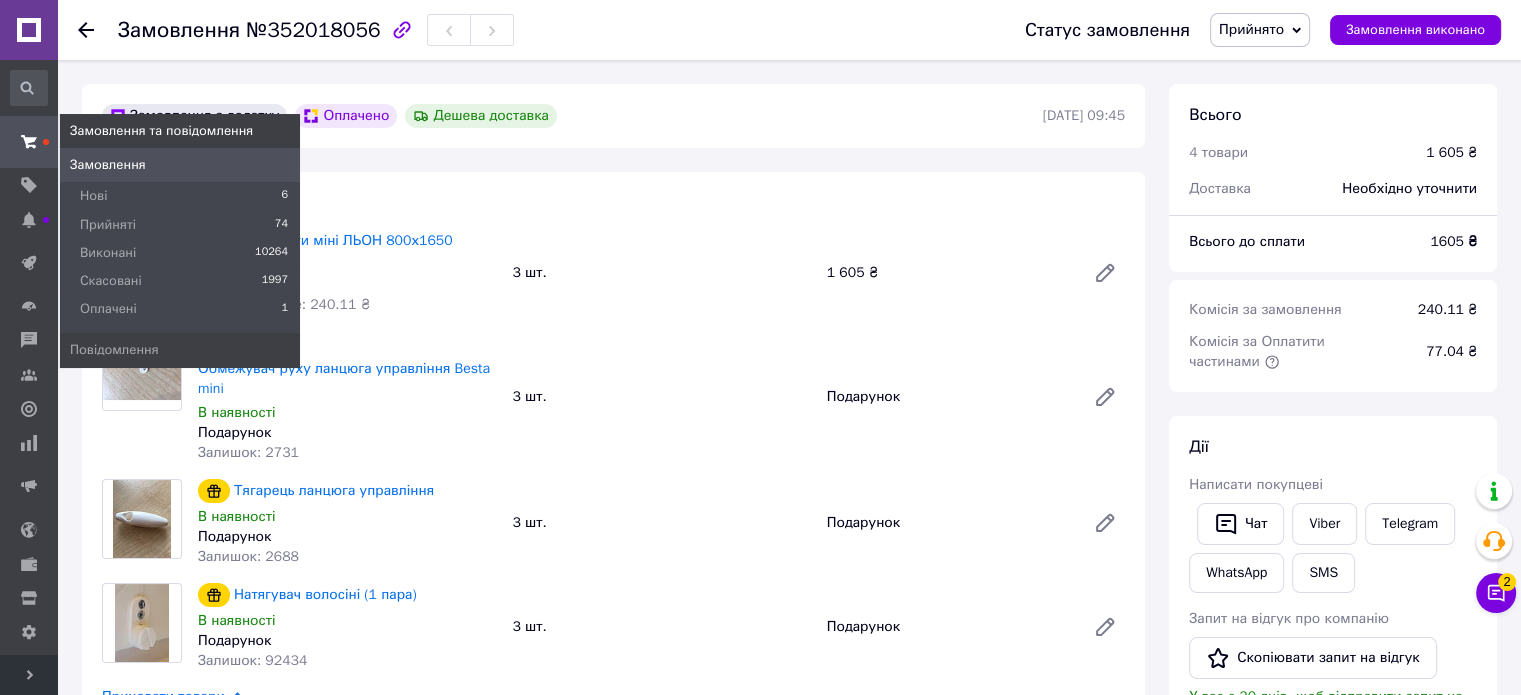 click at bounding box center (29, 142) 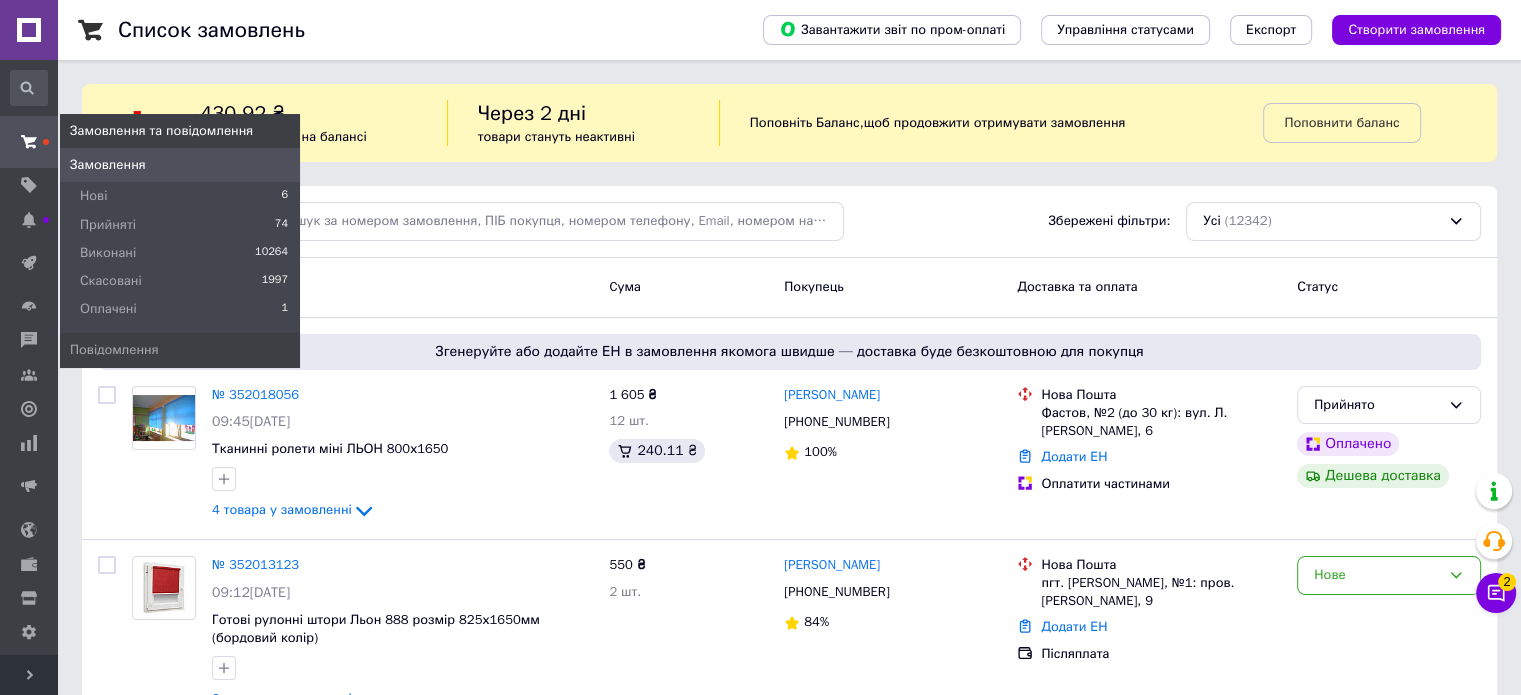click at bounding box center (29, 142) 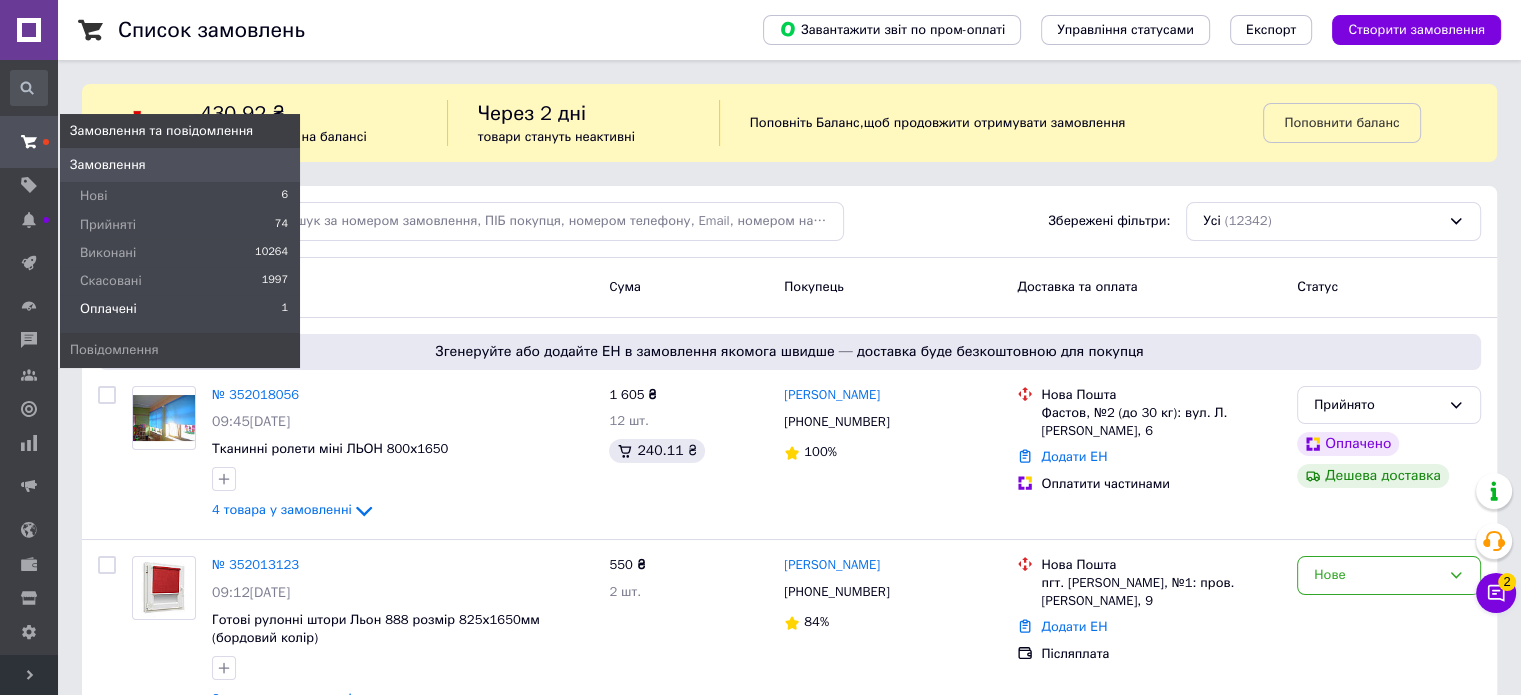 click on "Оплачені 1" at bounding box center [180, 314] 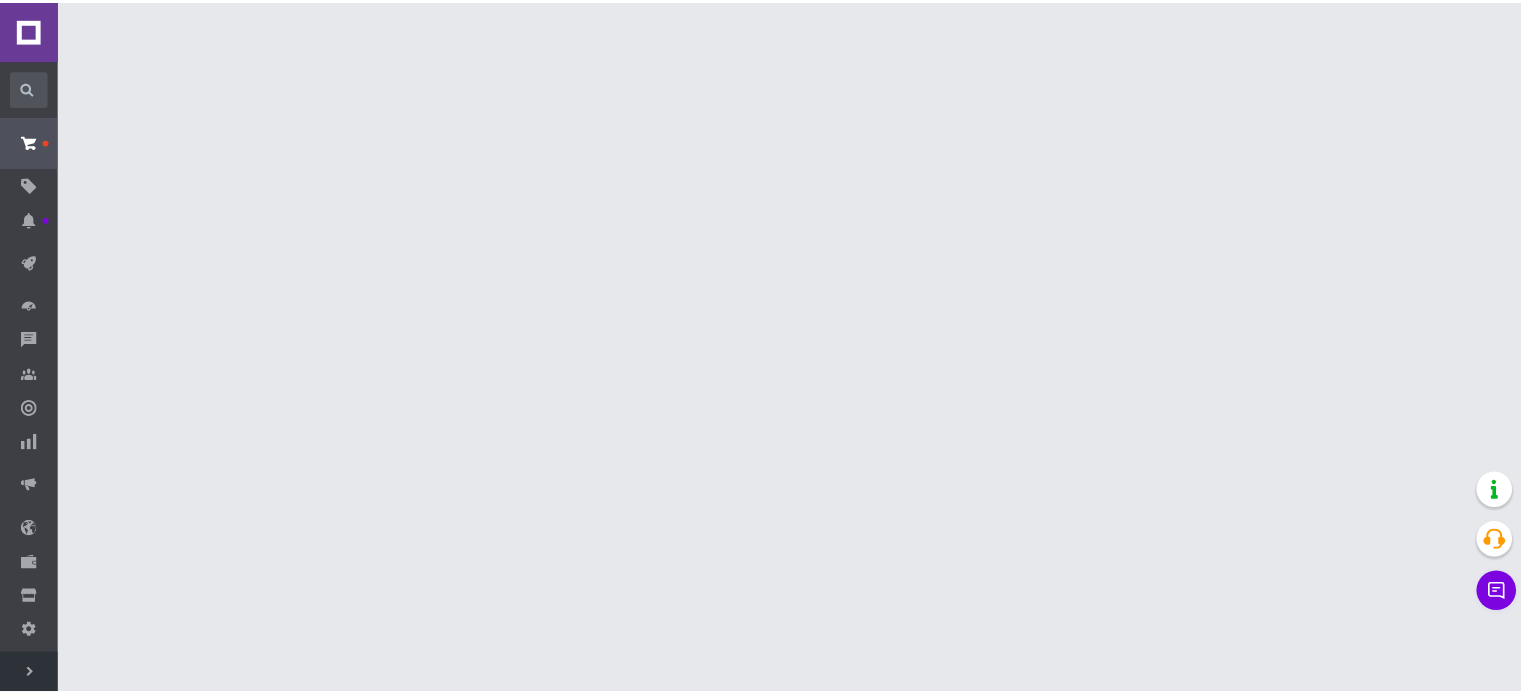 scroll, scrollTop: 0, scrollLeft: 0, axis: both 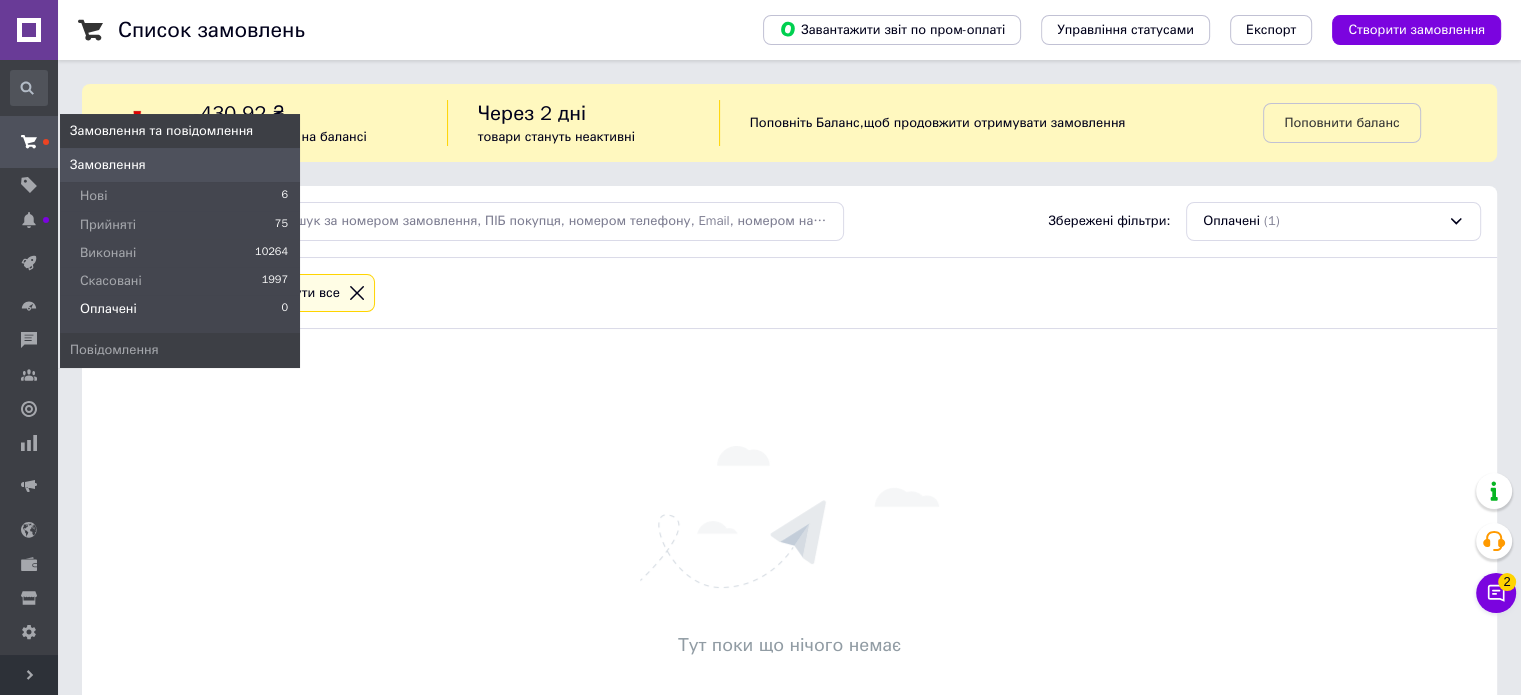 click at bounding box center [29, 142] 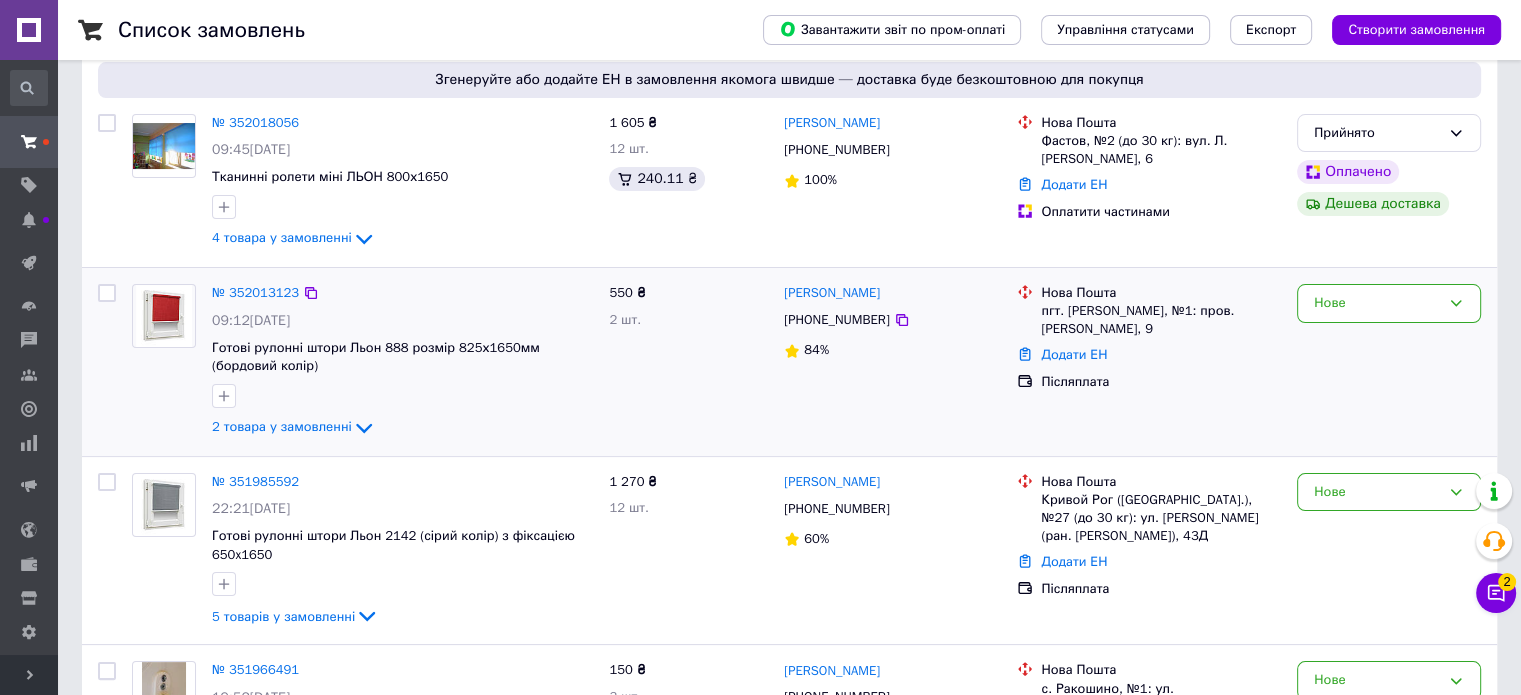 scroll, scrollTop: 300, scrollLeft: 0, axis: vertical 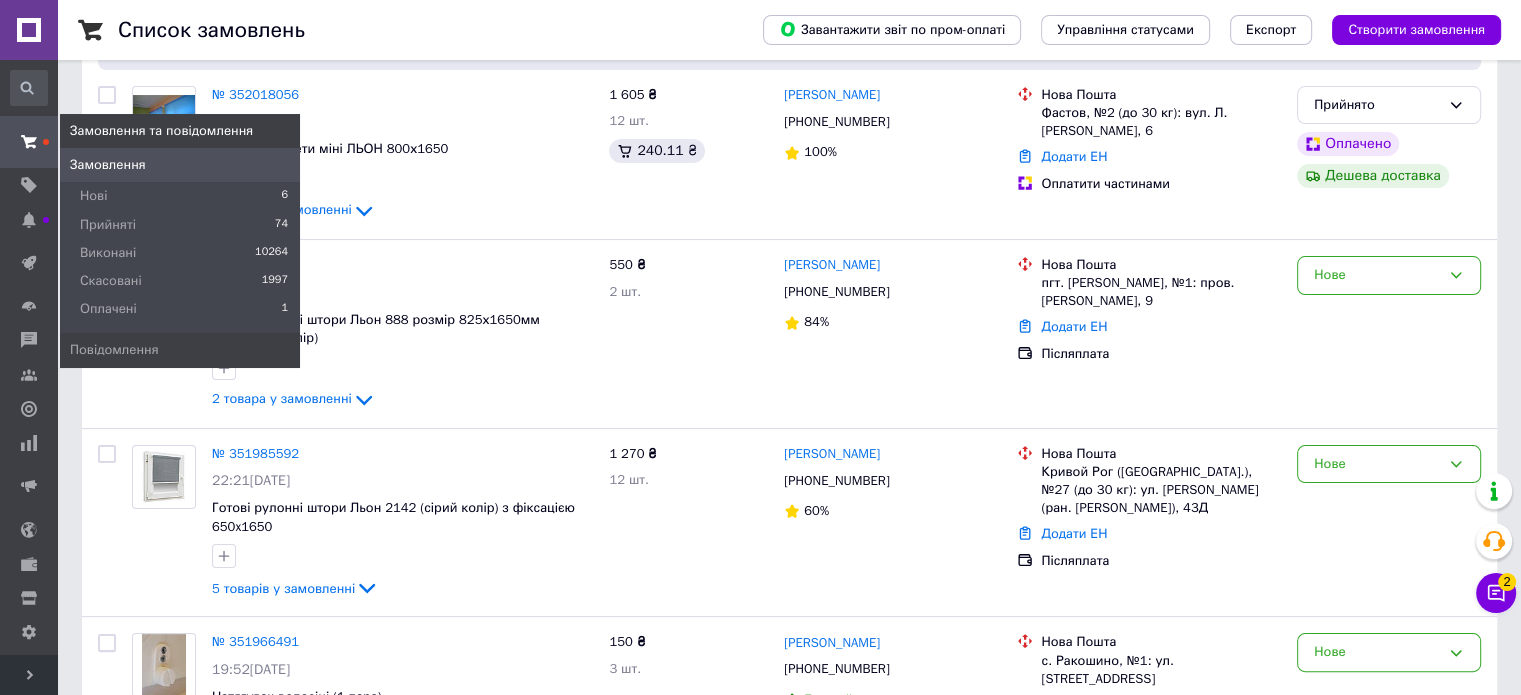 click at bounding box center (29, 142) 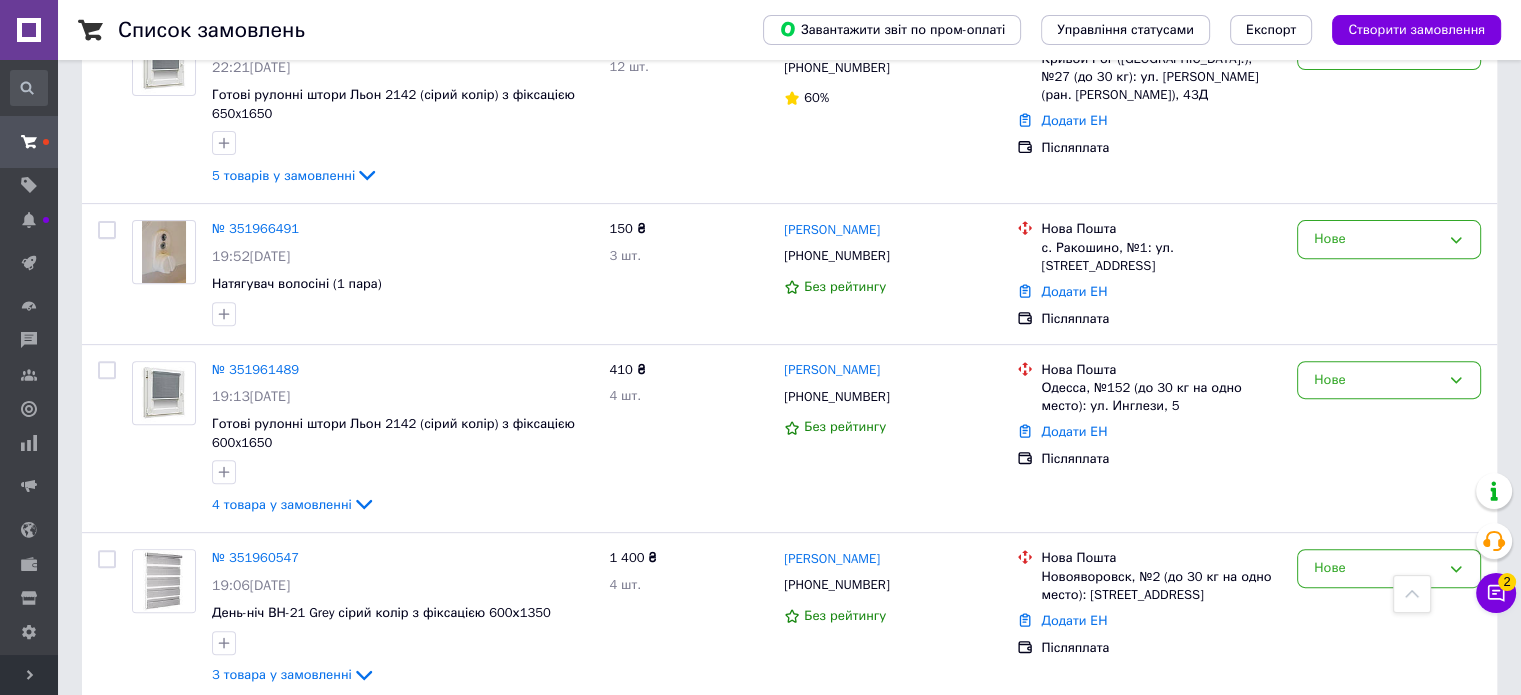 scroll, scrollTop: 600, scrollLeft: 0, axis: vertical 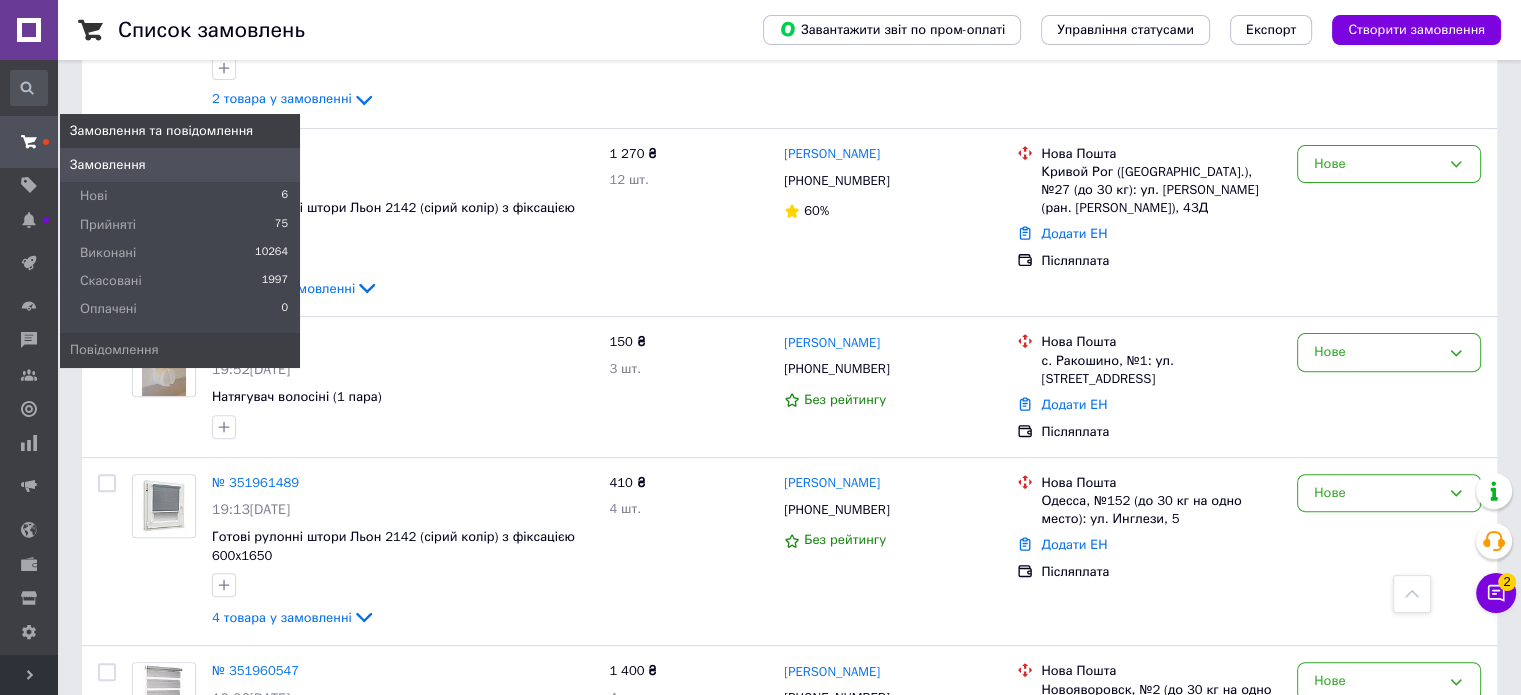 click at bounding box center [29, 142] 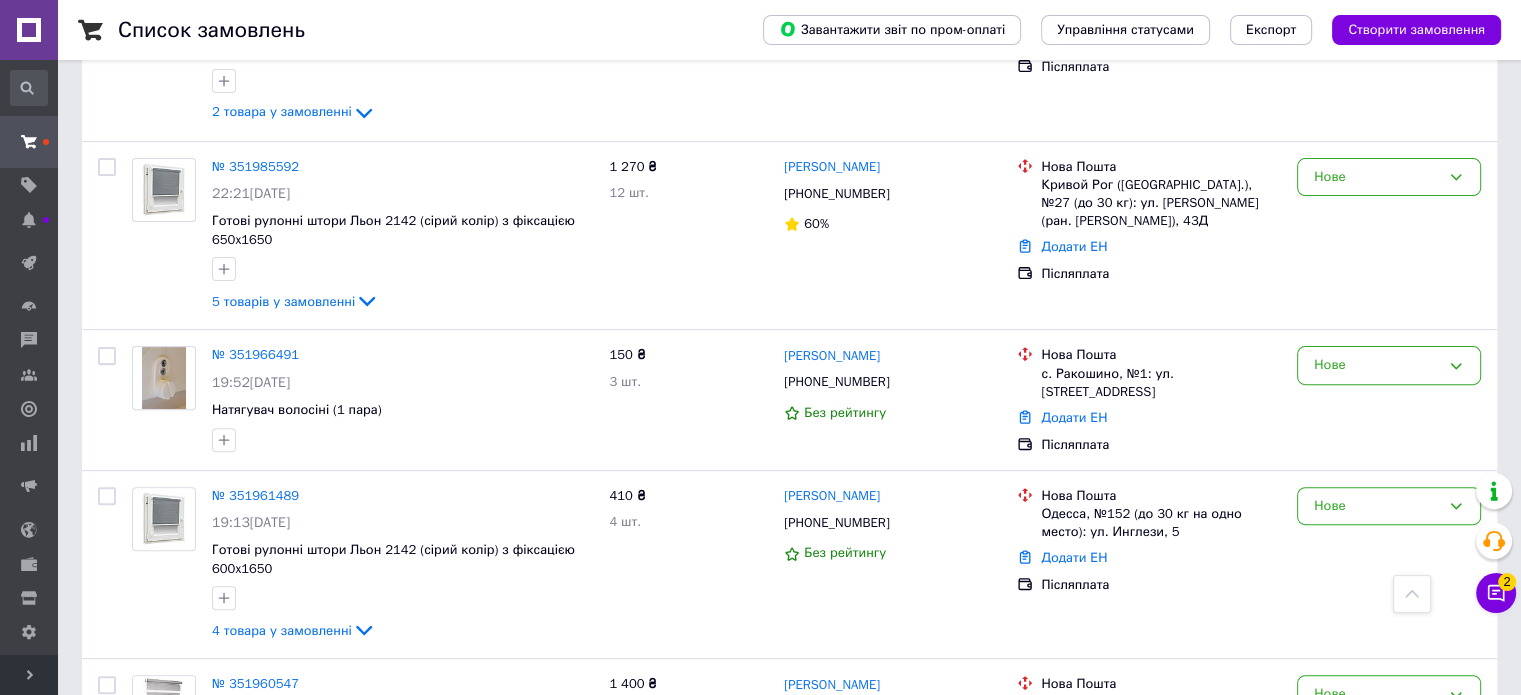 scroll, scrollTop: 287, scrollLeft: 0, axis: vertical 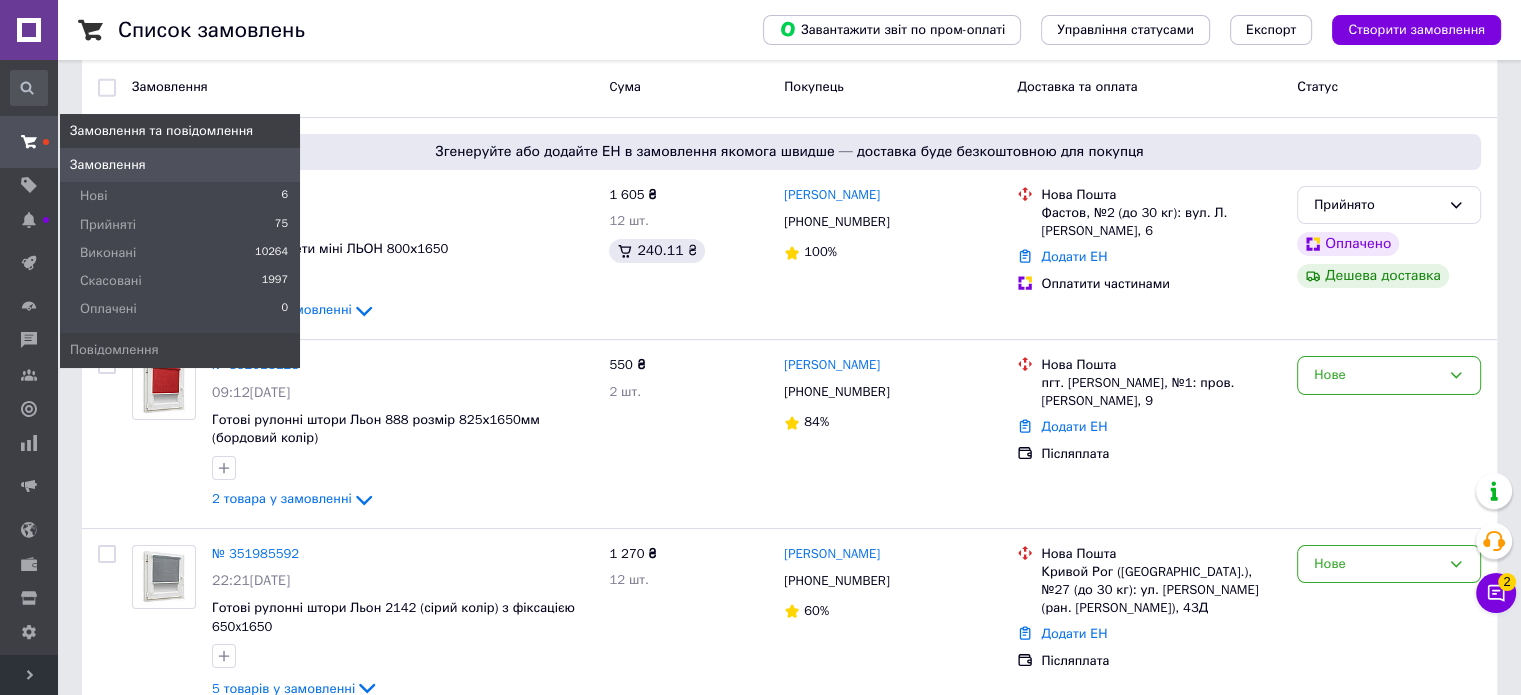 click at bounding box center [29, 142] 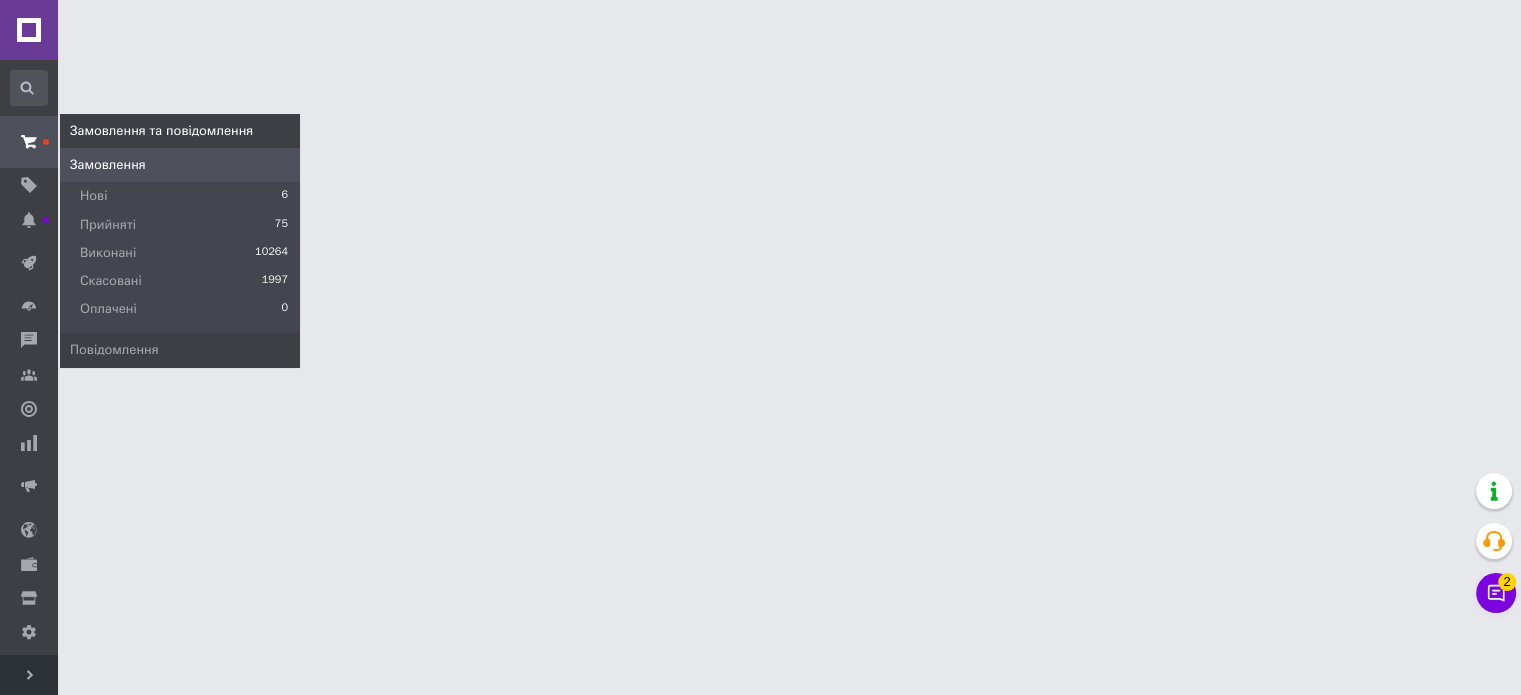 scroll, scrollTop: 0, scrollLeft: 0, axis: both 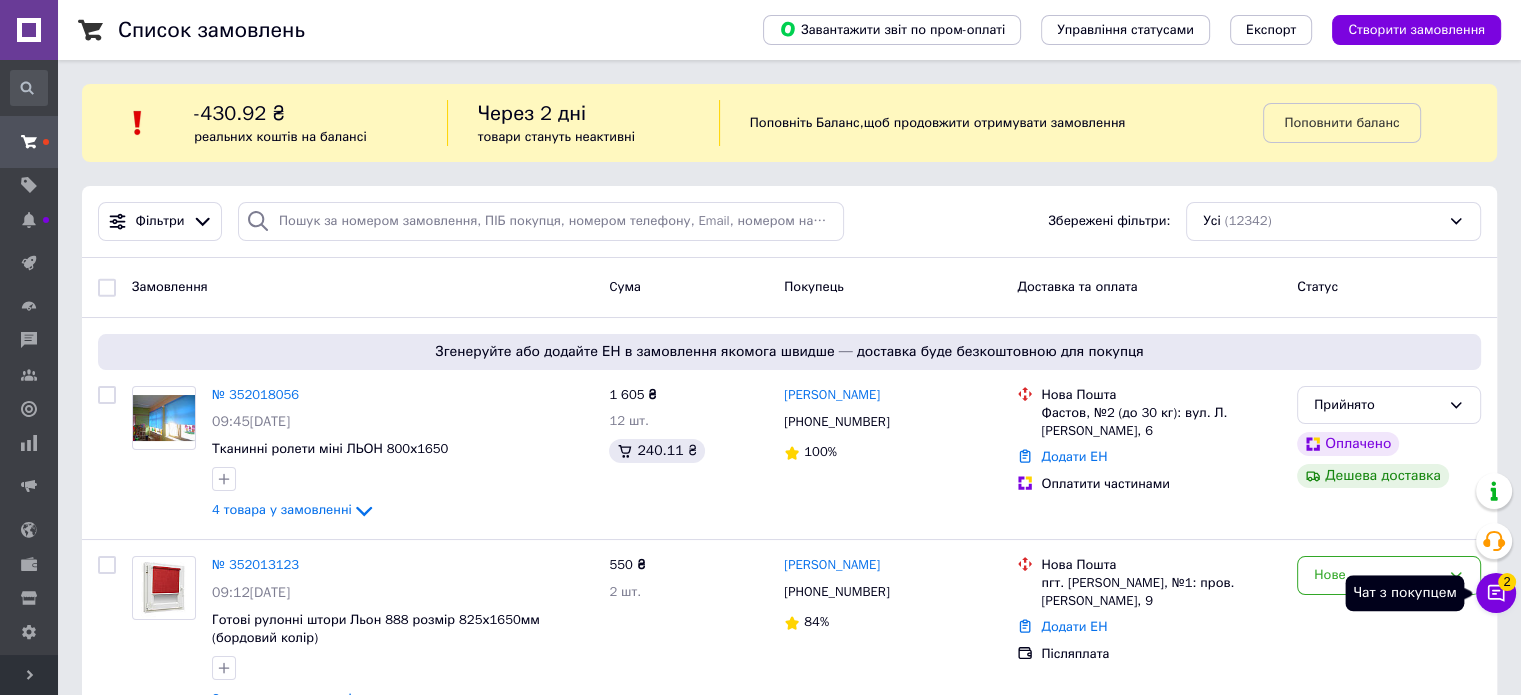 click on "2" at bounding box center [1507, 582] 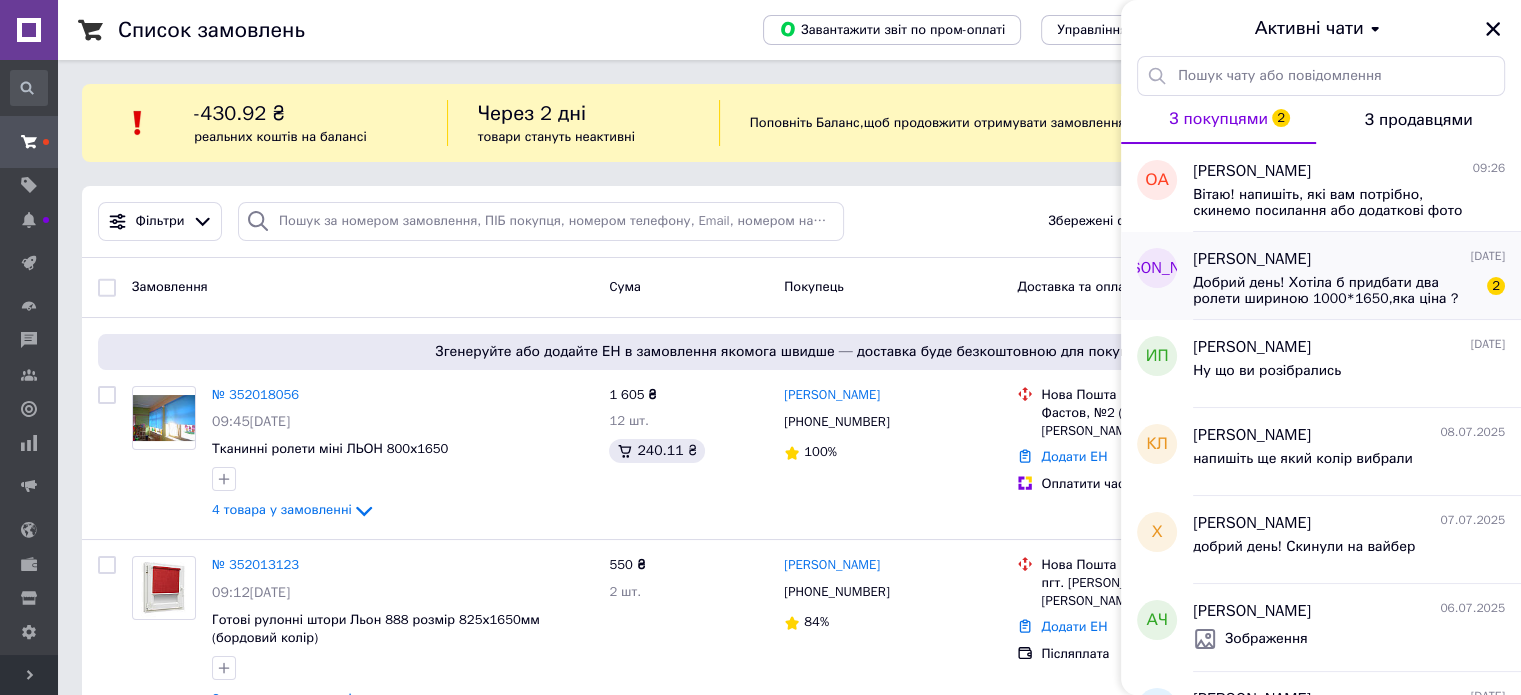 click on "Добрий день! Хотіла б придбати  два ролети шириною 1000*1650,яка ціна ? 660?" at bounding box center [1335, 291] 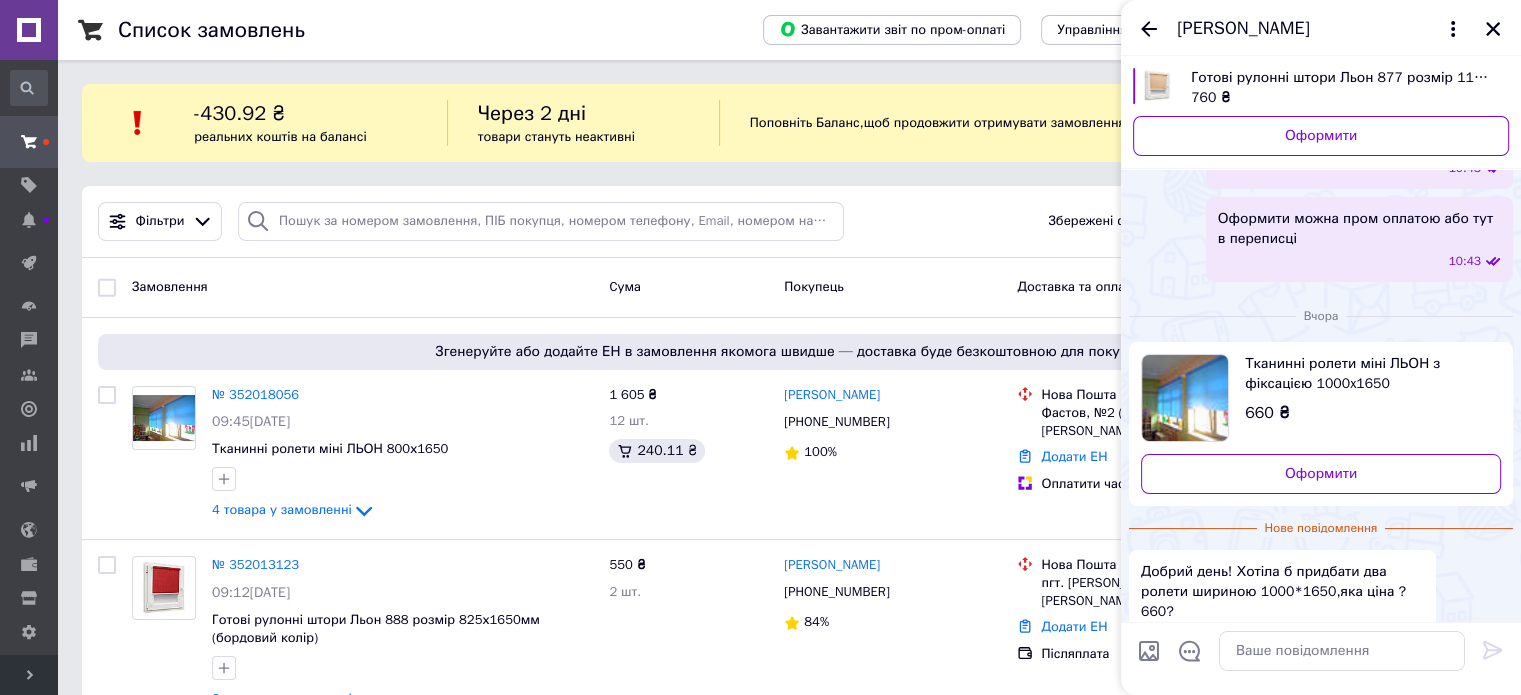 scroll, scrollTop: 279, scrollLeft: 0, axis: vertical 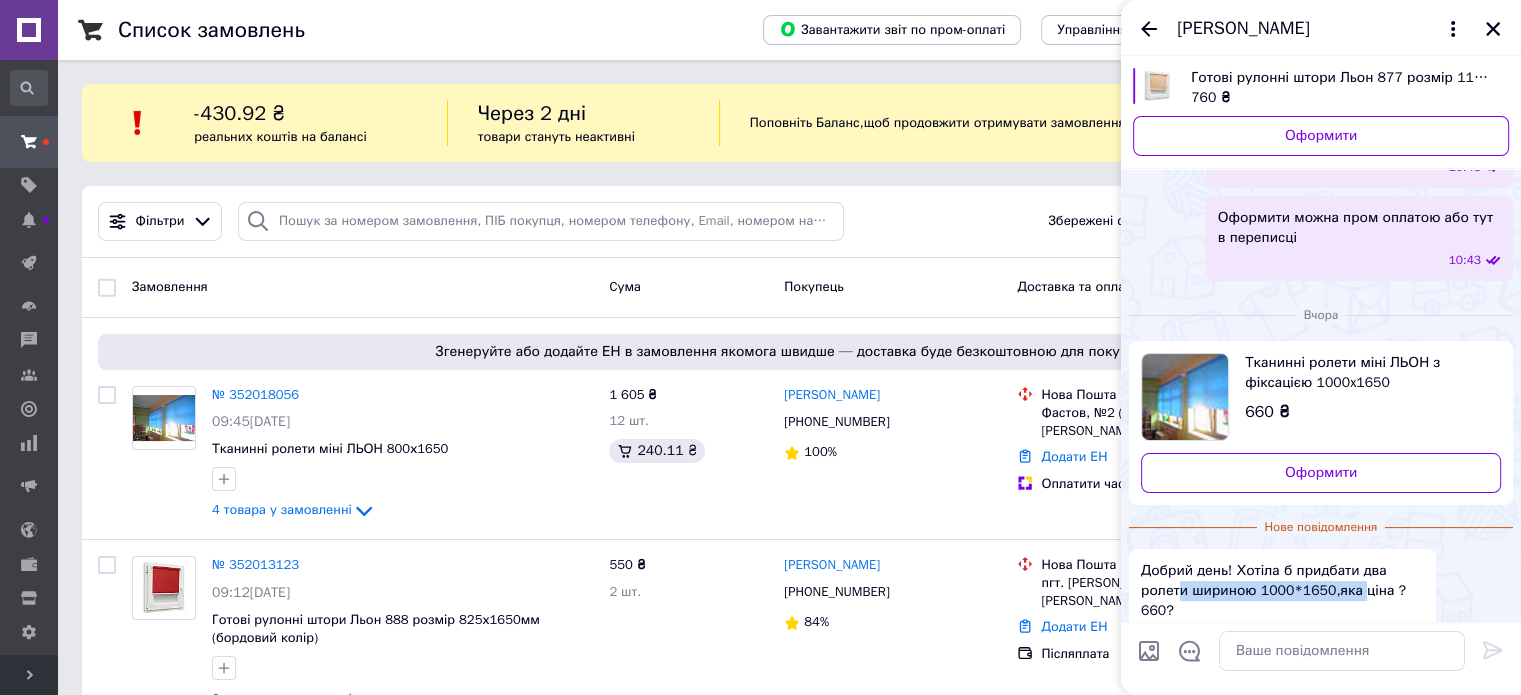 drag, startPoint x: 1176, startPoint y: 582, endPoint x: 1355, endPoint y: 570, distance: 179.40178 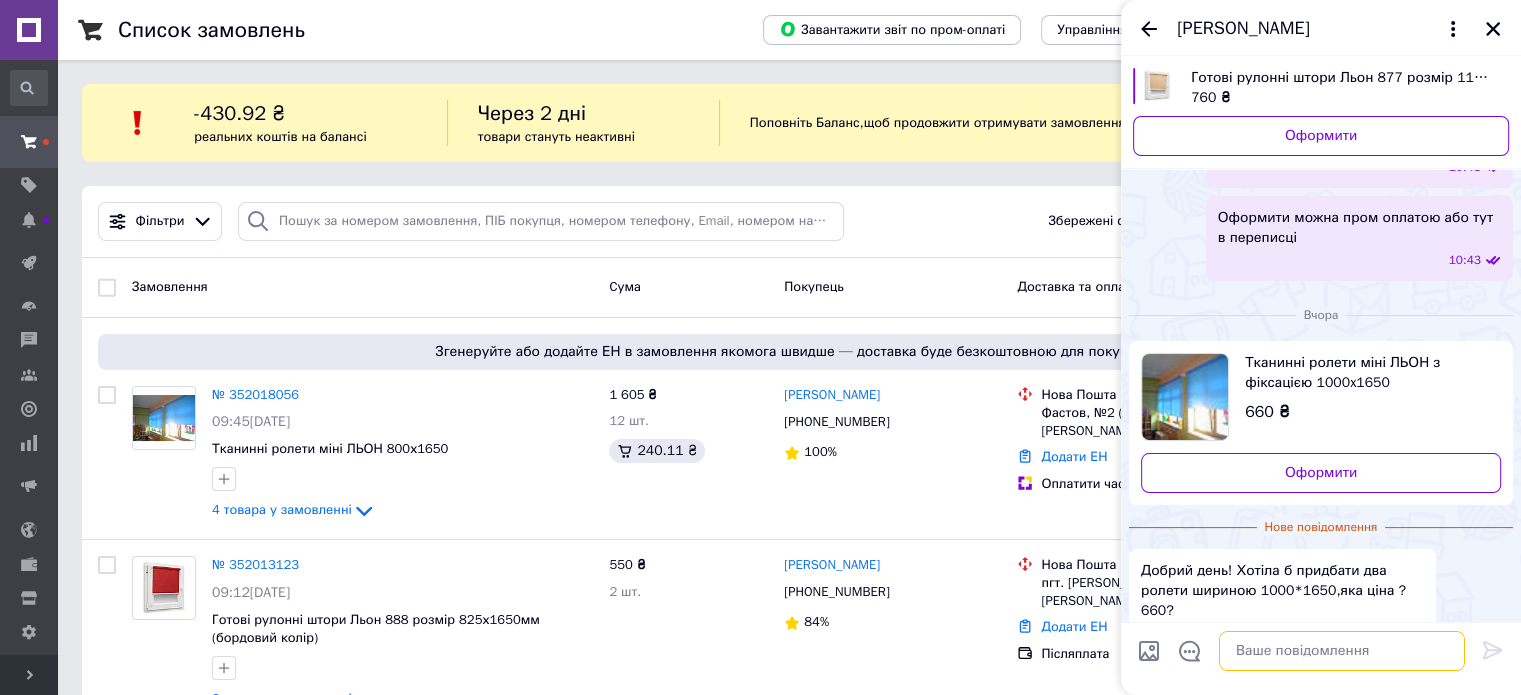 click at bounding box center (1342, 651) 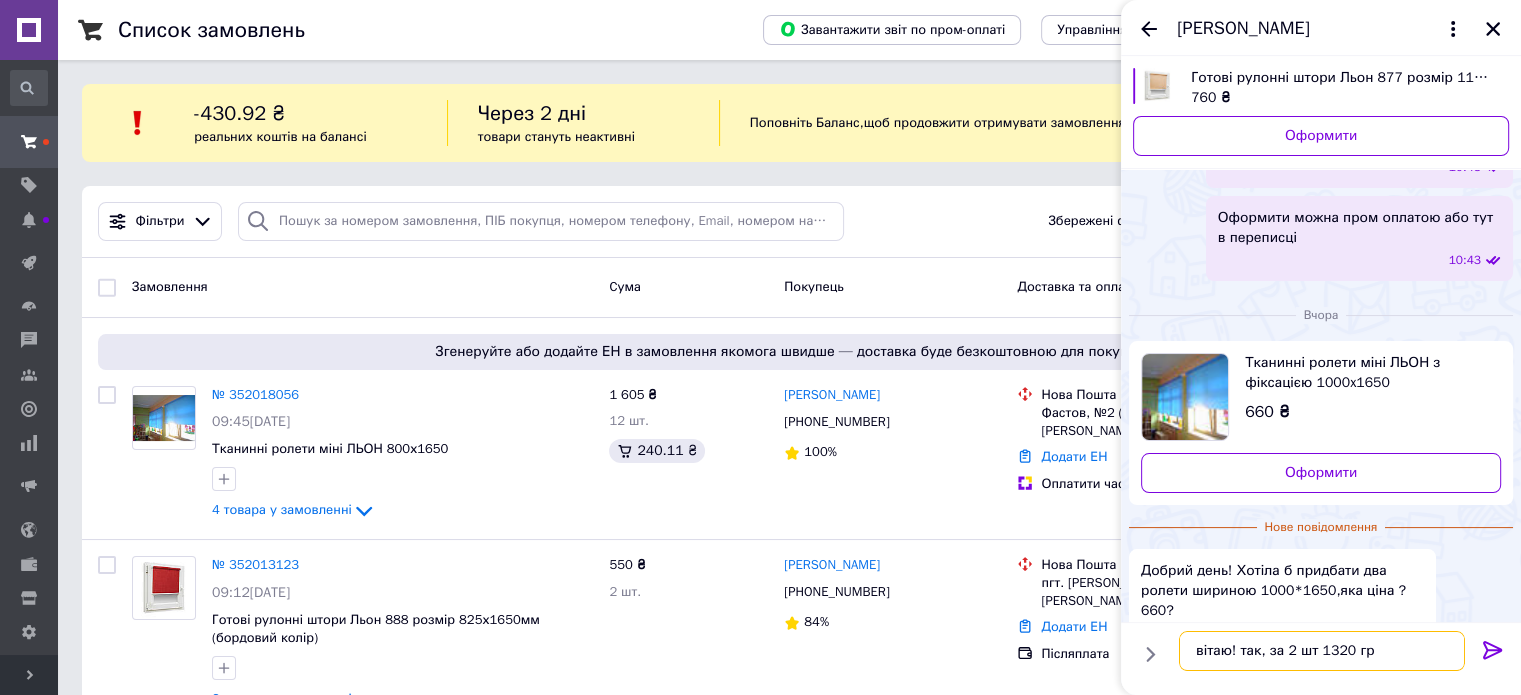 type on "вітаю! так, за 2 шт 1320 грн" 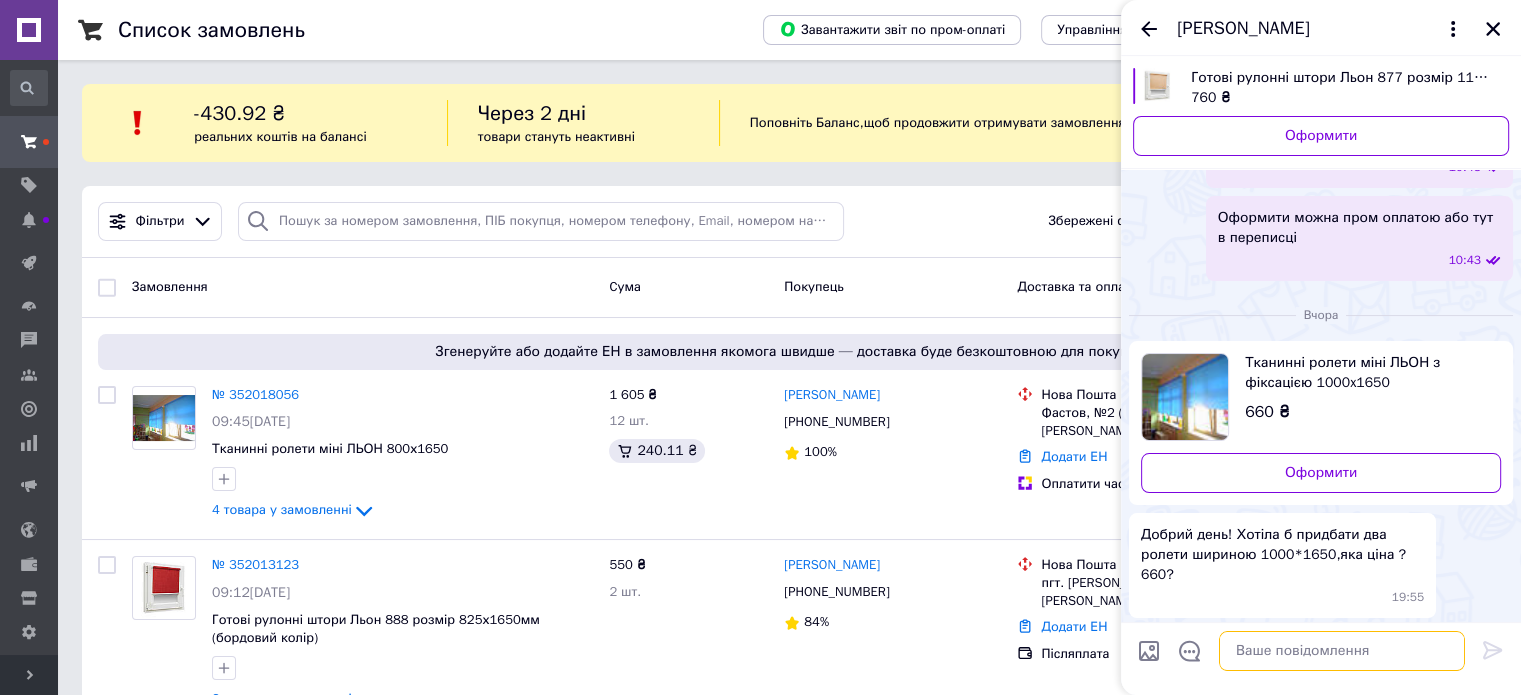 scroll, scrollTop: 348, scrollLeft: 0, axis: vertical 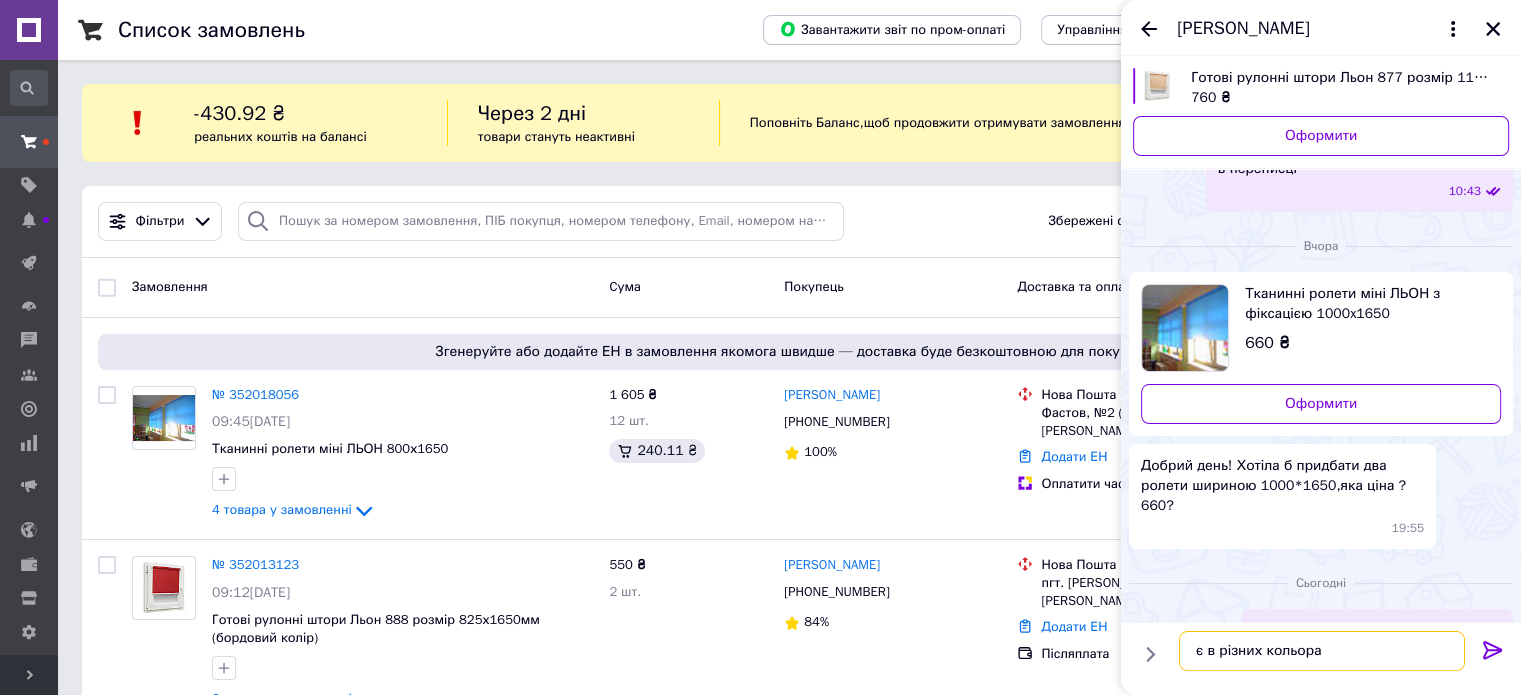 type on "є в різних кольорах" 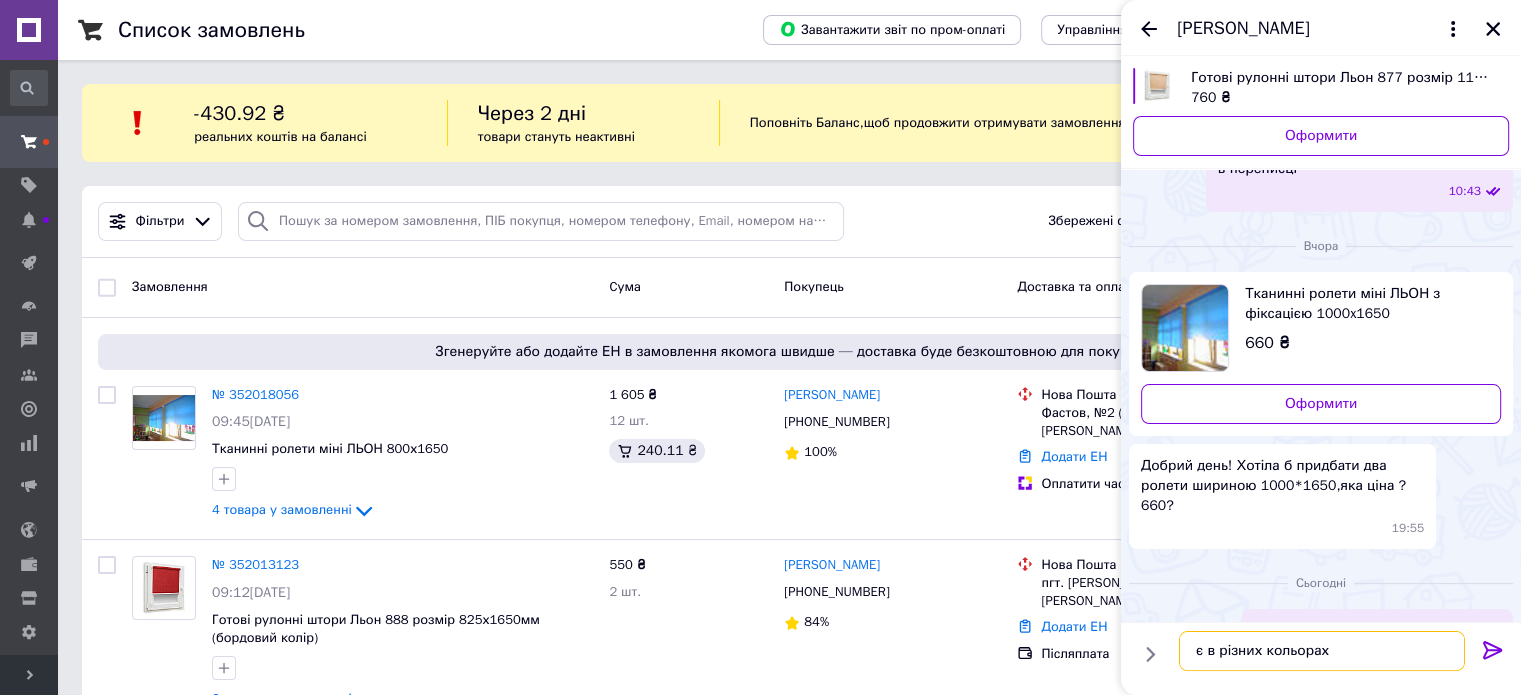 type 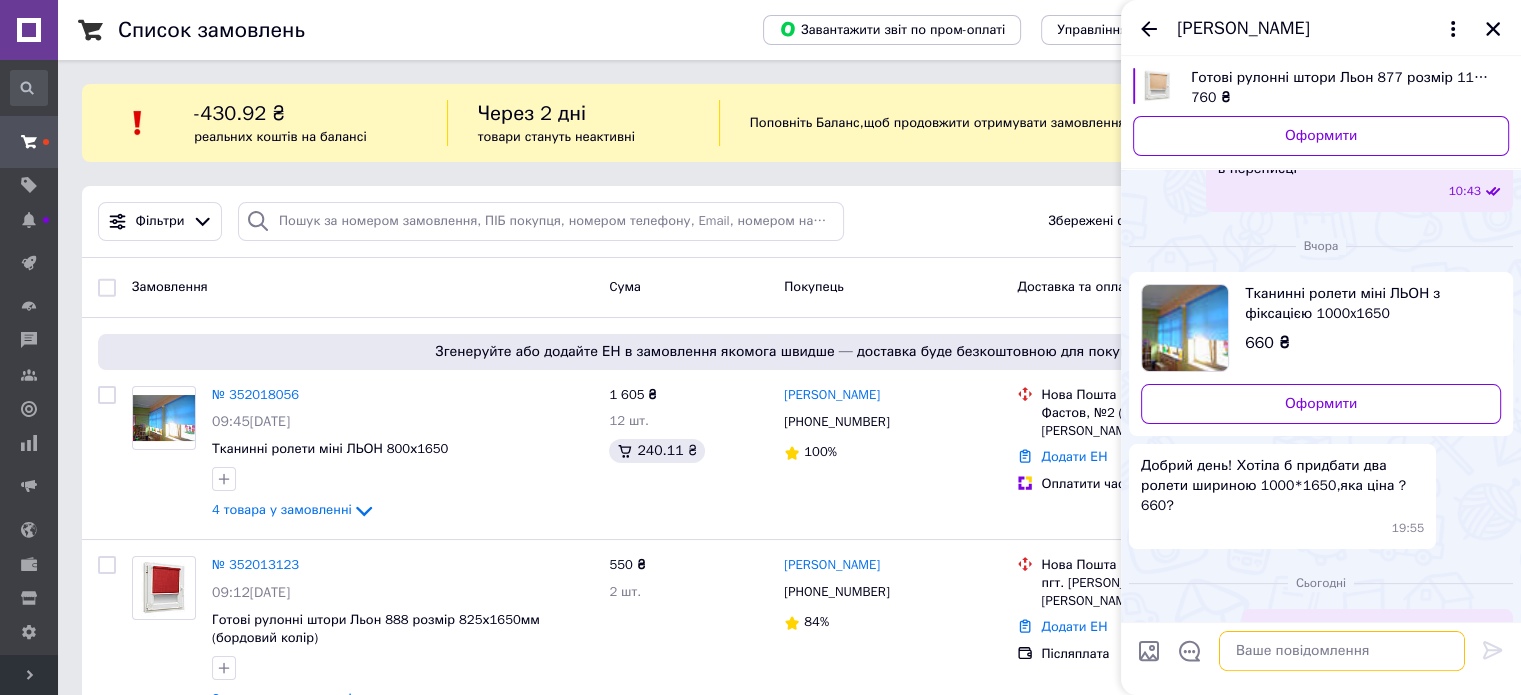 scroll, scrollTop: 401, scrollLeft: 0, axis: vertical 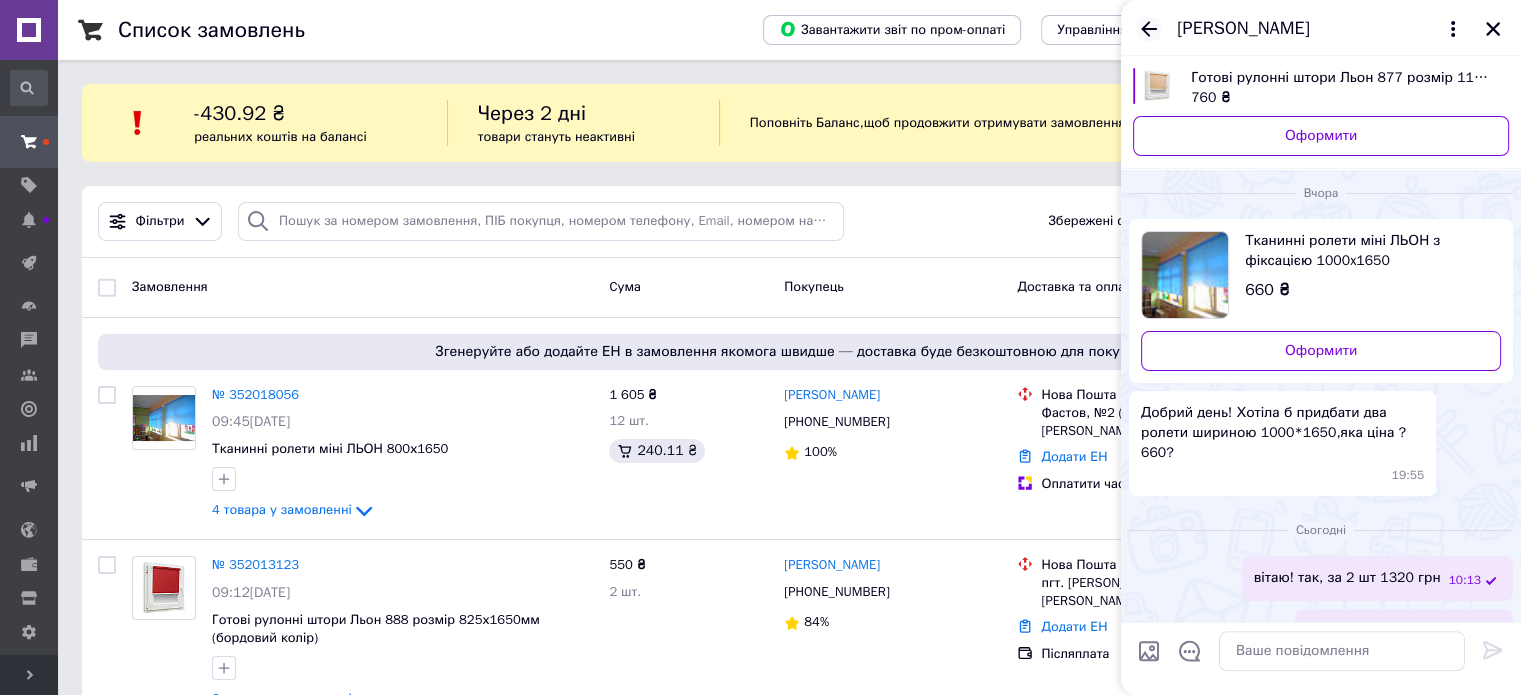 click 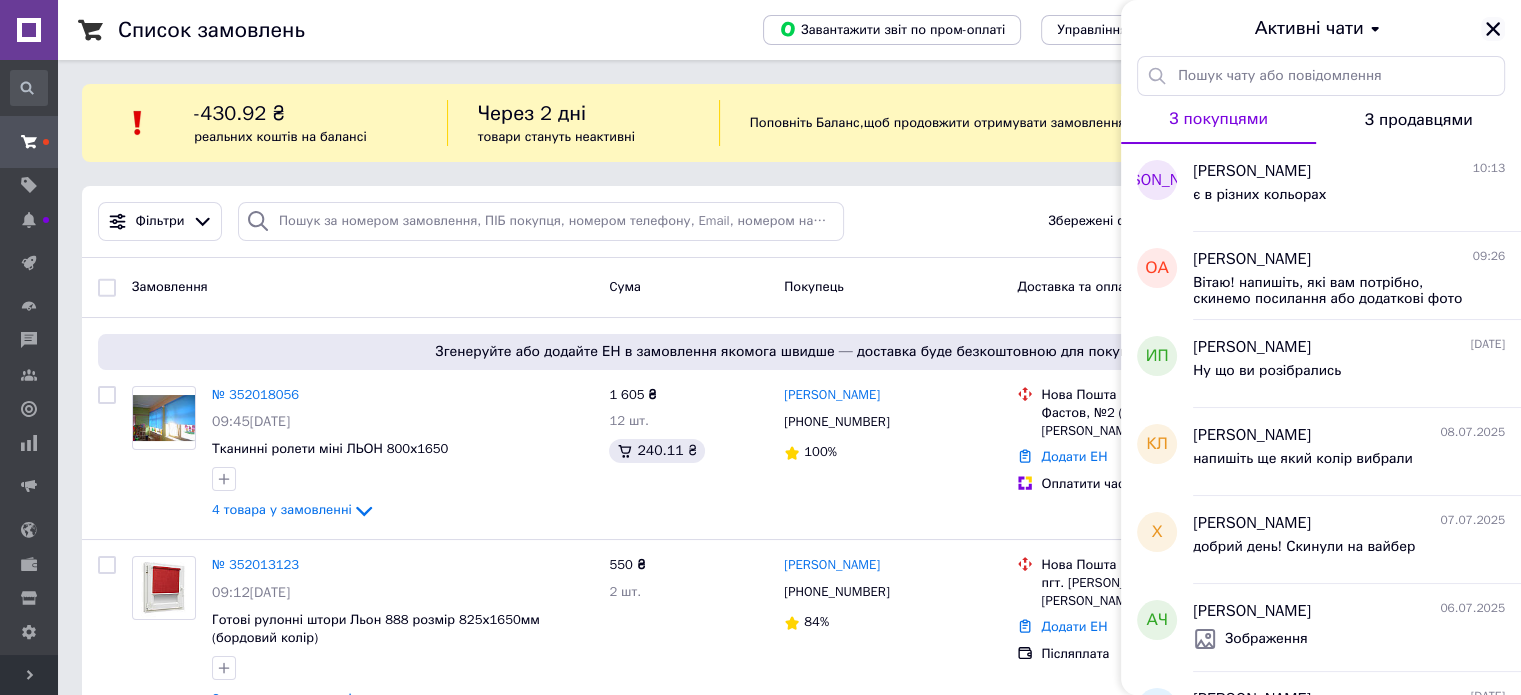click 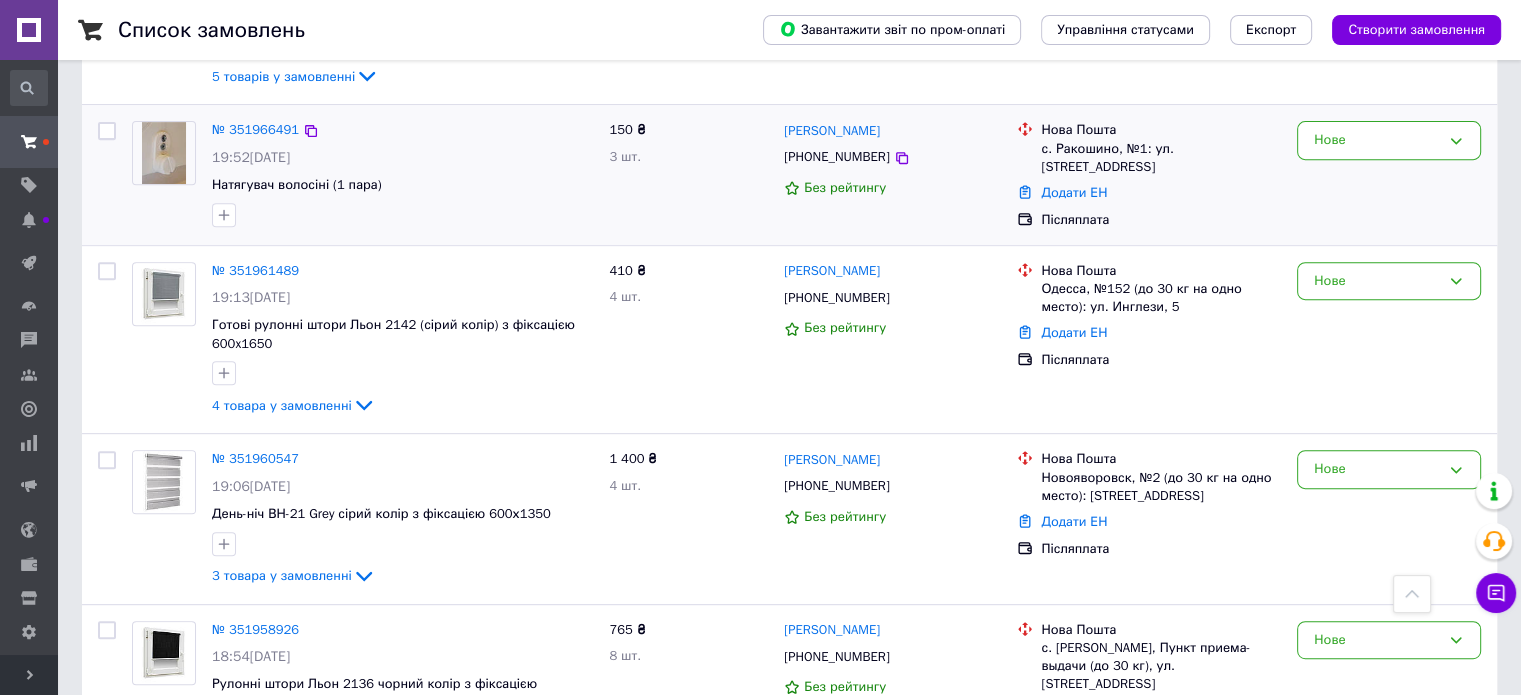 scroll, scrollTop: 700, scrollLeft: 0, axis: vertical 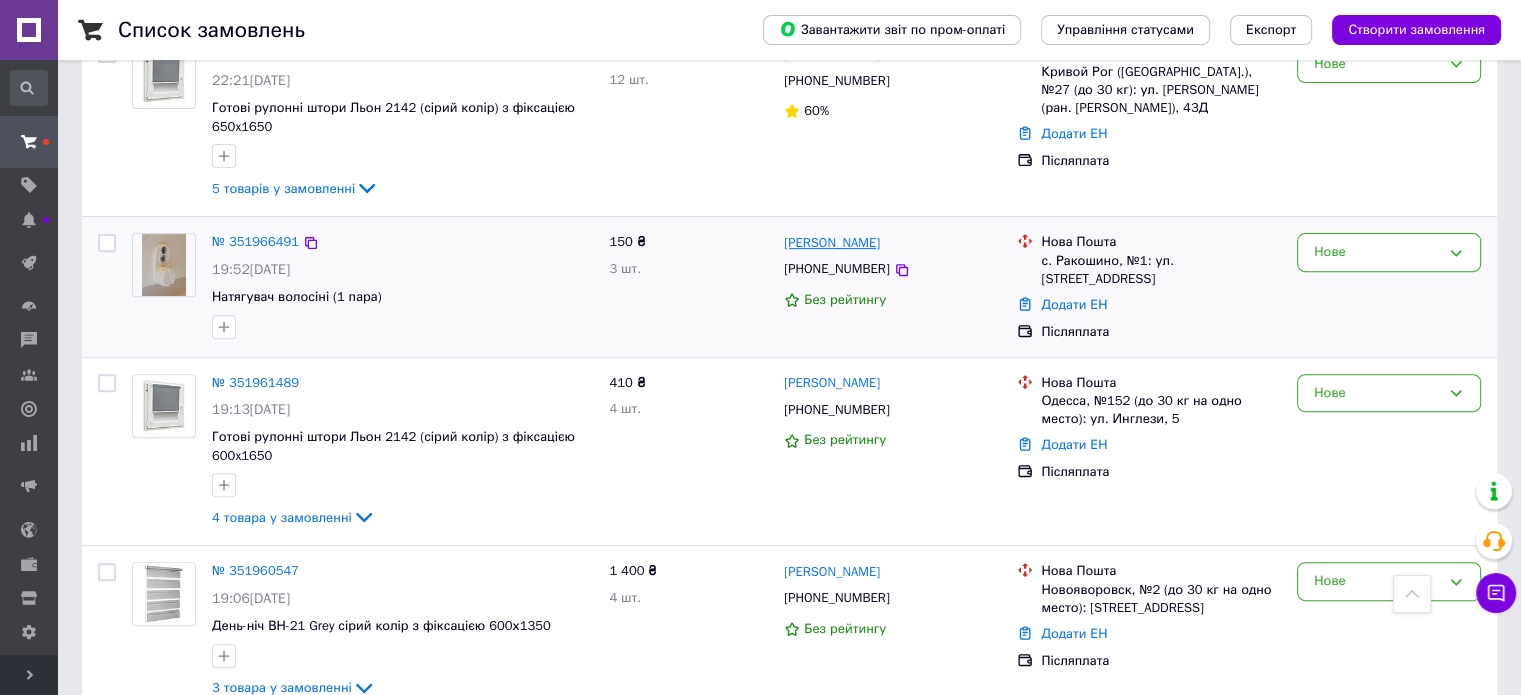 click on "[PERSON_NAME]" at bounding box center [832, 243] 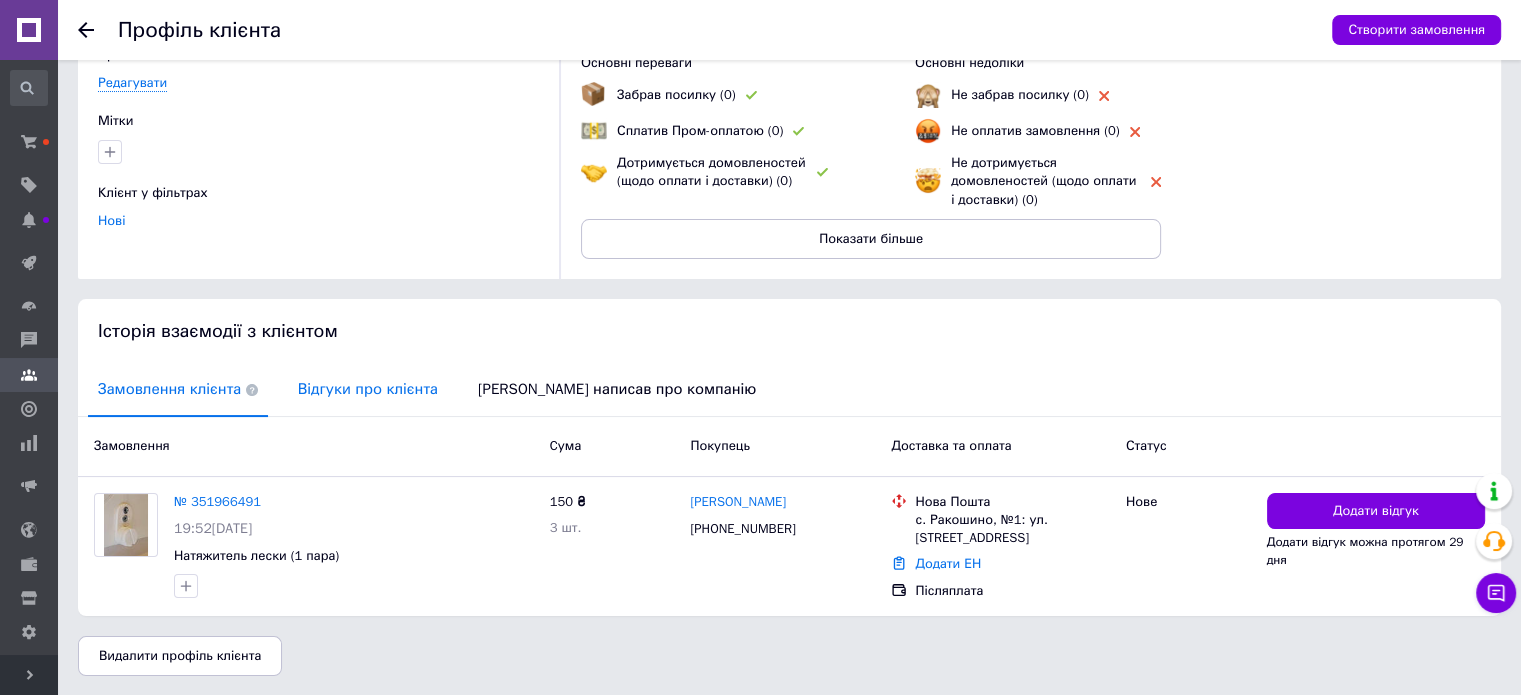 click on "Відгуки про клієнта" at bounding box center (368, 389) 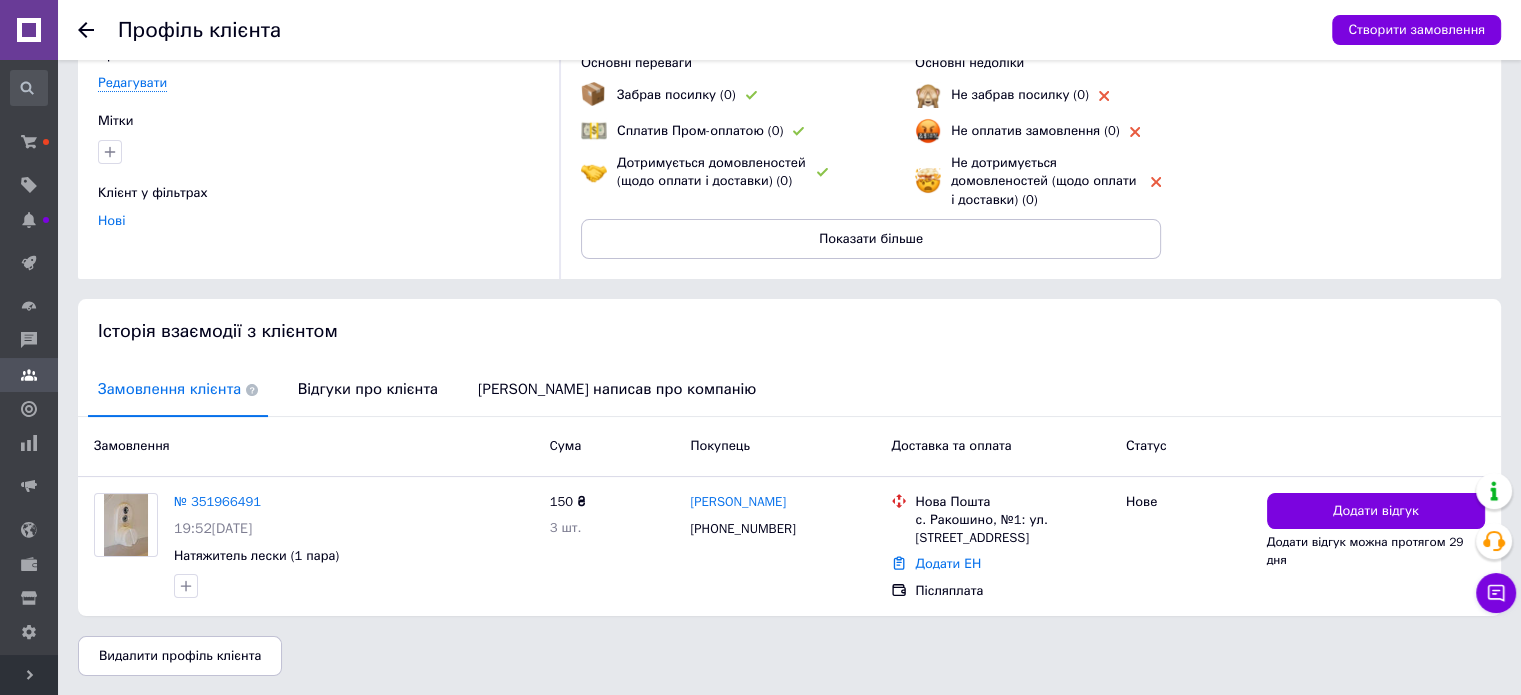 scroll, scrollTop: 15, scrollLeft: 0, axis: vertical 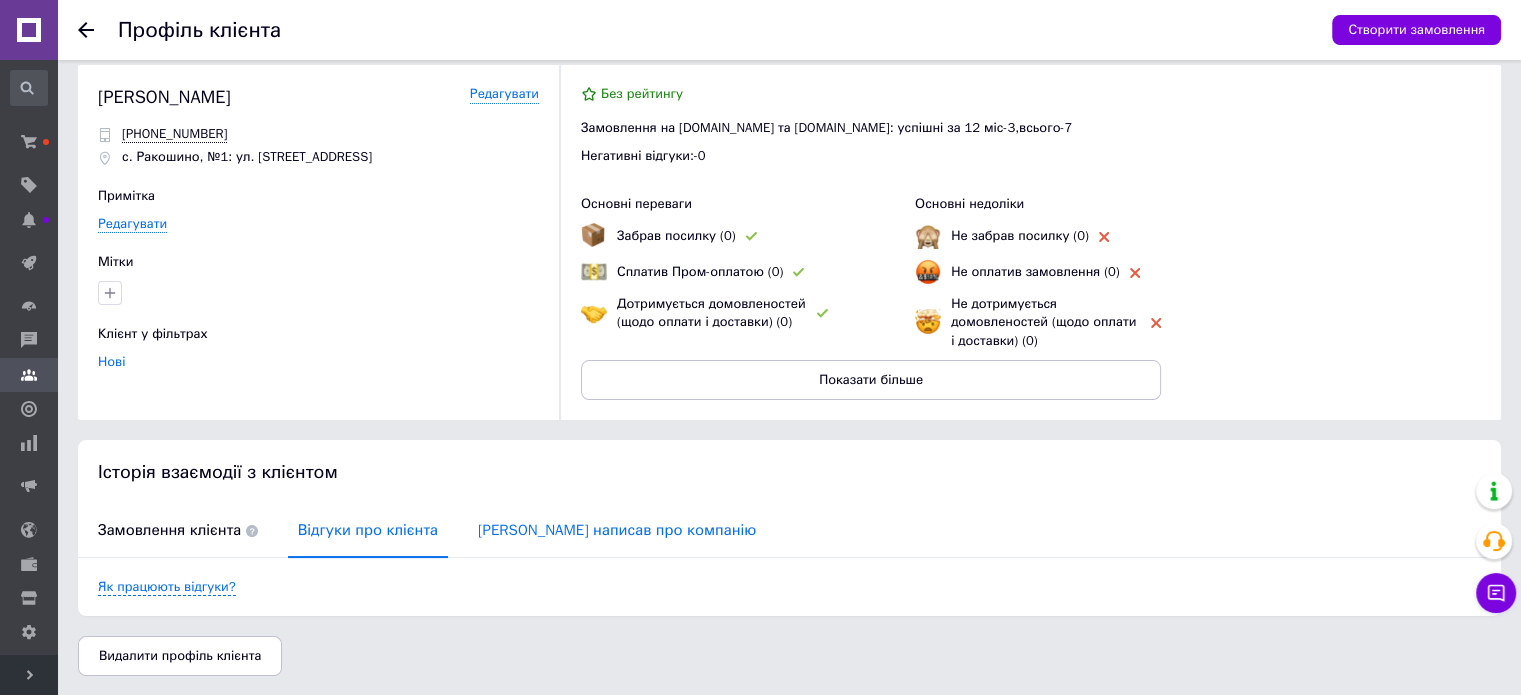 click on "[PERSON_NAME] написав про компанію" at bounding box center [617, 530] 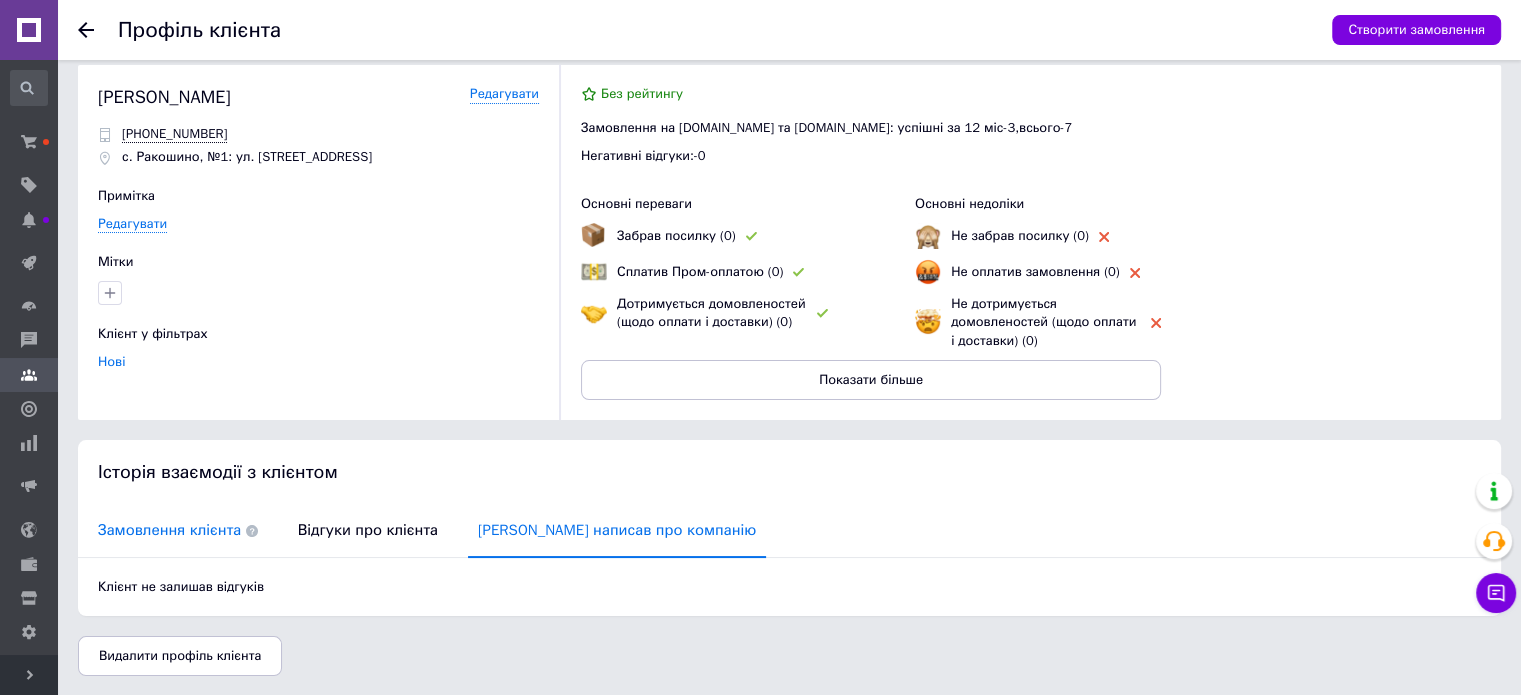 click on "Замовлення клієнта" at bounding box center [178, 530] 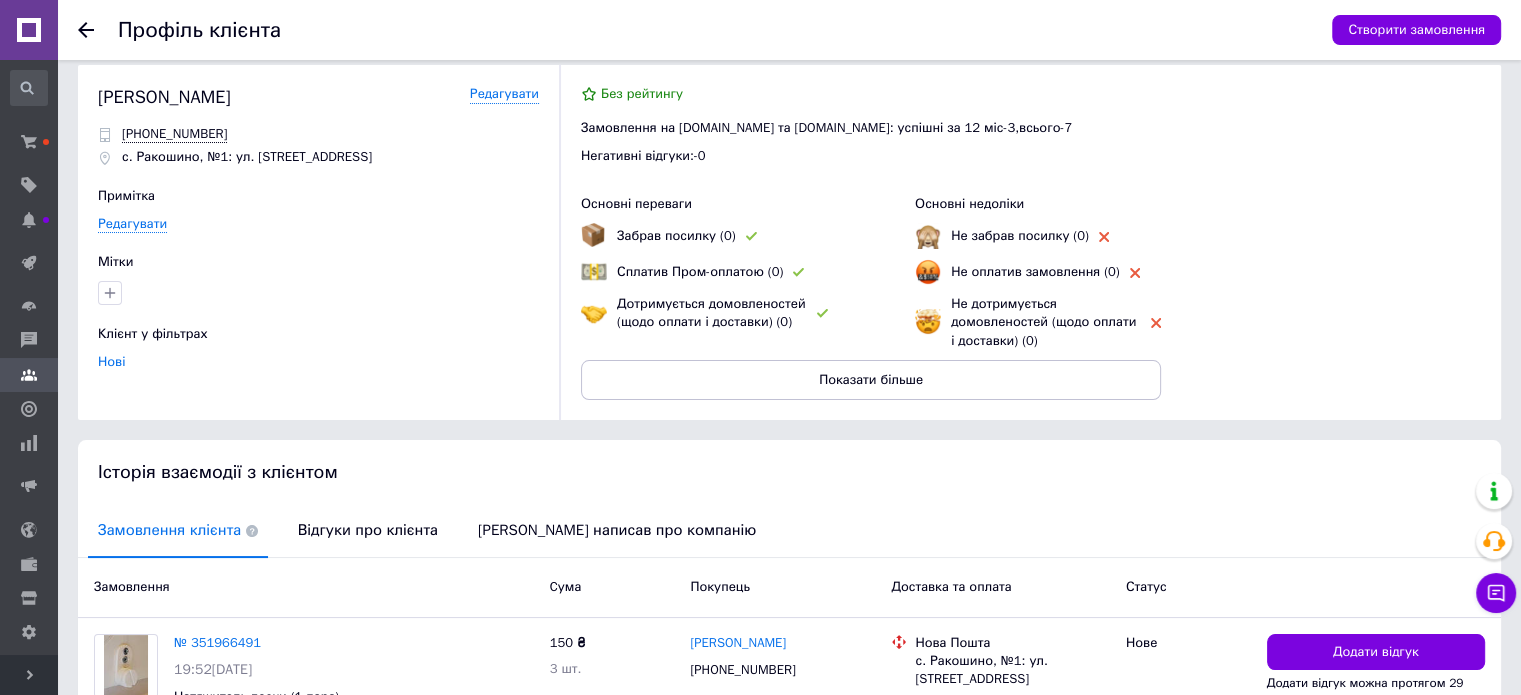 scroll, scrollTop: 156, scrollLeft: 0, axis: vertical 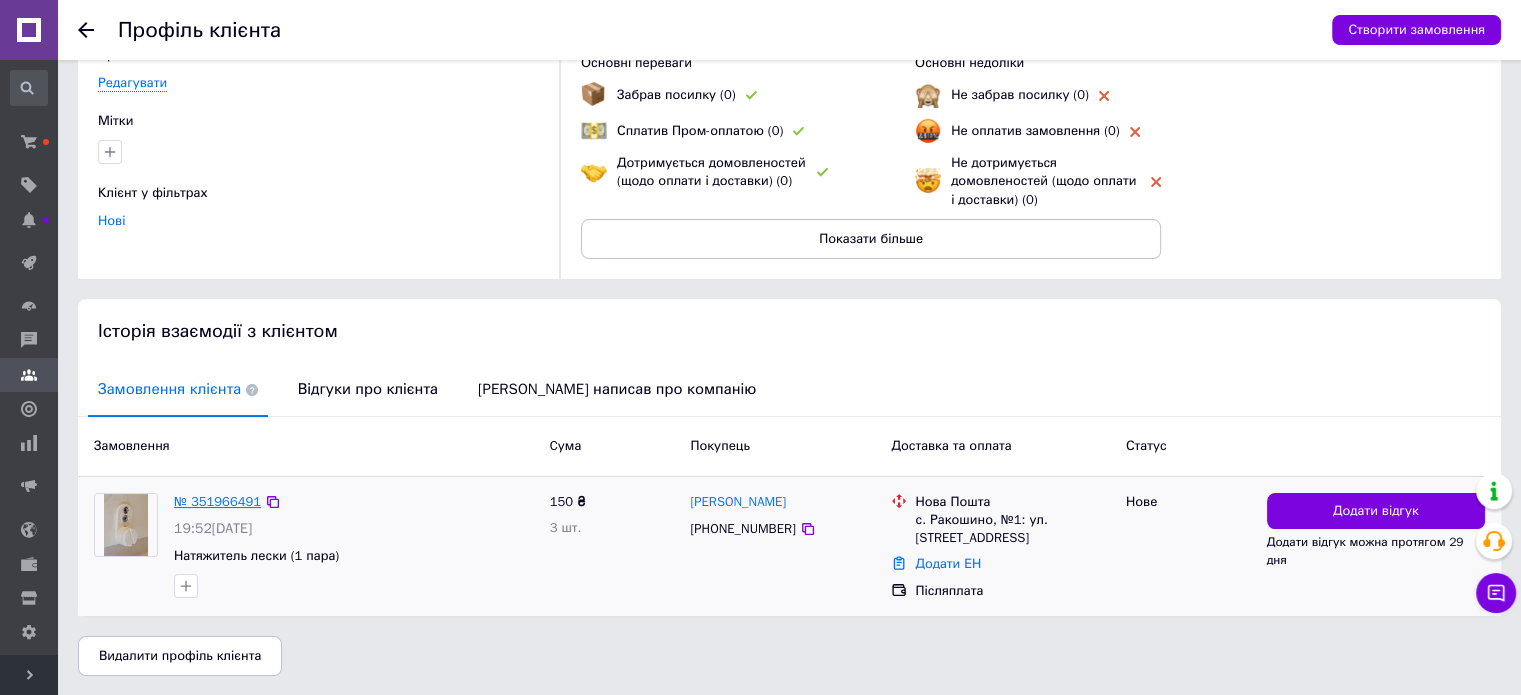 click on "№ 351966491" at bounding box center [217, 501] 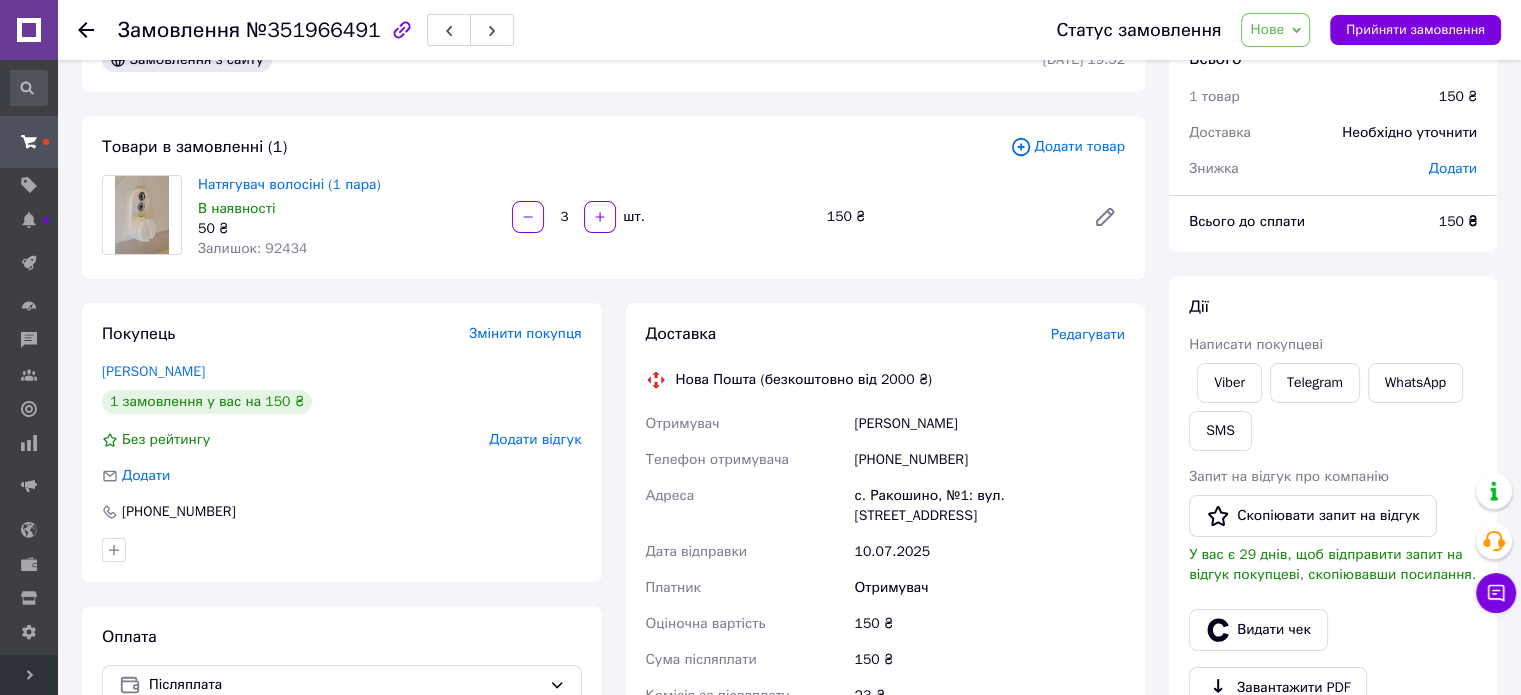 scroll, scrollTop: 0, scrollLeft: 0, axis: both 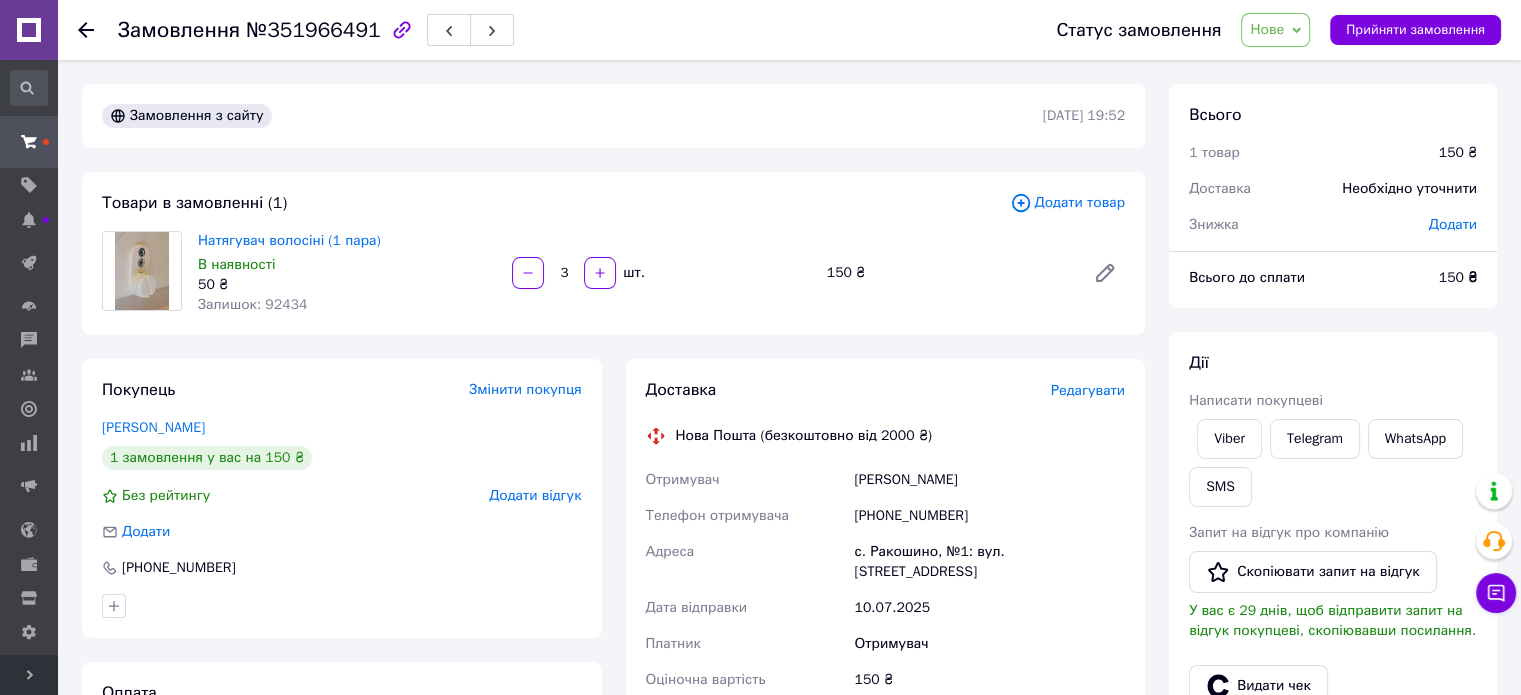 click on "Нове" at bounding box center [1267, 29] 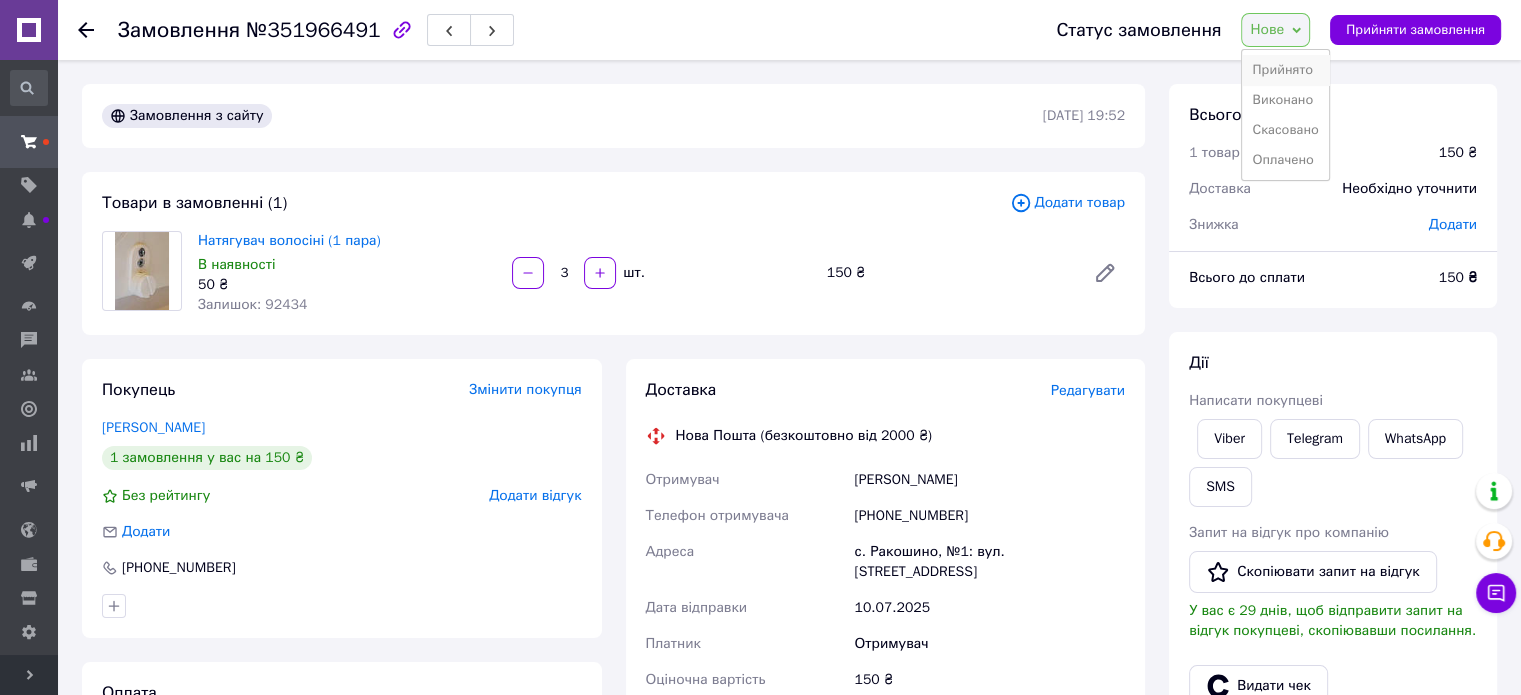 click on "Прийнято" at bounding box center [1285, 70] 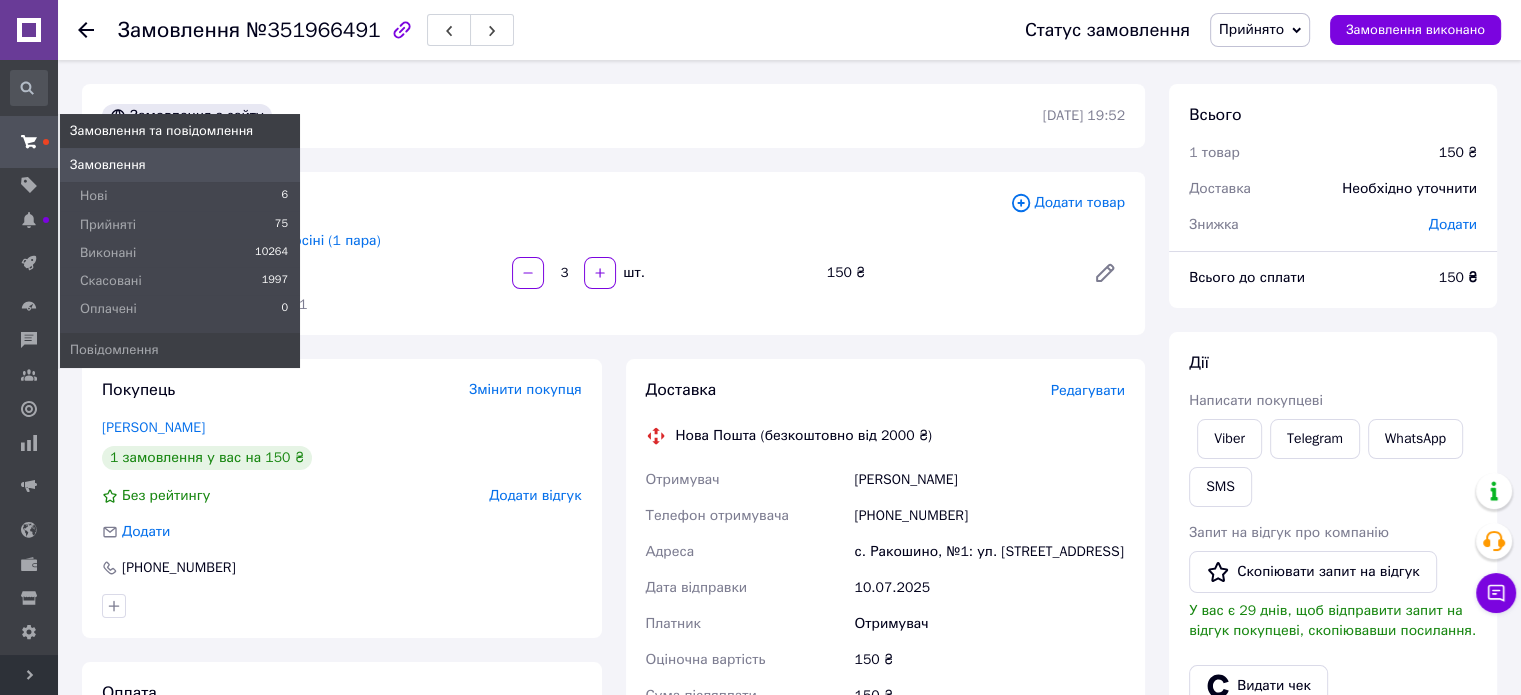 click at bounding box center [29, 142] 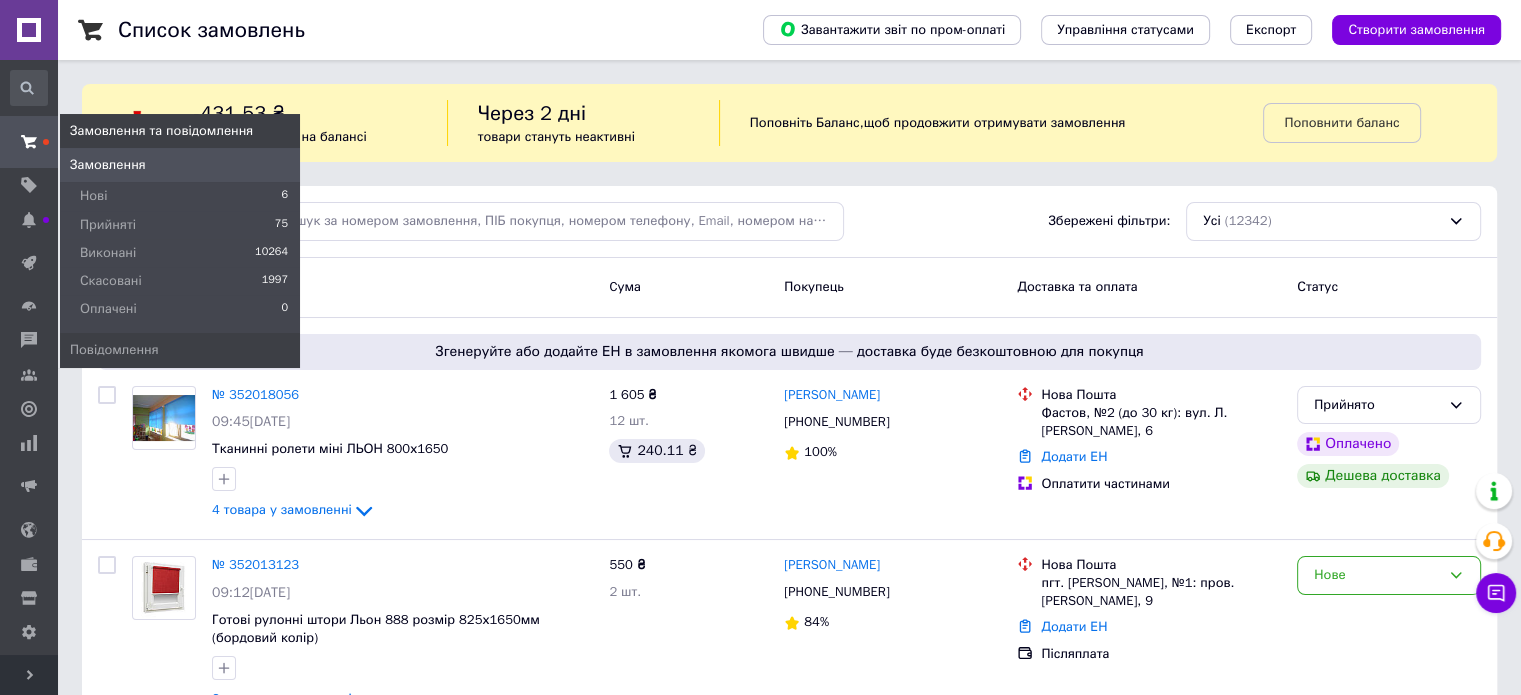 click at bounding box center [29, 142] 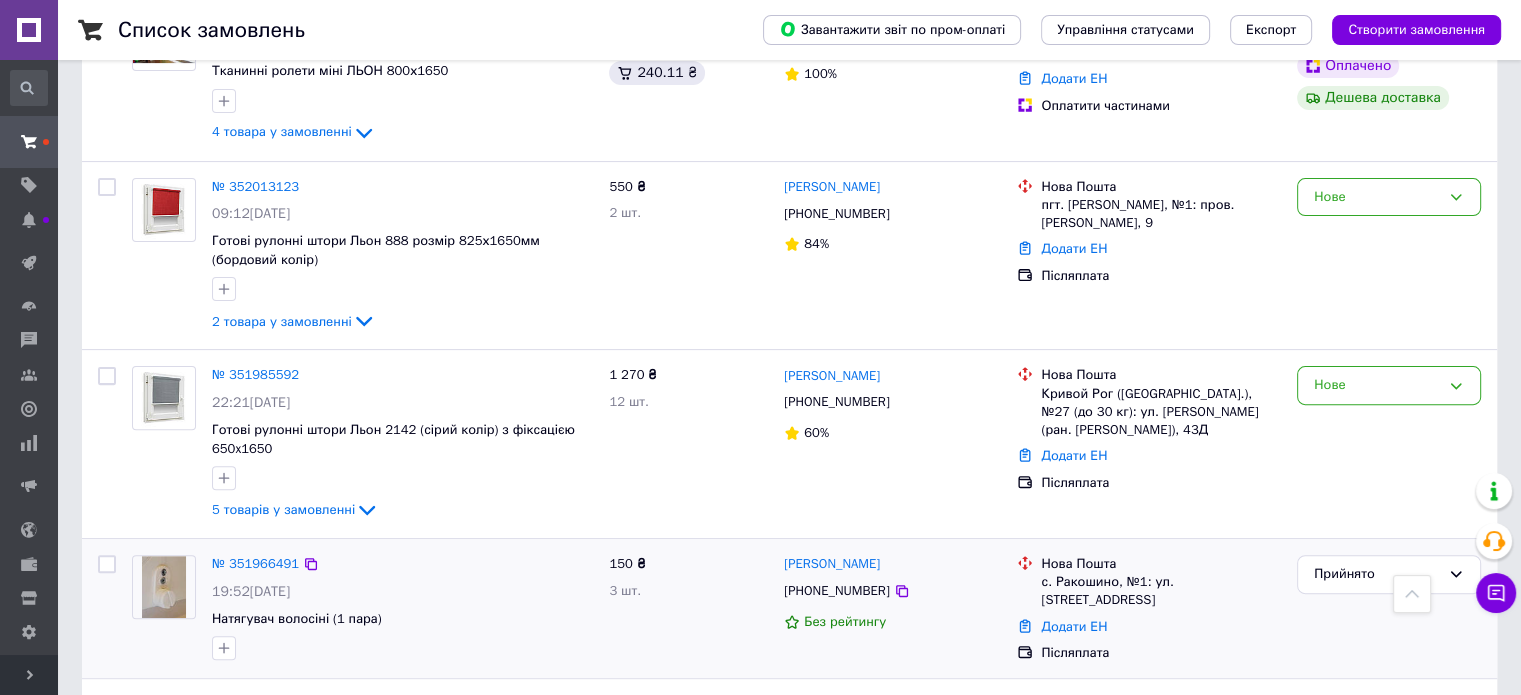 scroll, scrollTop: 700, scrollLeft: 0, axis: vertical 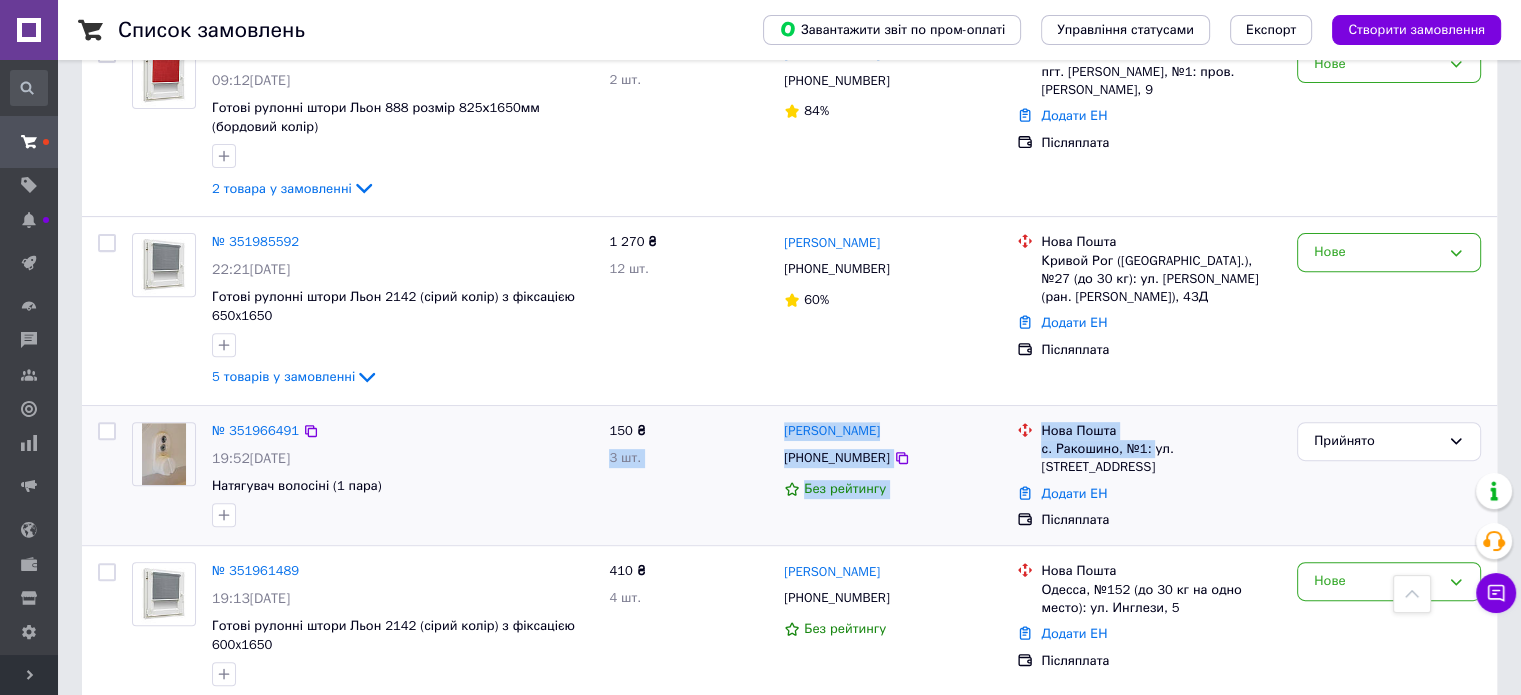 drag, startPoint x: 1148, startPoint y: 446, endPoint x: 772, endPoint y: 434, distance: 376.19144 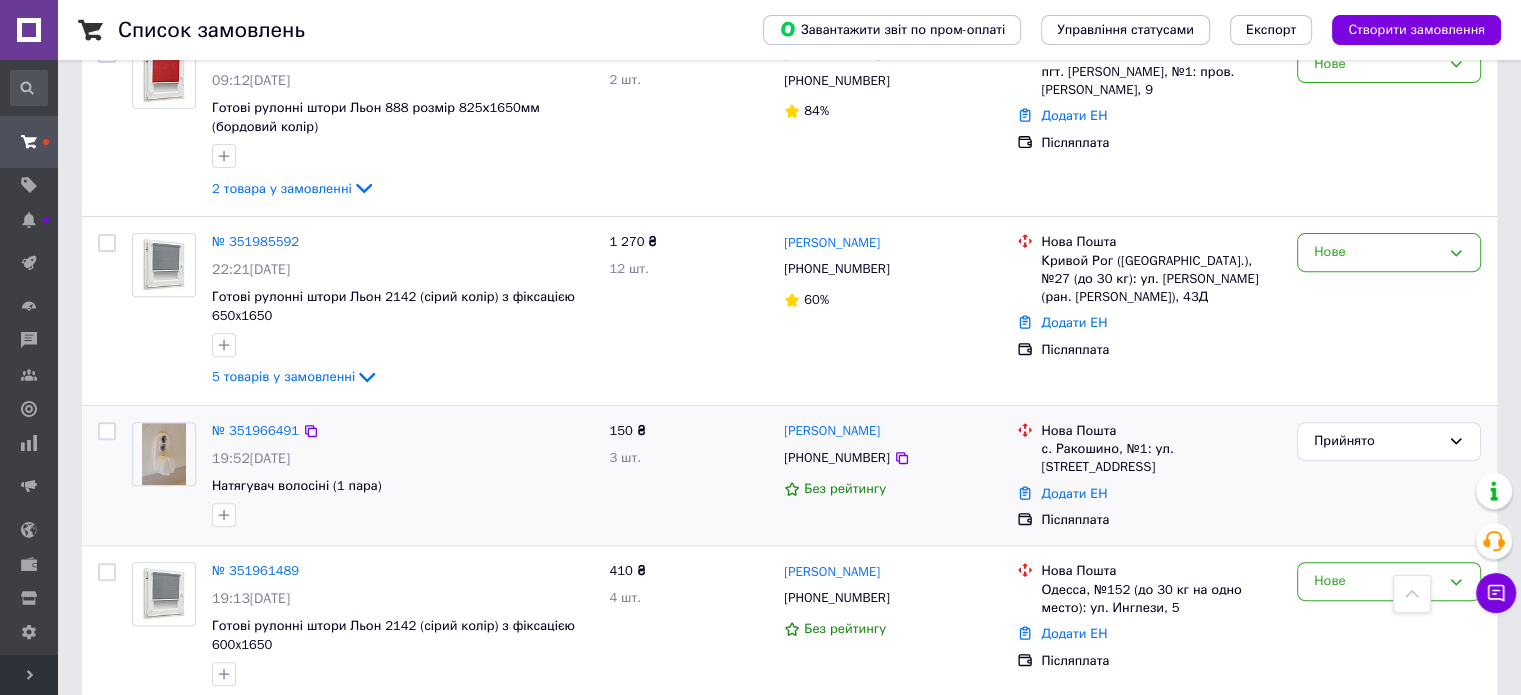 click on "Нова Пошта с. Ракошино, №1: ул. [STREET_ADDRESS] Додати ЕН Післяплата" at bounding box center [1149, 475] 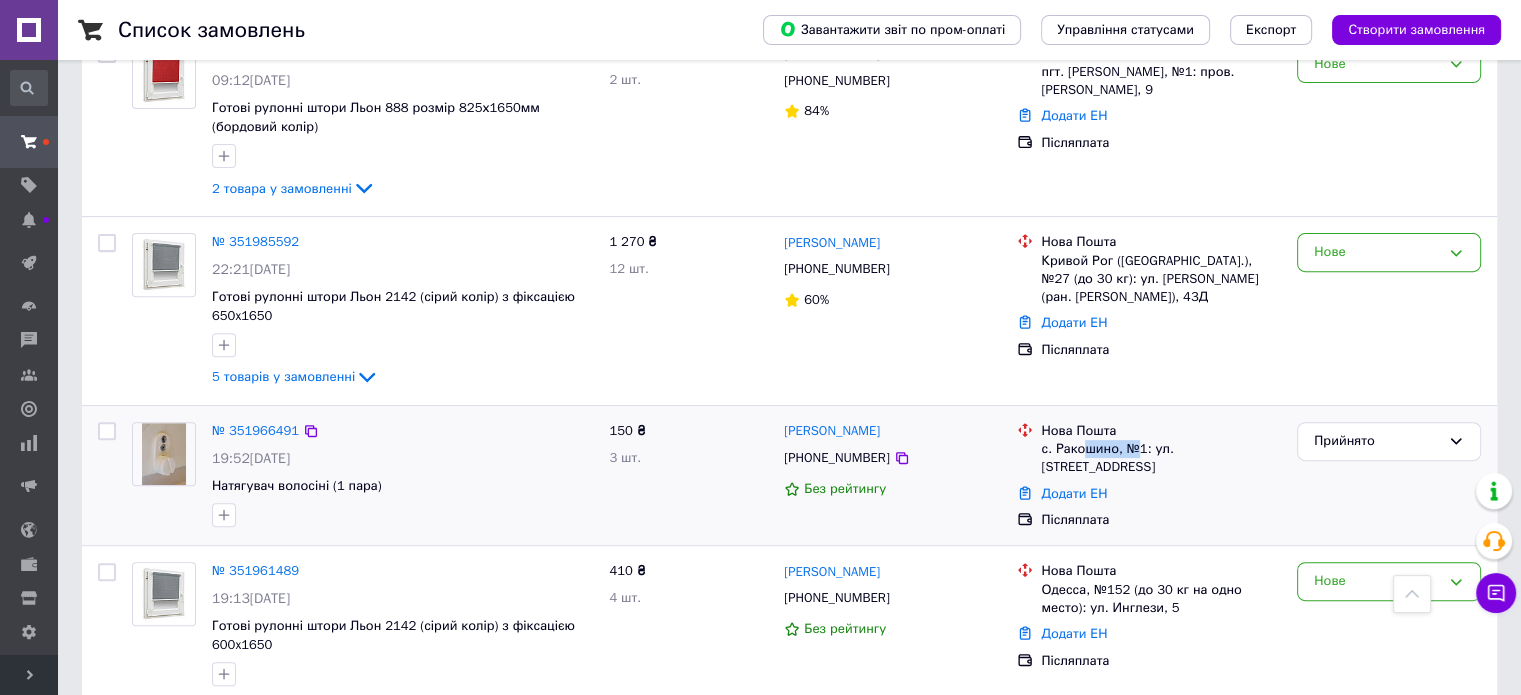 drag, startPoint x: 1137, startPoint y: 446, endPoint x: 1082, endPoint y: 439, distance: 55.443665 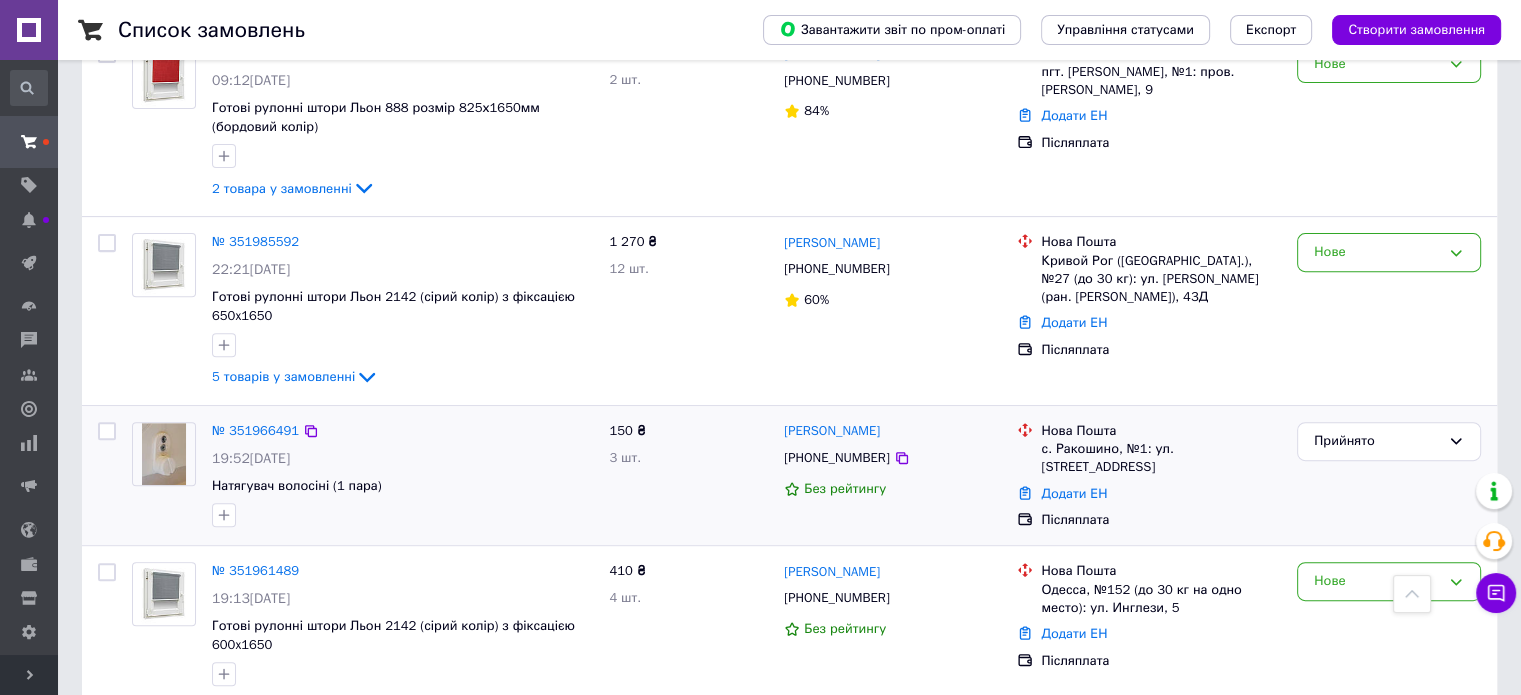 click on "Додати ЕН" at bounding box center (1161, 494) 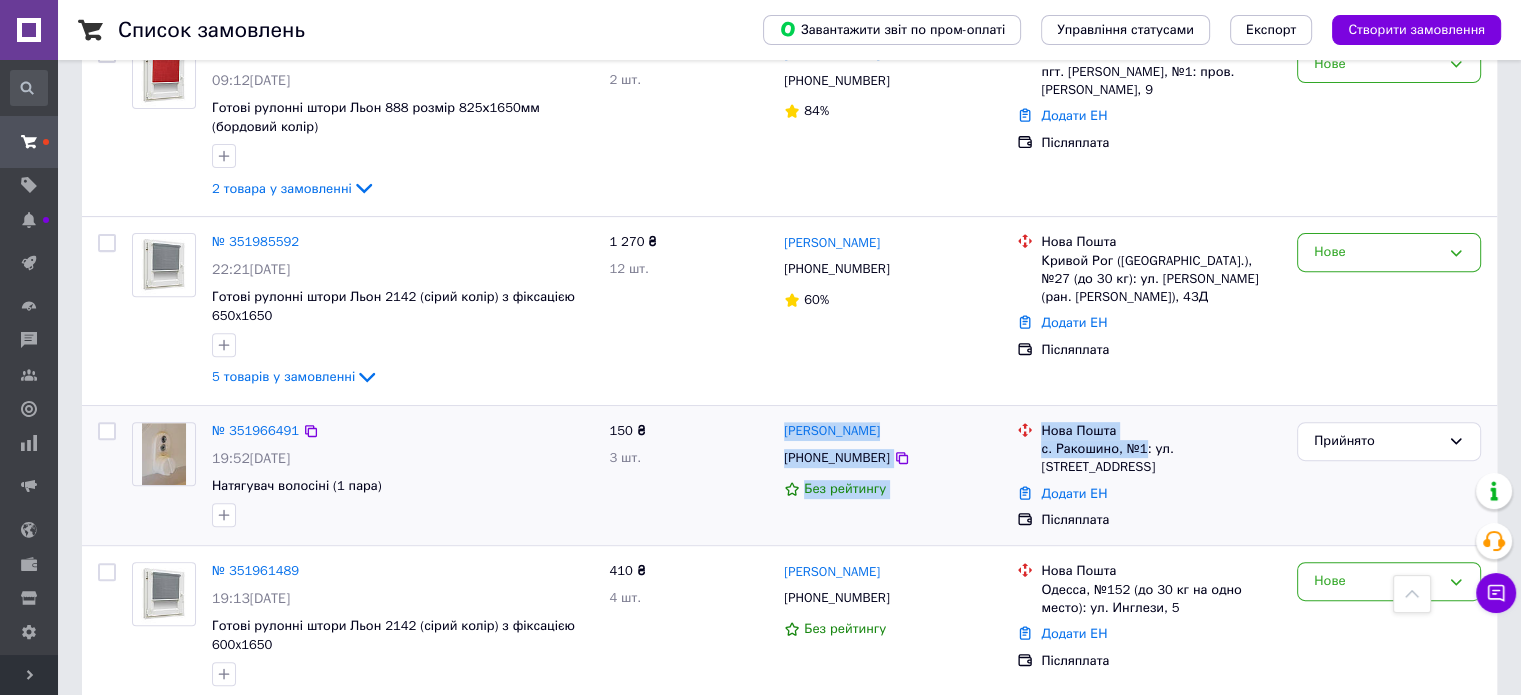 drag, startPoint x: 1141, startPoint y: 448, endPoint x: 781, endPoint y: 429, distance: 360.50104 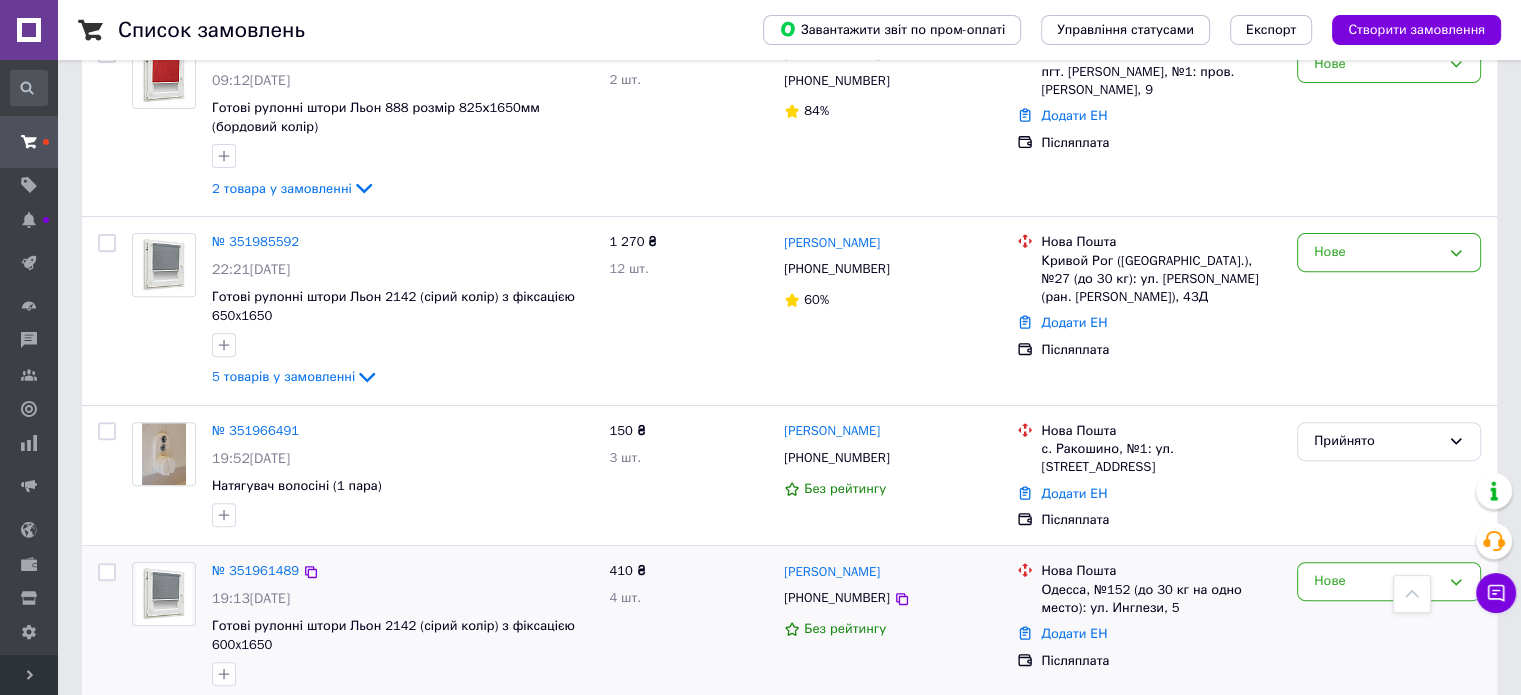click on "[PERSON_NAME] [PHONE_NUMBER] Без рейтингу" at bounding box center [892, 640] 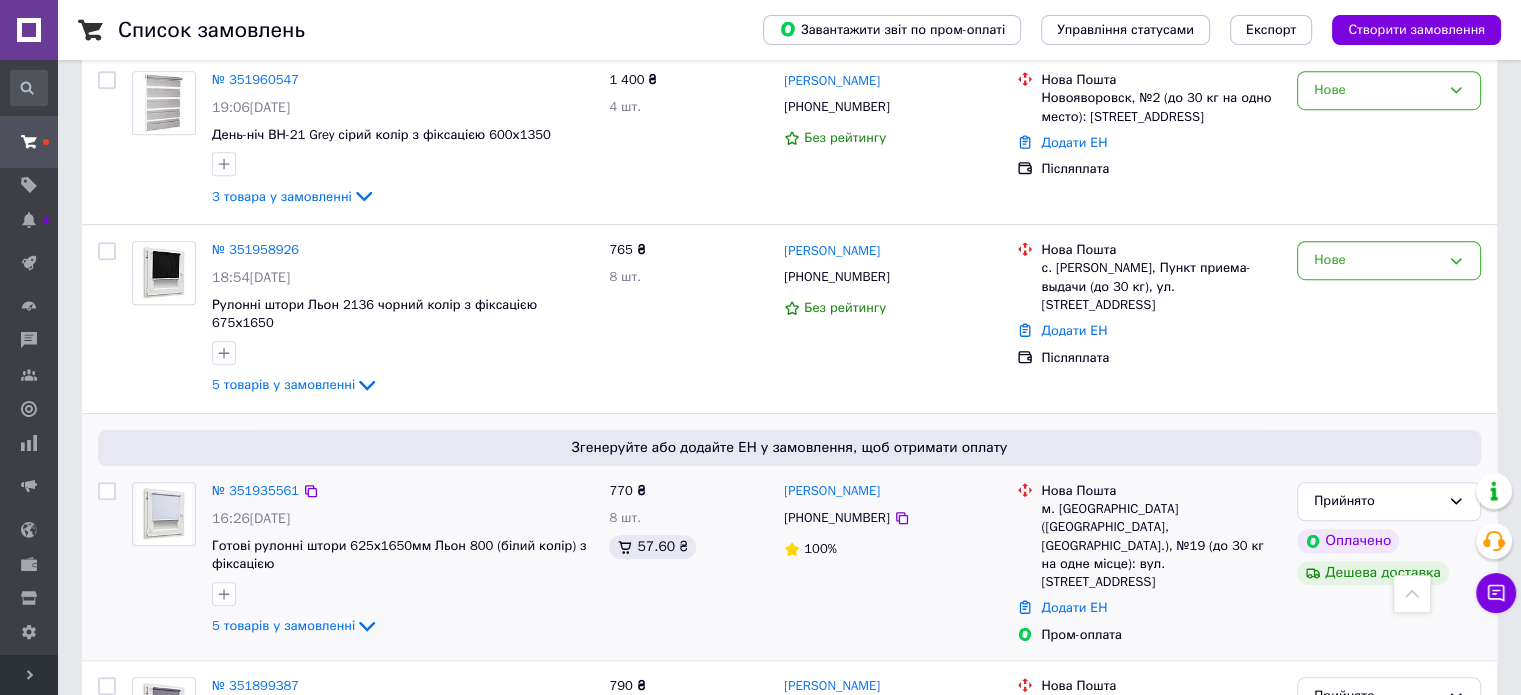 scroll, scrollTop: 1400, scrollLeft: 0, axis: vertical 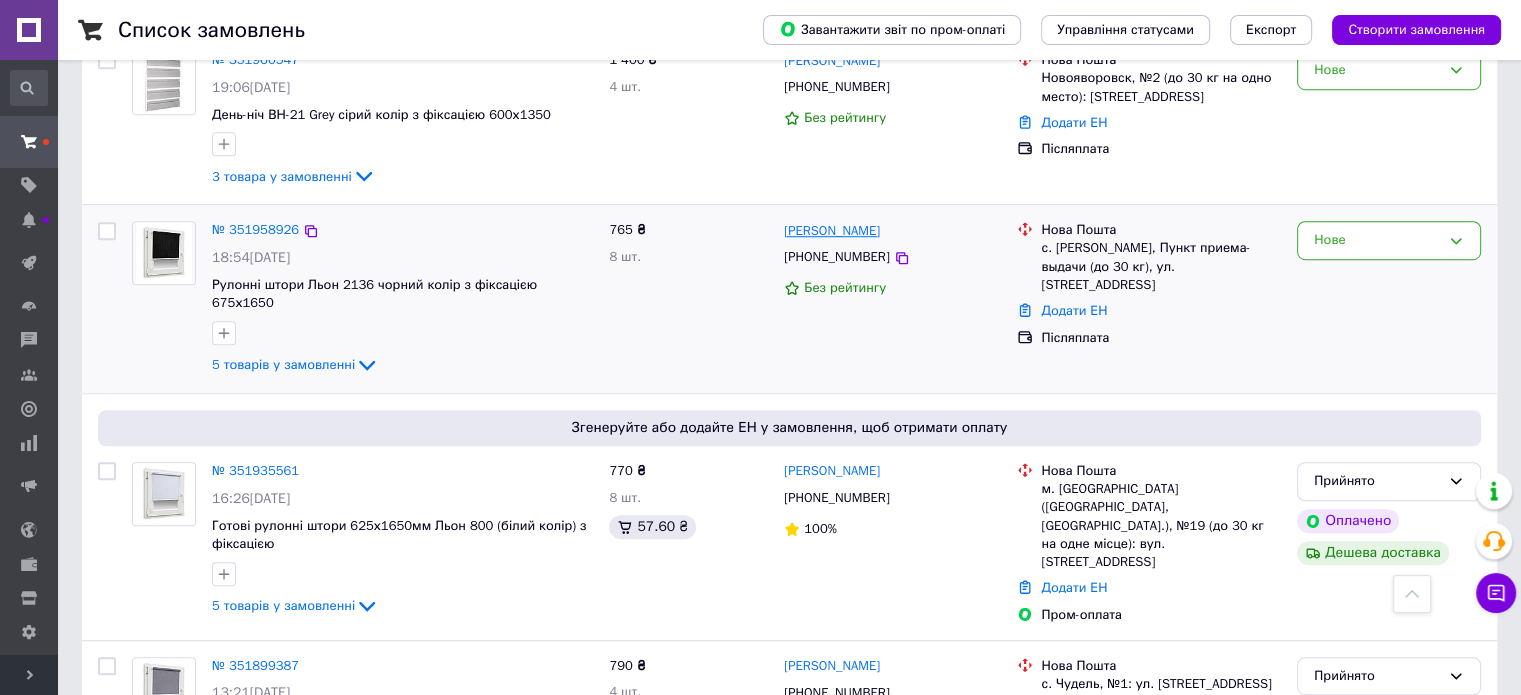 click on "[PERSON_NAME]" at bounding box center [832, 231] 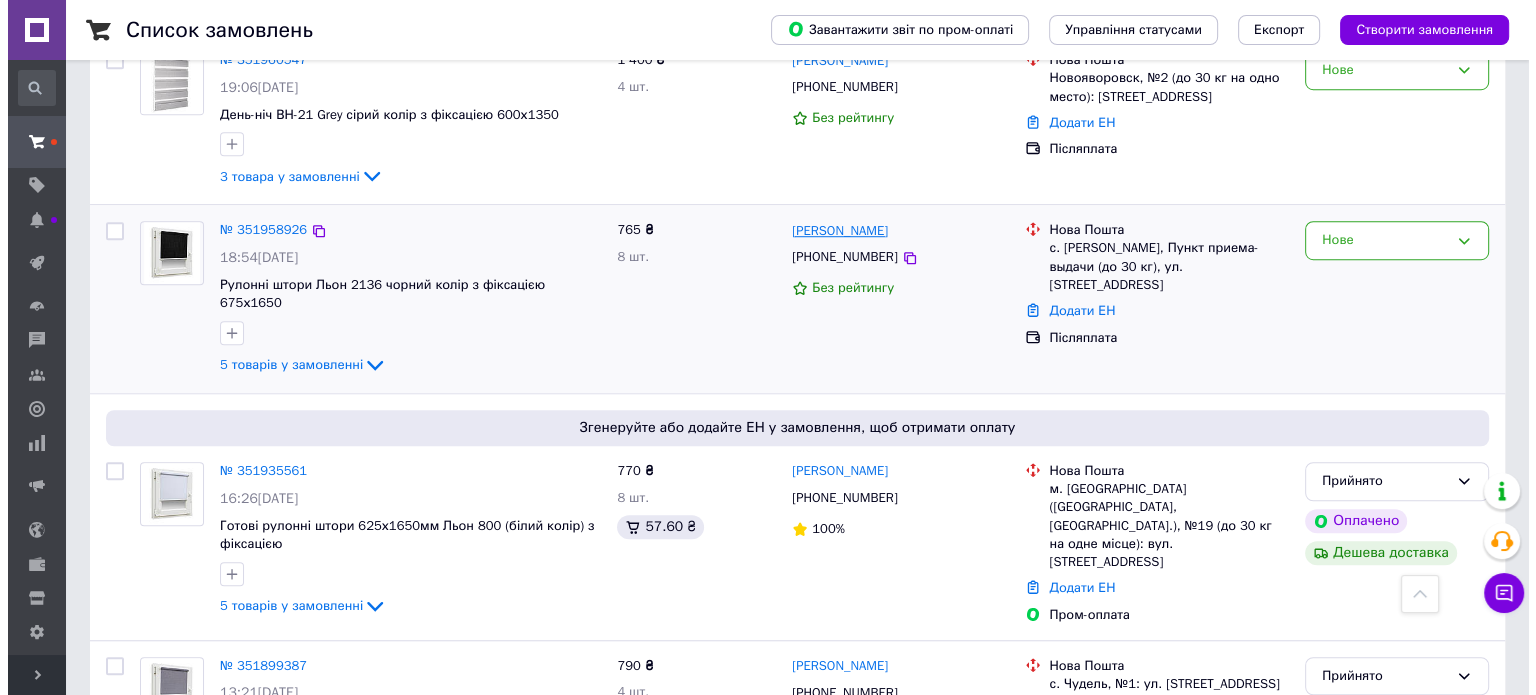 scroll, scrollTop: 0, scrollLeft: 0, axis: both 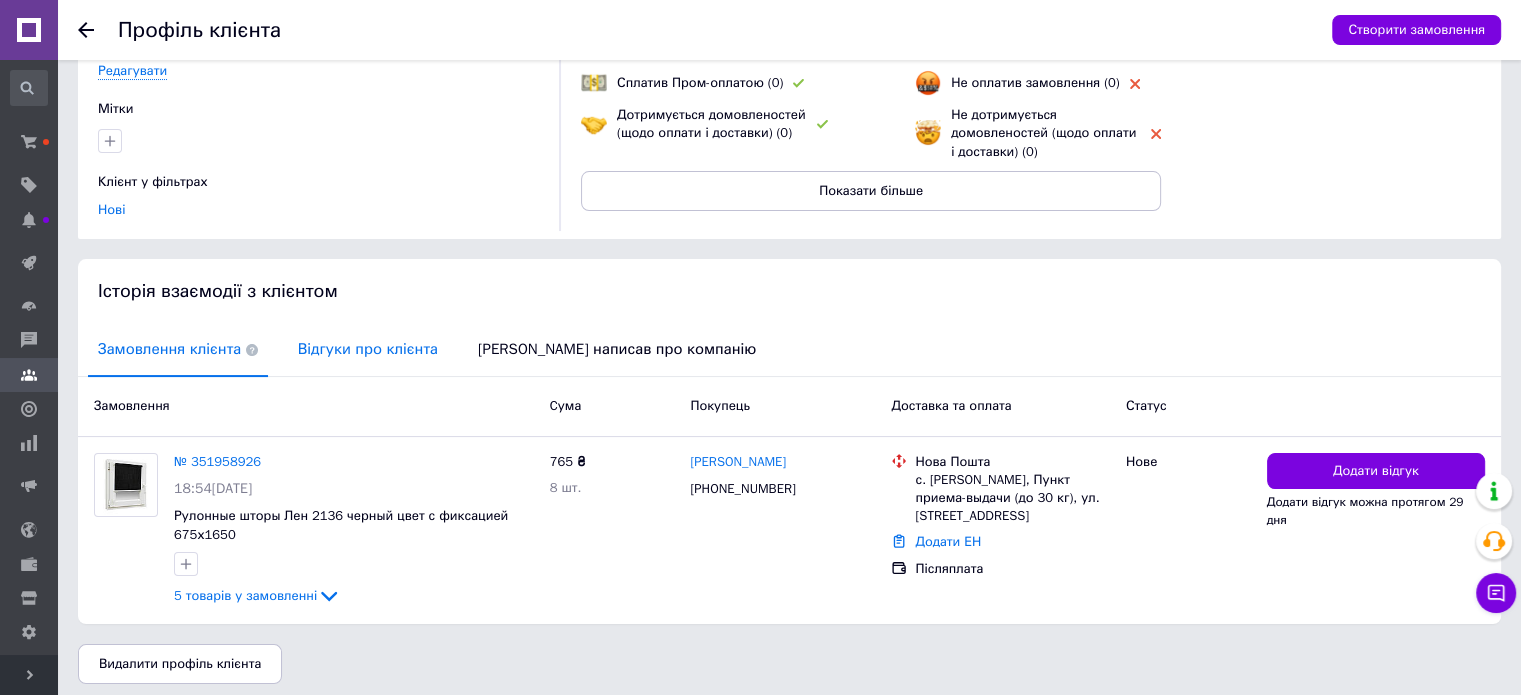 click on "Відгуки про клієнта" at bounding box center (368, 349) 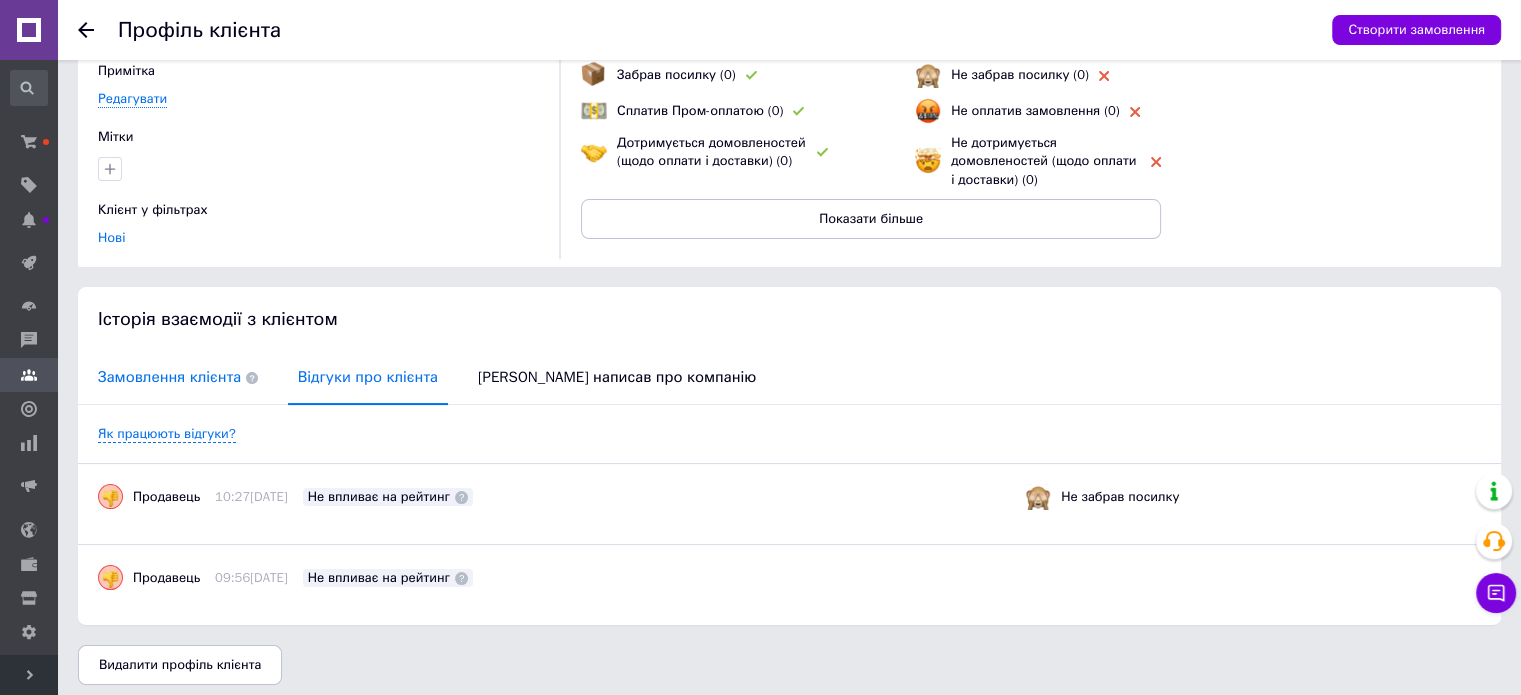click on "Замовлення клієнта" at bounding box center (178, 377) 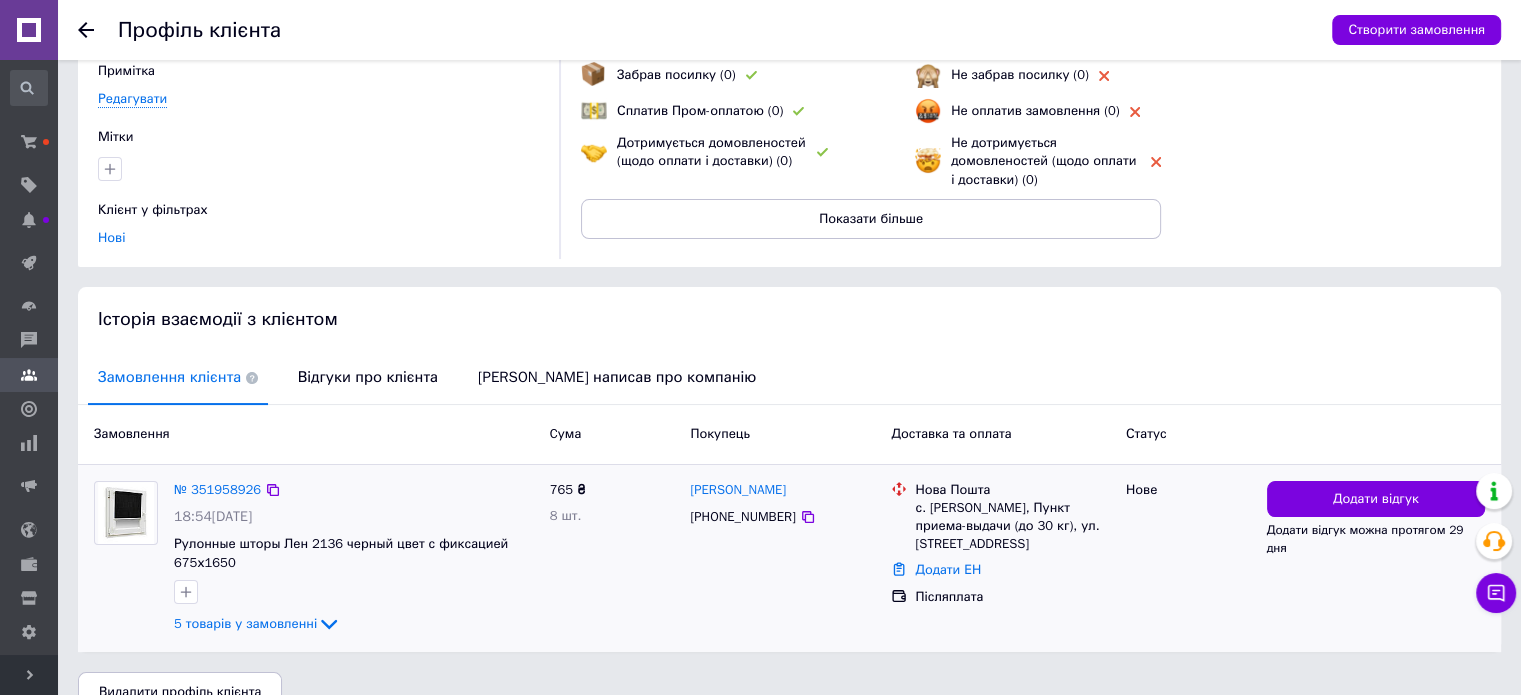 scroll, scrollTop: 204, scrollLeft: 0, axis: vertical 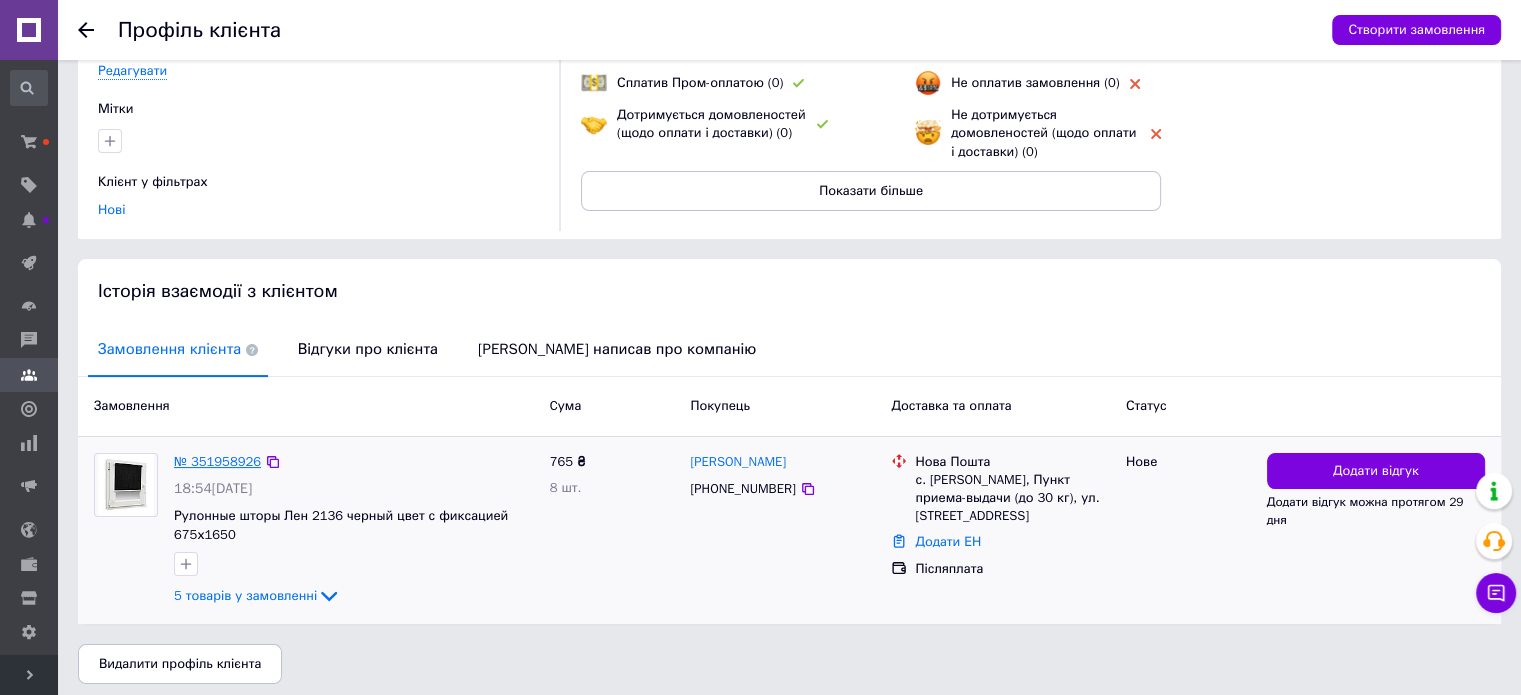 click on "№ 351958926" at bounding box center (217, 461) 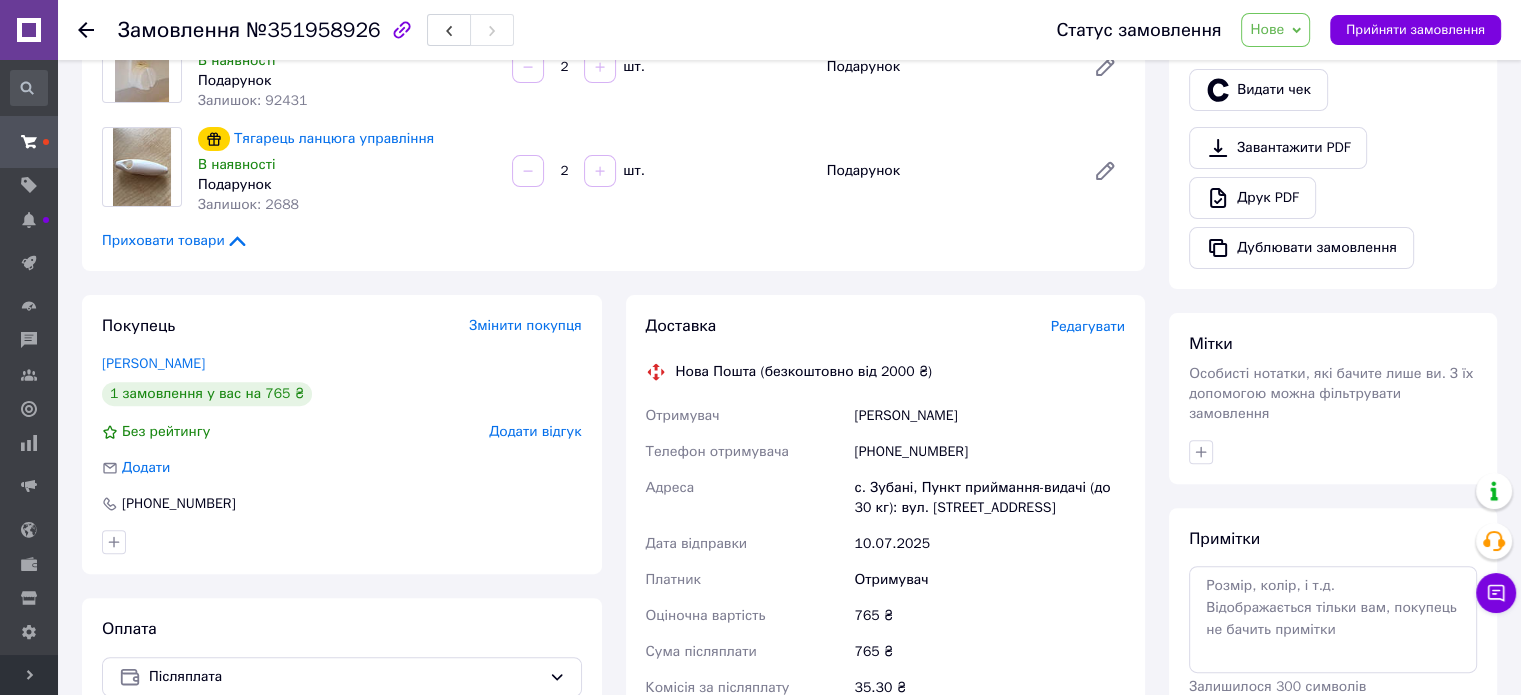 scroll, scrollTop: 900, scrollLeft: 0, axis: vertical 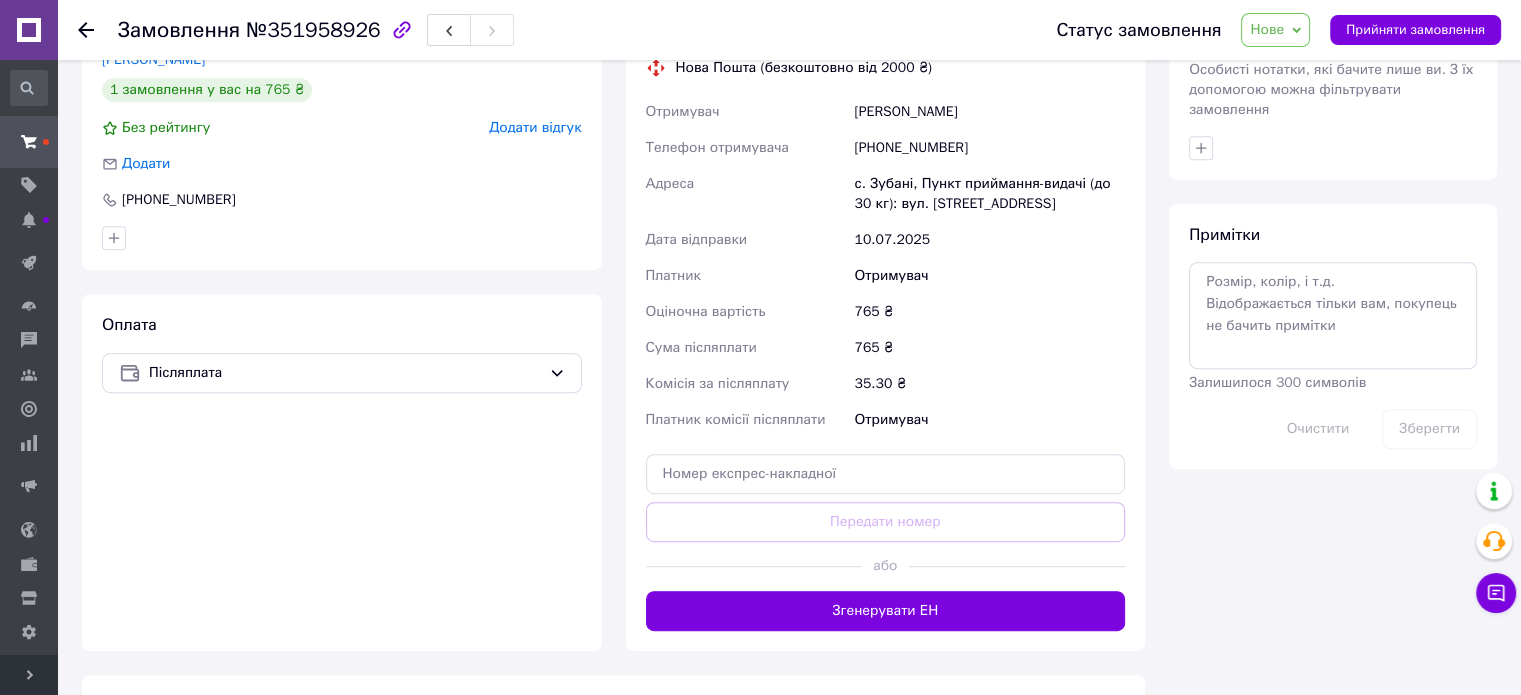 click on "Оплата Післяплата" at bounding box center [342, 472] 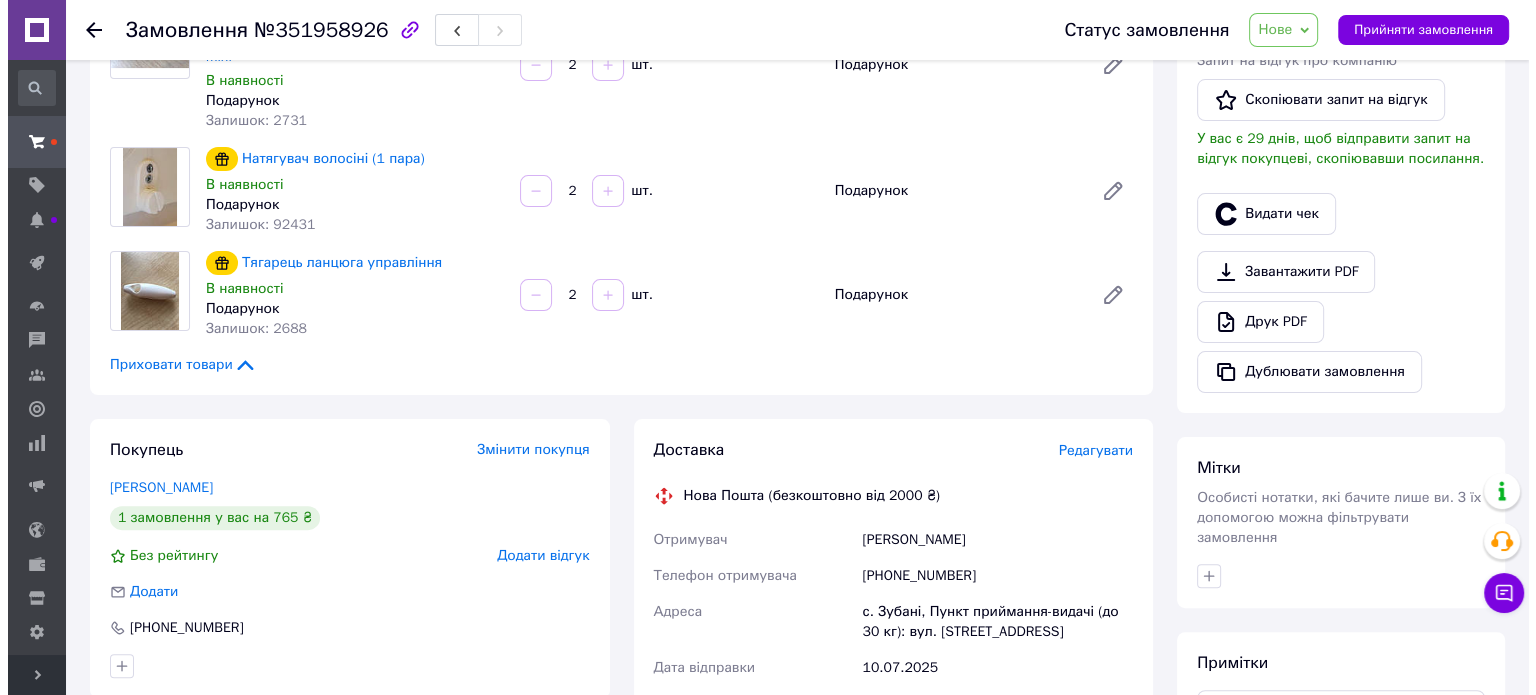 scroll, scrollTop: 300, scrollLeft: 0, axis: vertical 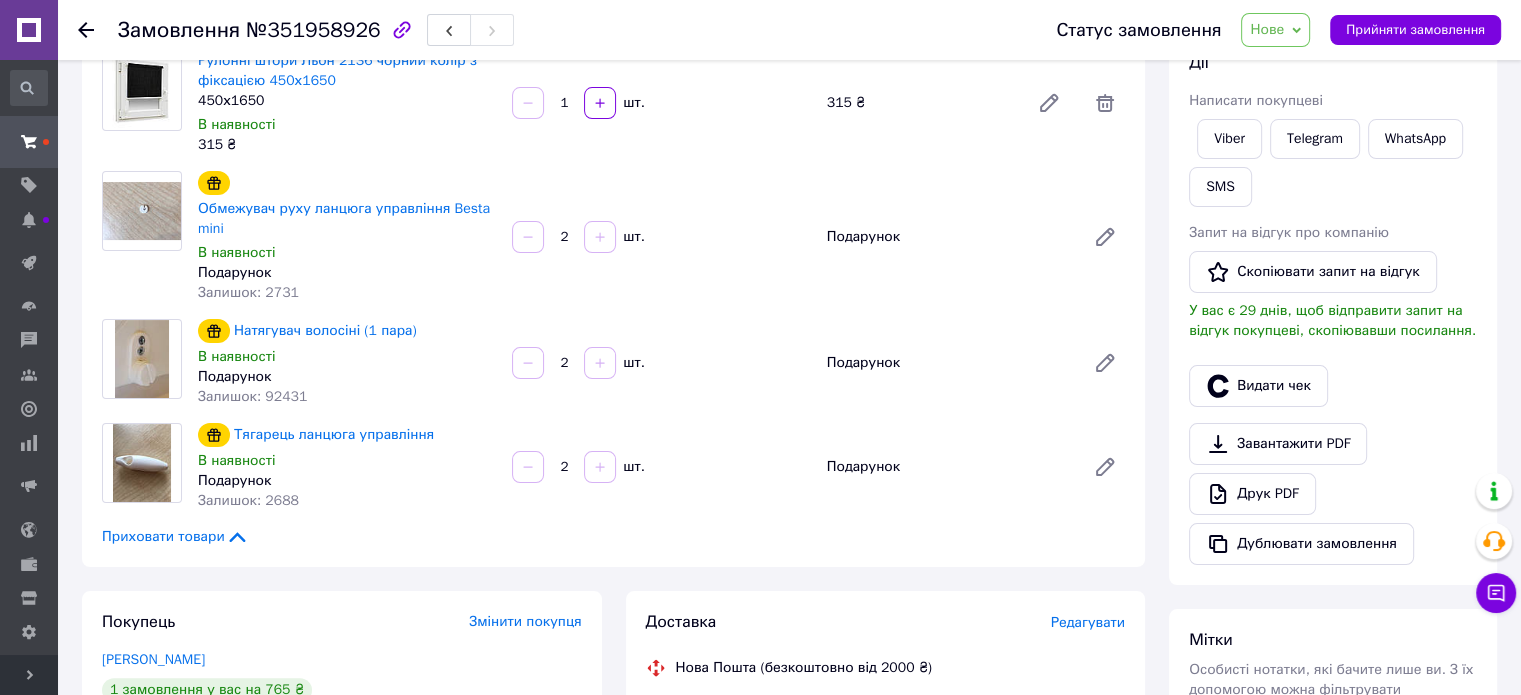 click on "Нове" at bounding box center (1275, 30) 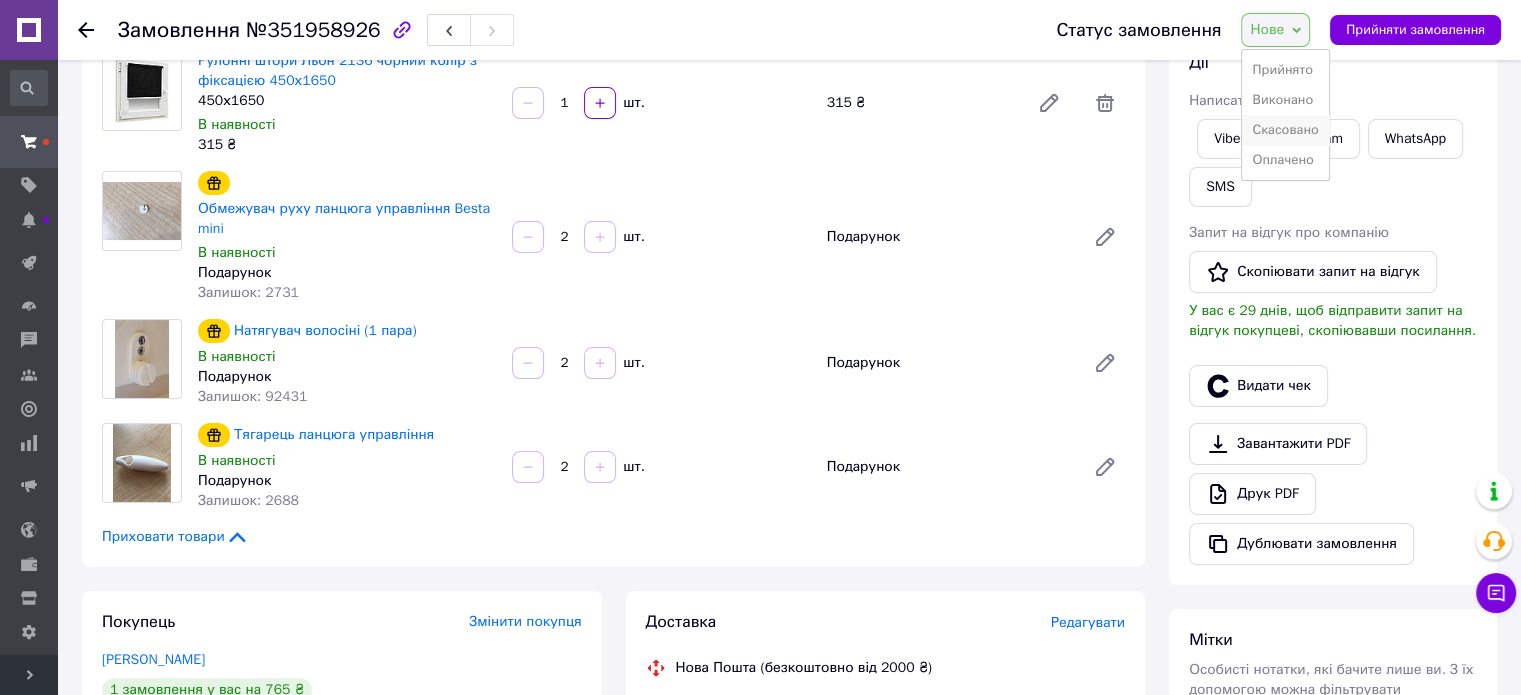 click on "Скасовано" at bounding box center [1285, 130] 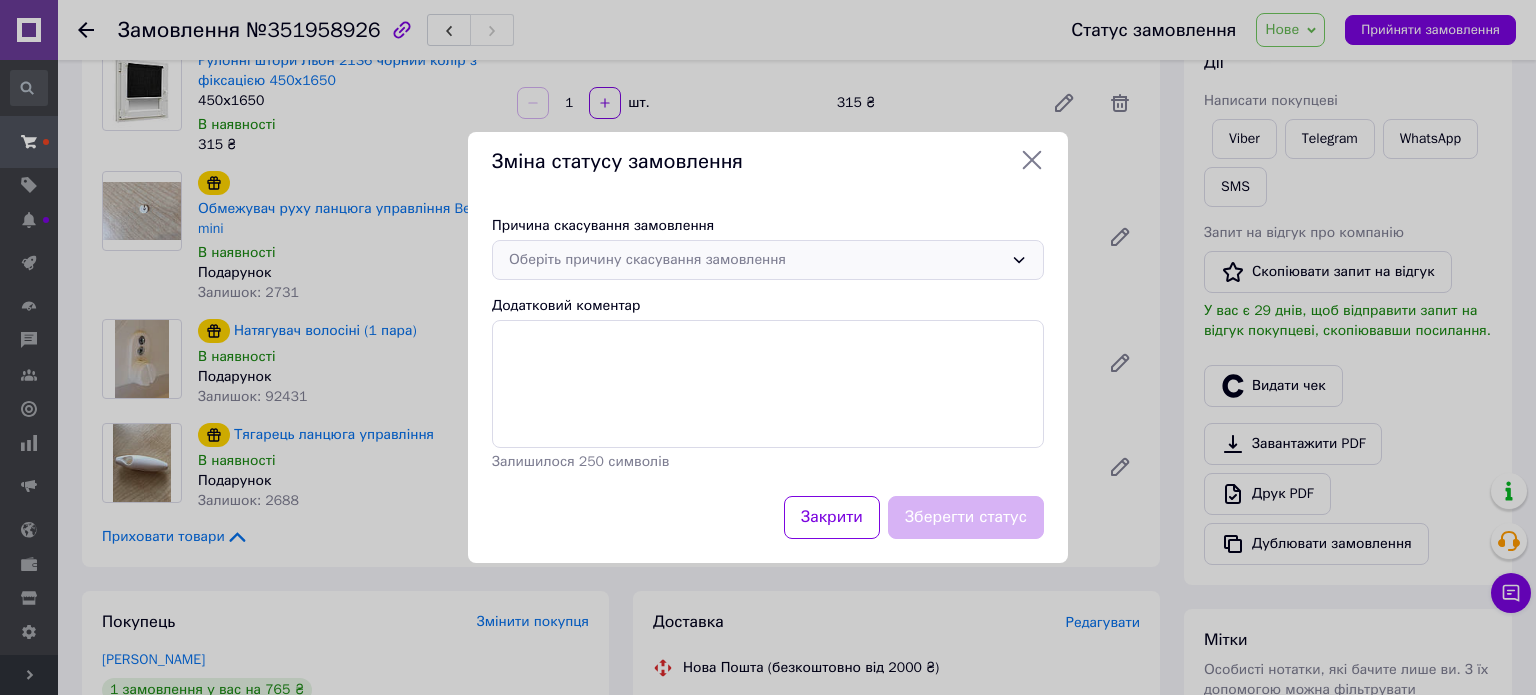 drag, startPoint x: 760, startPoint y: 240, endPoint x: 773, endPoint y: 252, distance: 17.691807 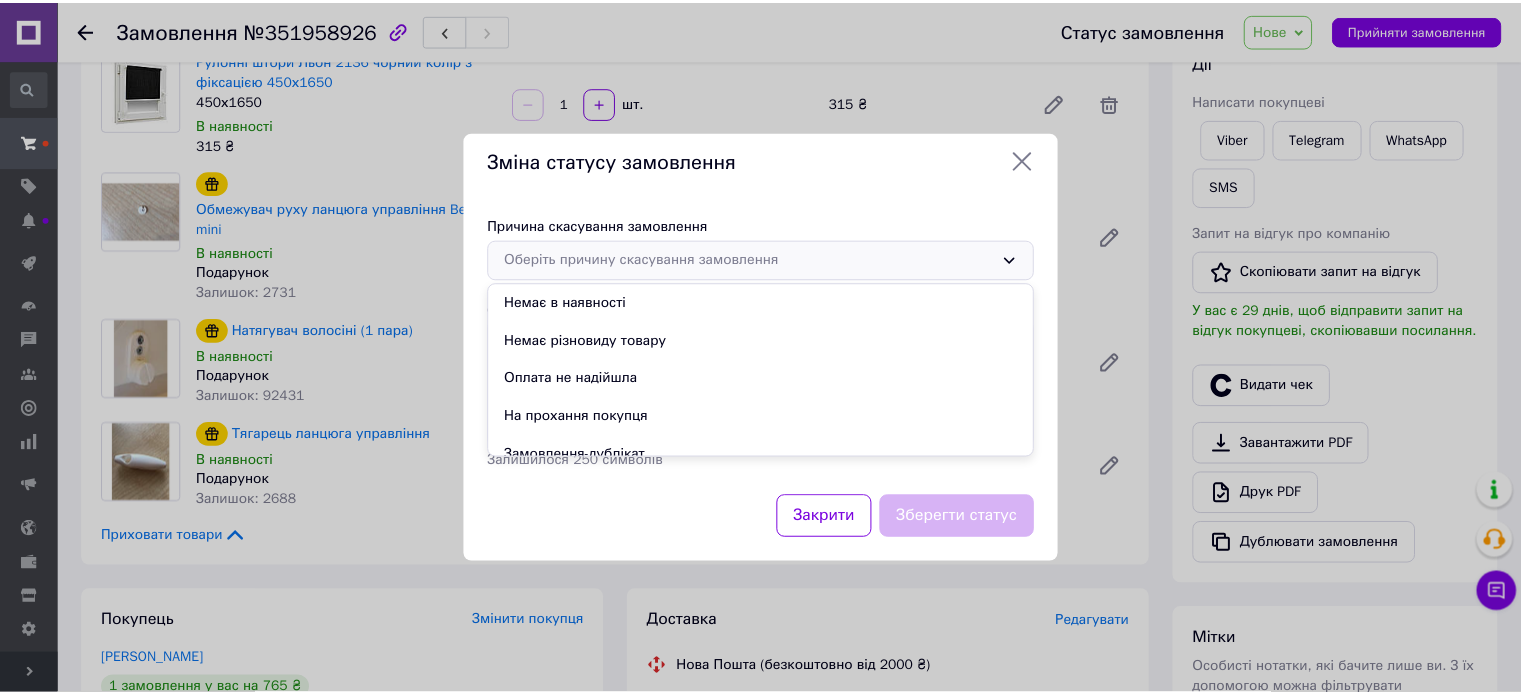 scroll, scrollTop: 0, scrollLeft: 0, axis: both 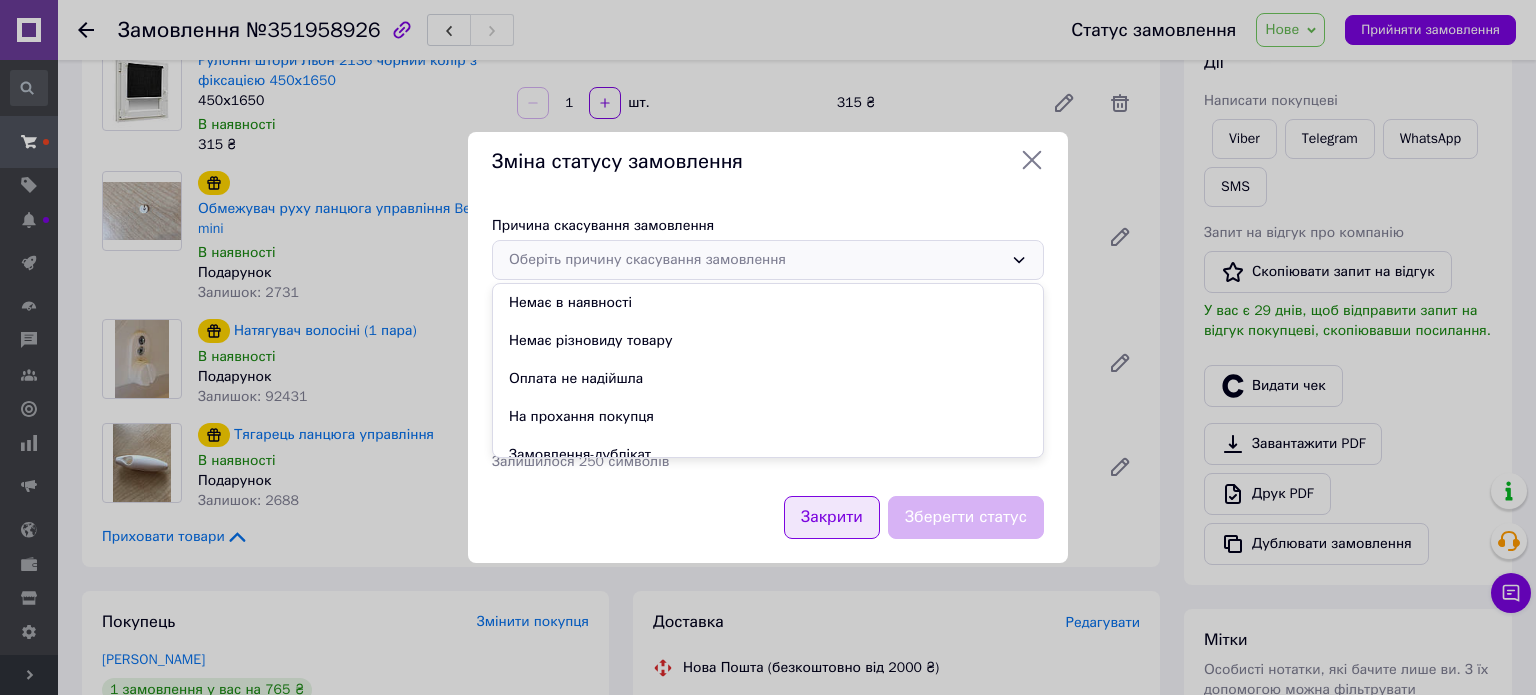 click on "Закрити" at bounding box center (832, 517) 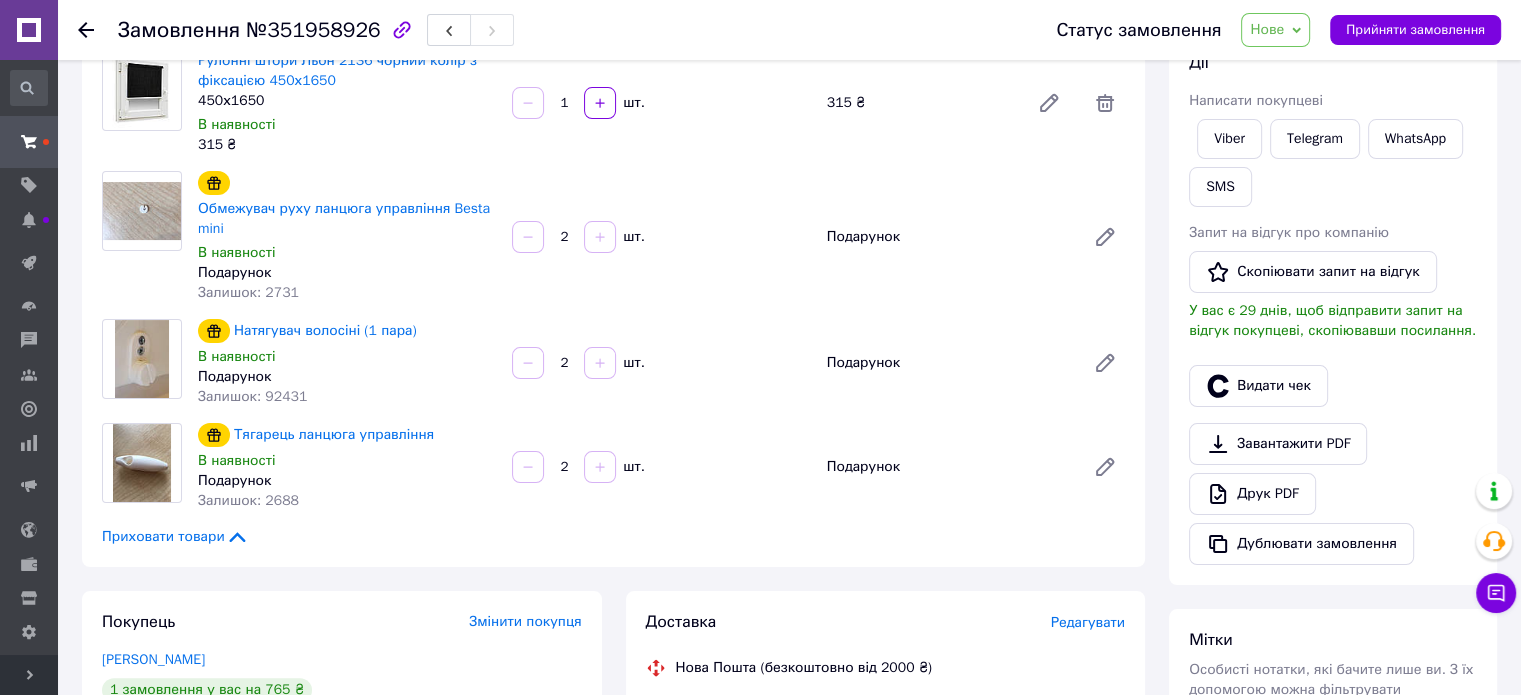 click on "Нове" at bounding box center (1275, 30) 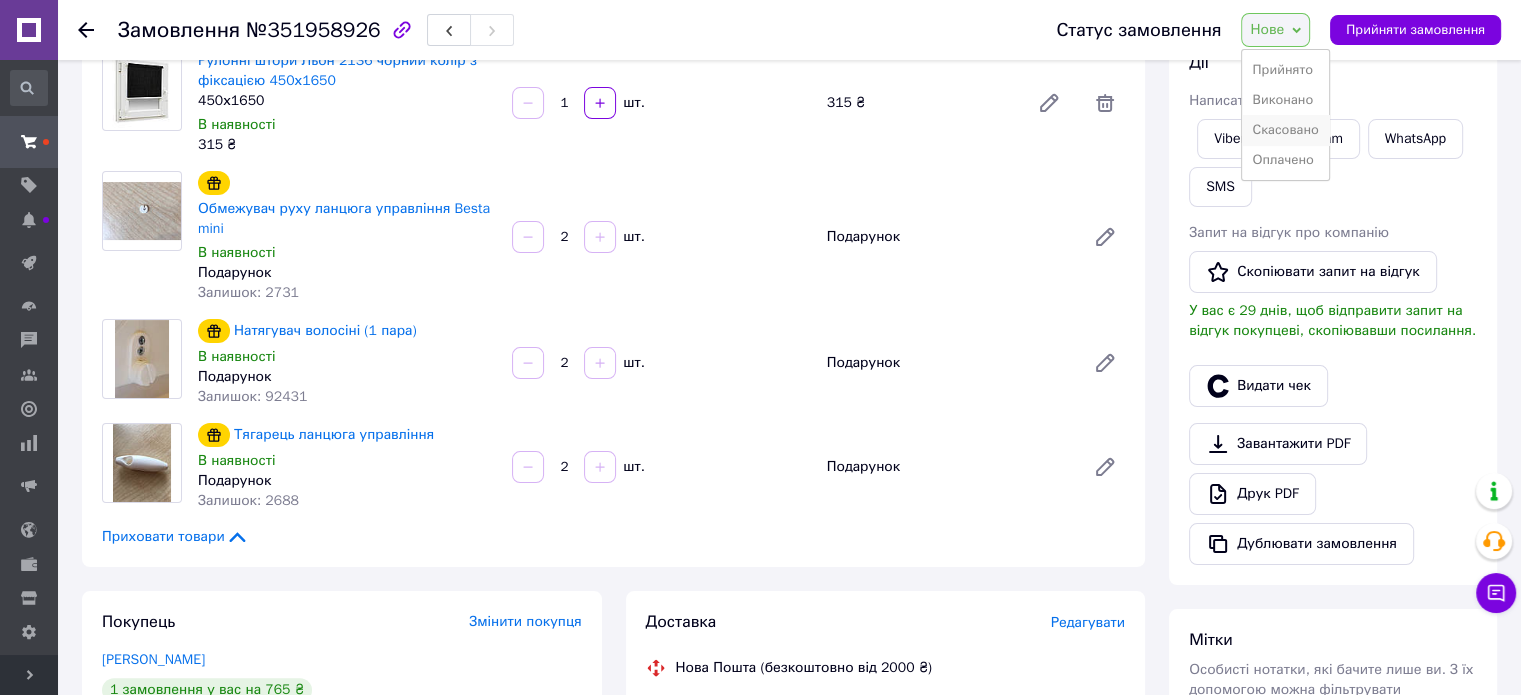 click on "Скасовано" at bounding box center [1285, 130] 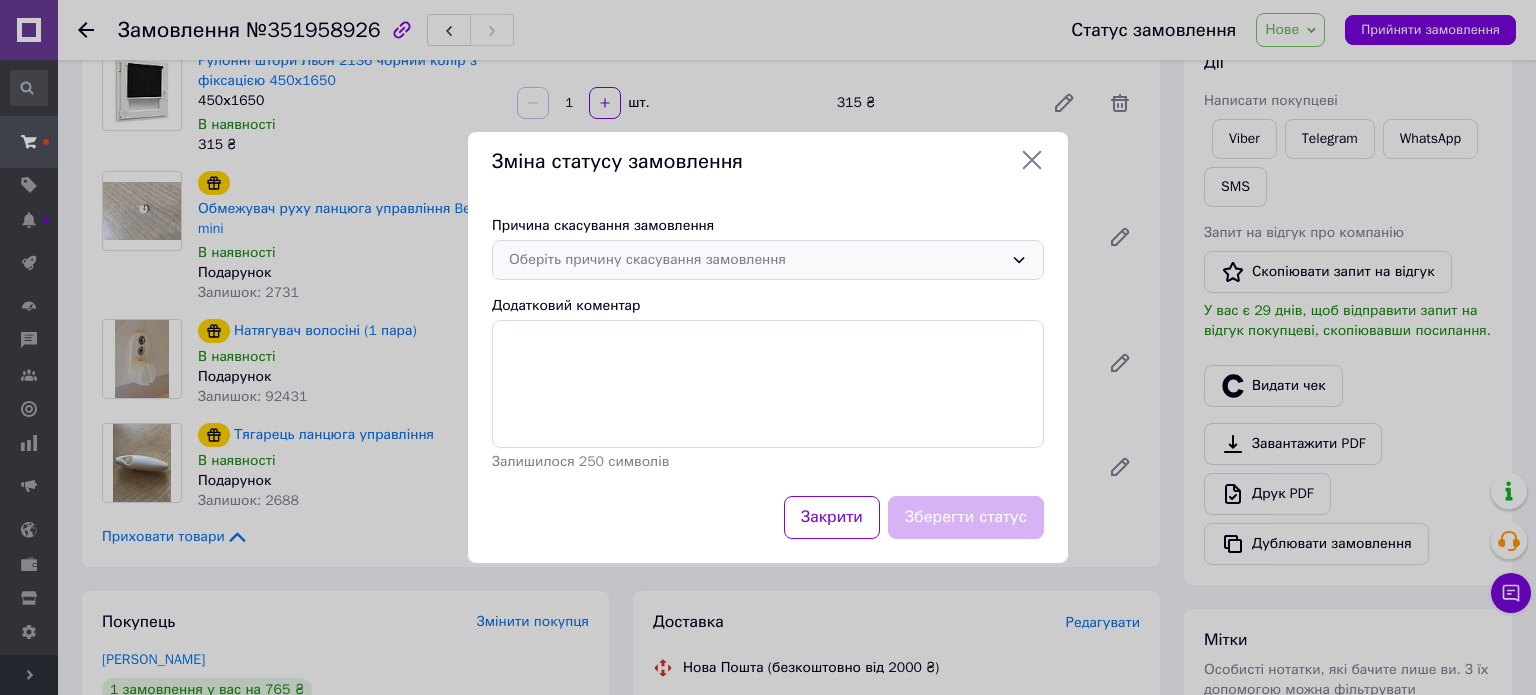 drag, startPoint x: 657, startPoint y: 261, endPoint x: 649, endPoint y: 268, distance: 10.630146 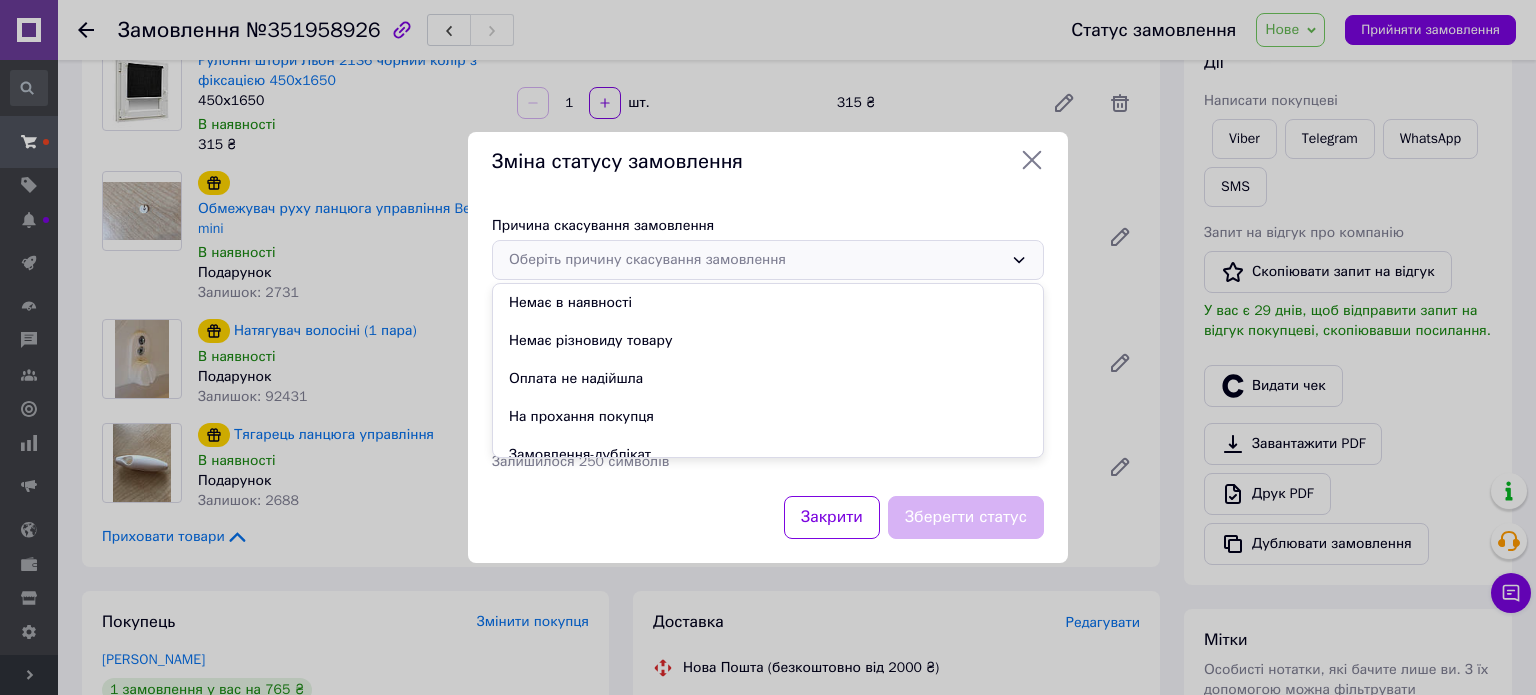 click on "На прохання покупця" at bounding box center [768, 417] 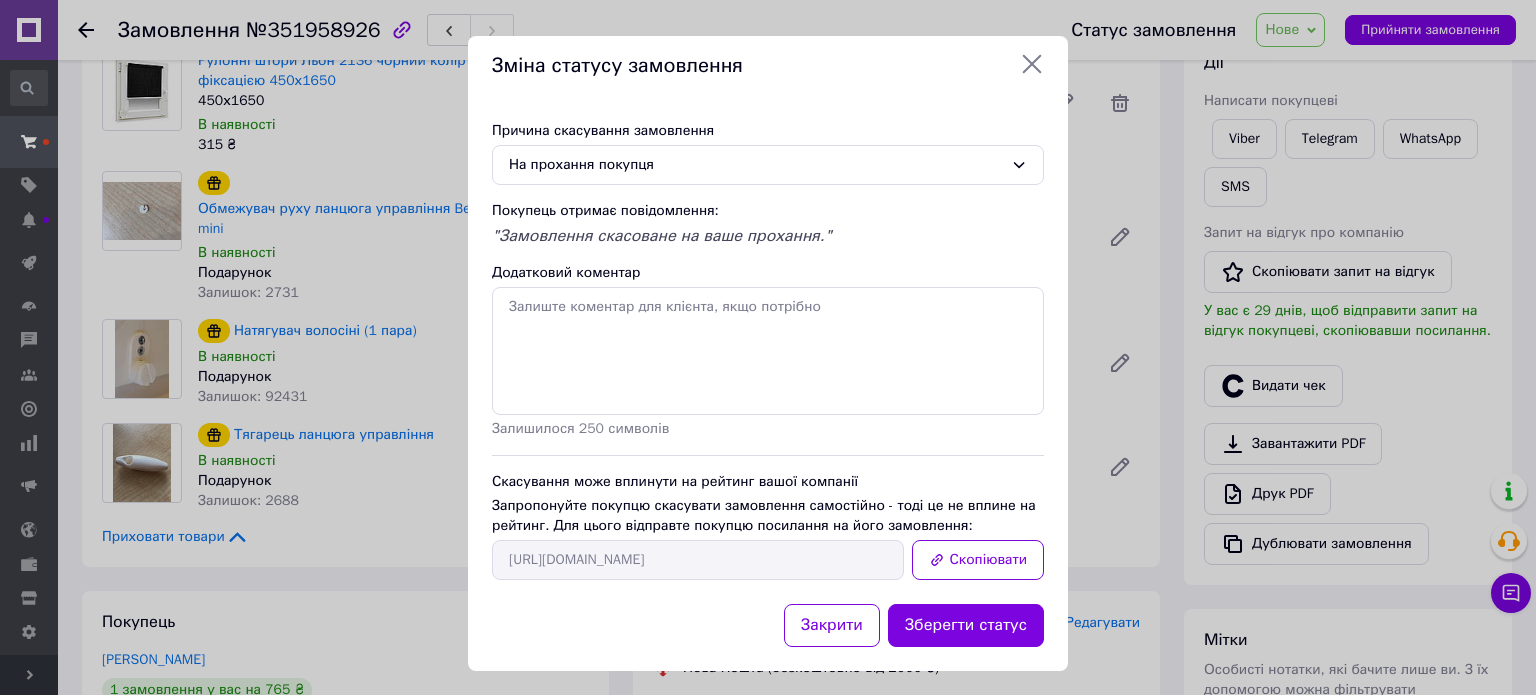 click on "Закрити" at bounding box center [832, 625] 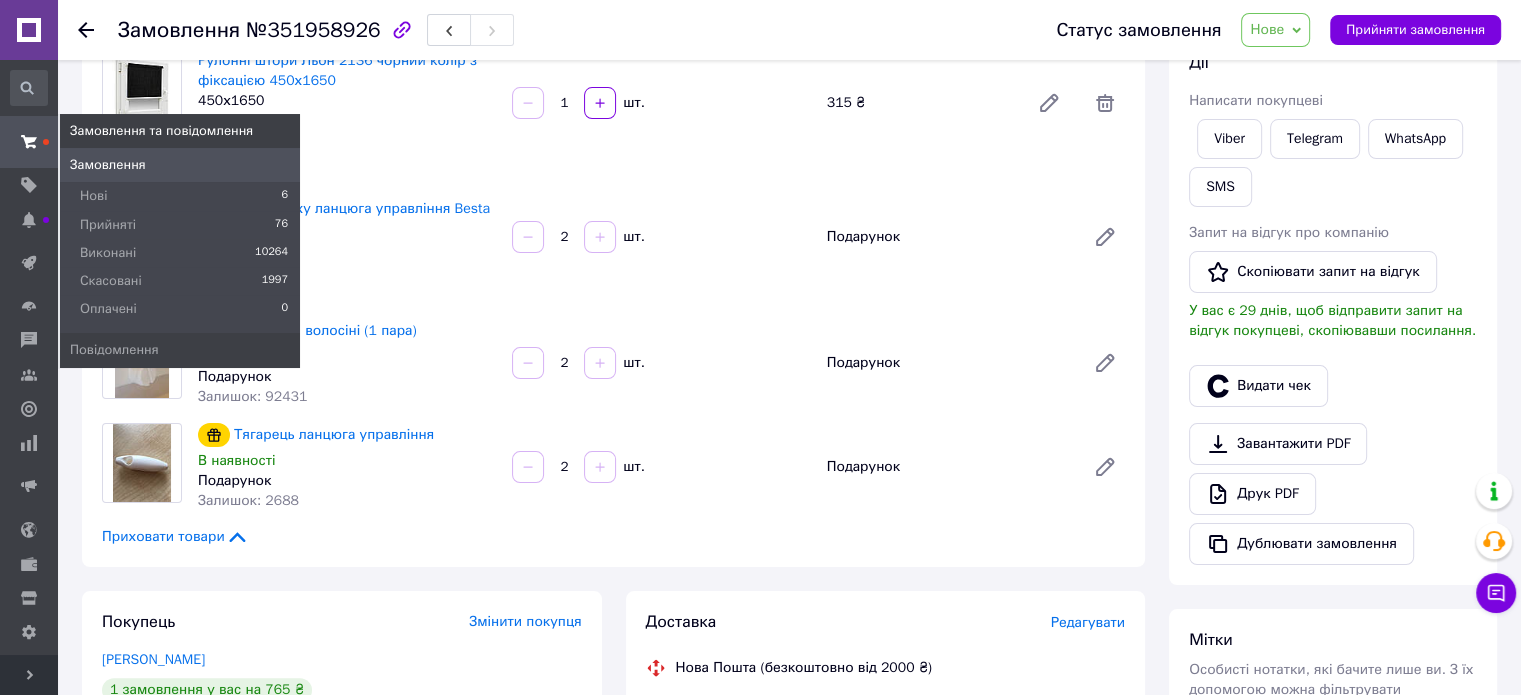 click 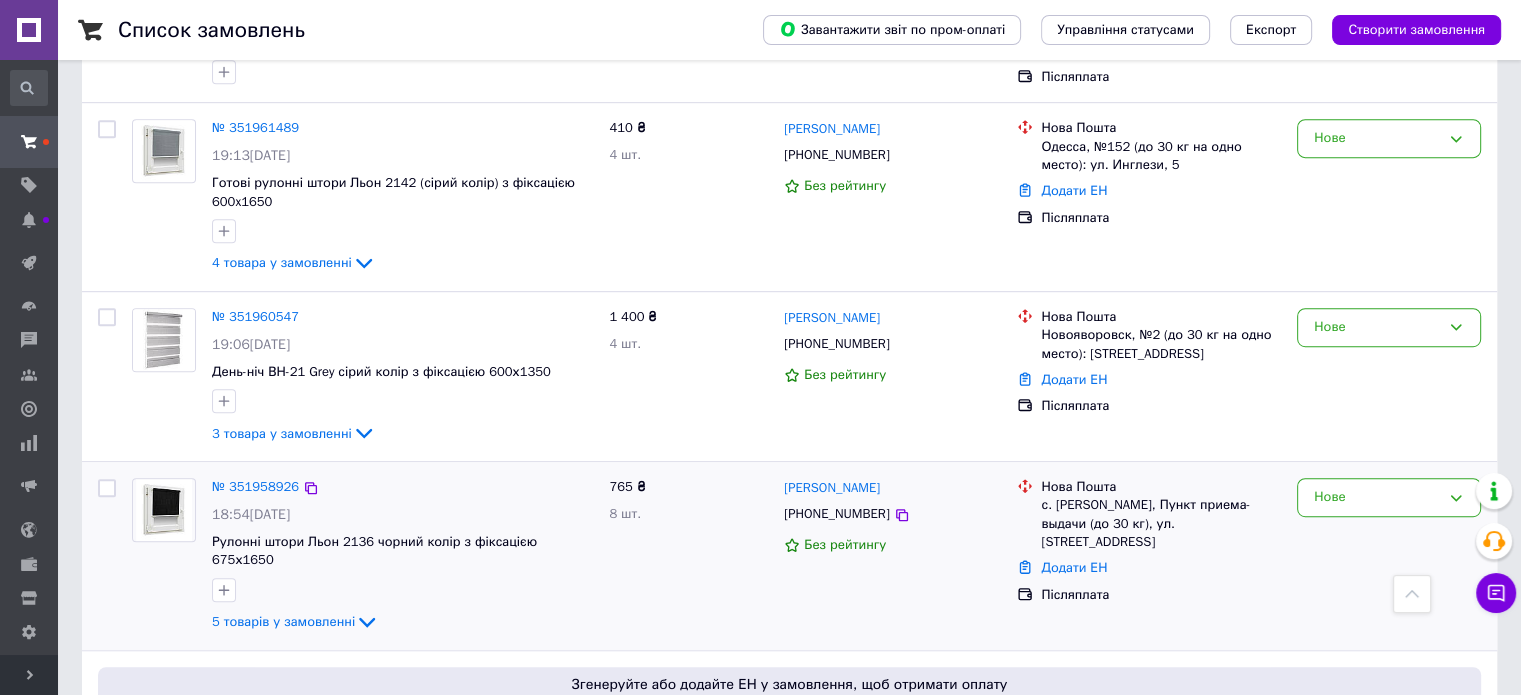 scroll, scrollTop: 1300, scrollLeft: 0, axis: vertical 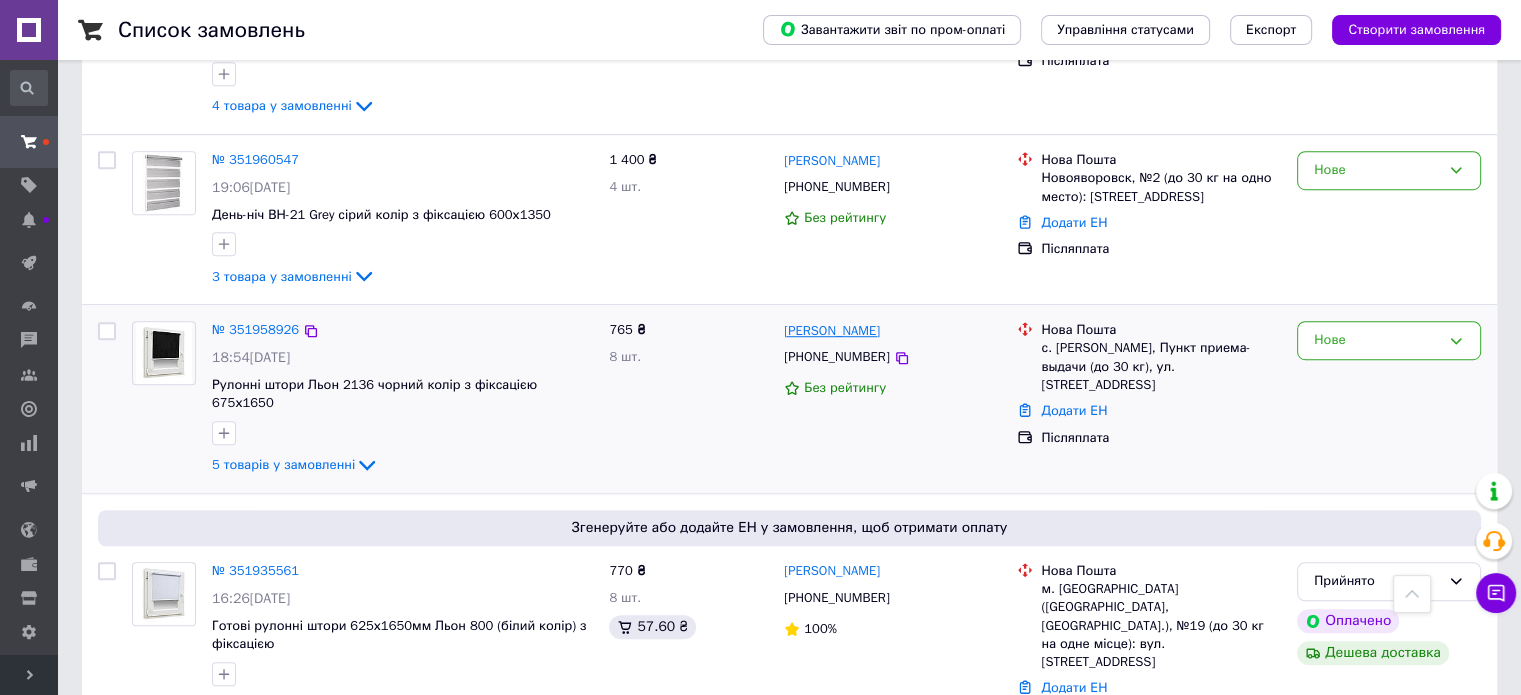click on "[PERSON_NAME]" at bounding box center (832, 331) 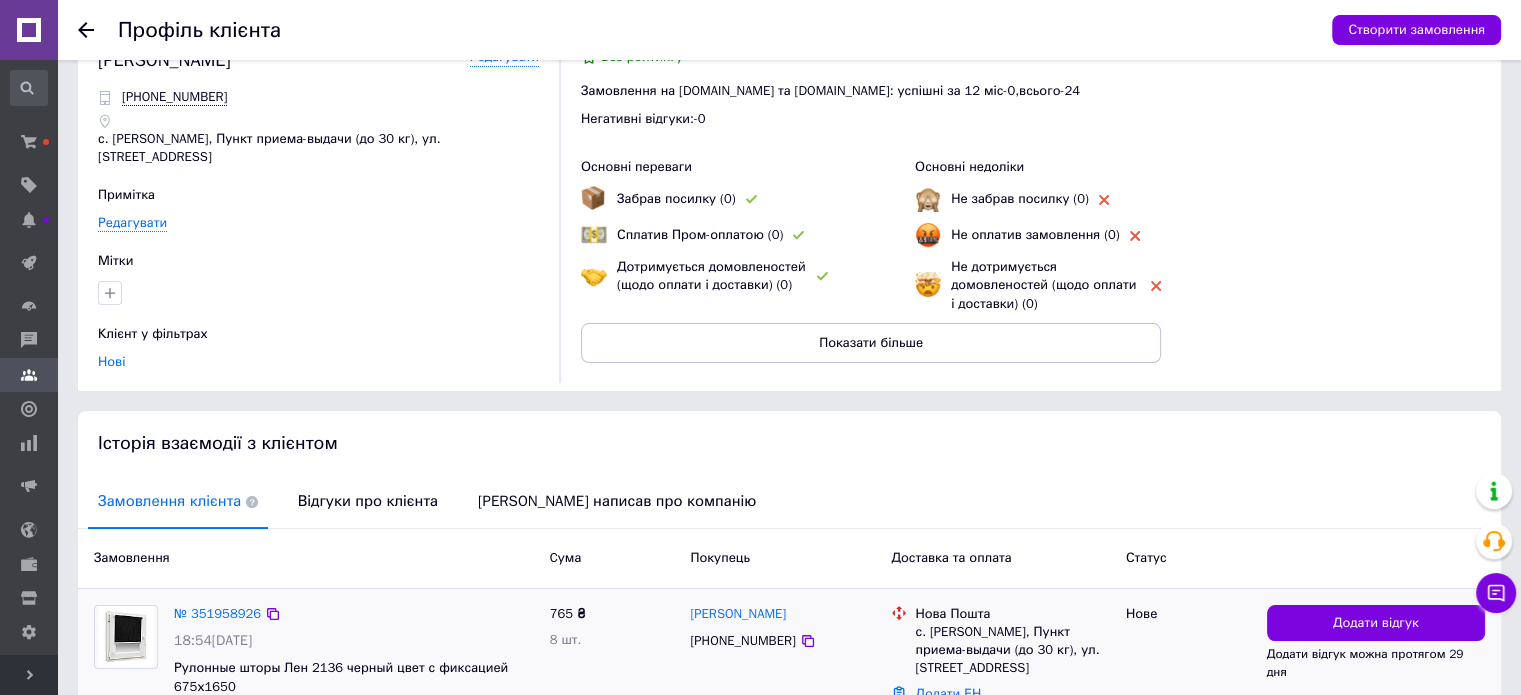 scroll, scrollTop: 100, scrollLeft: 0, axis: vertical 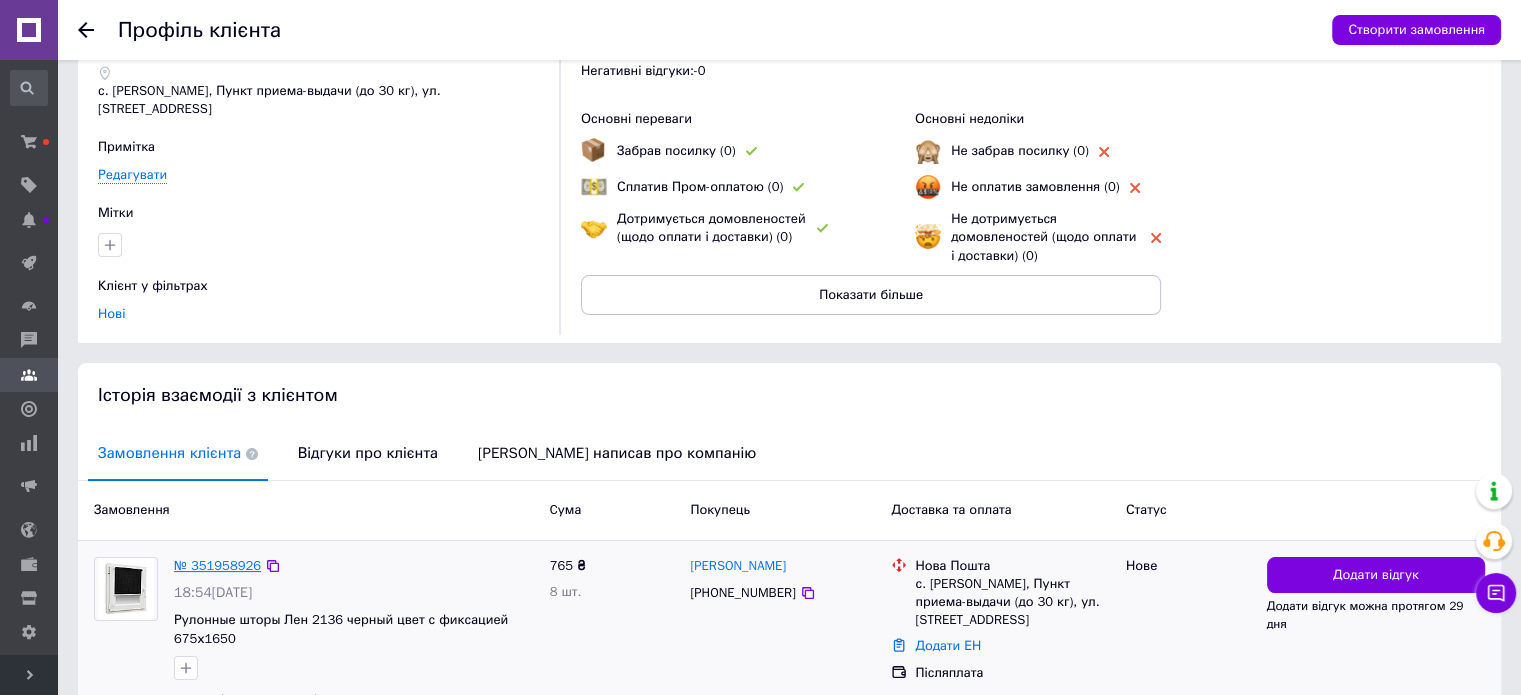 click on "№ 351958926" at bounding box center [217, 565] 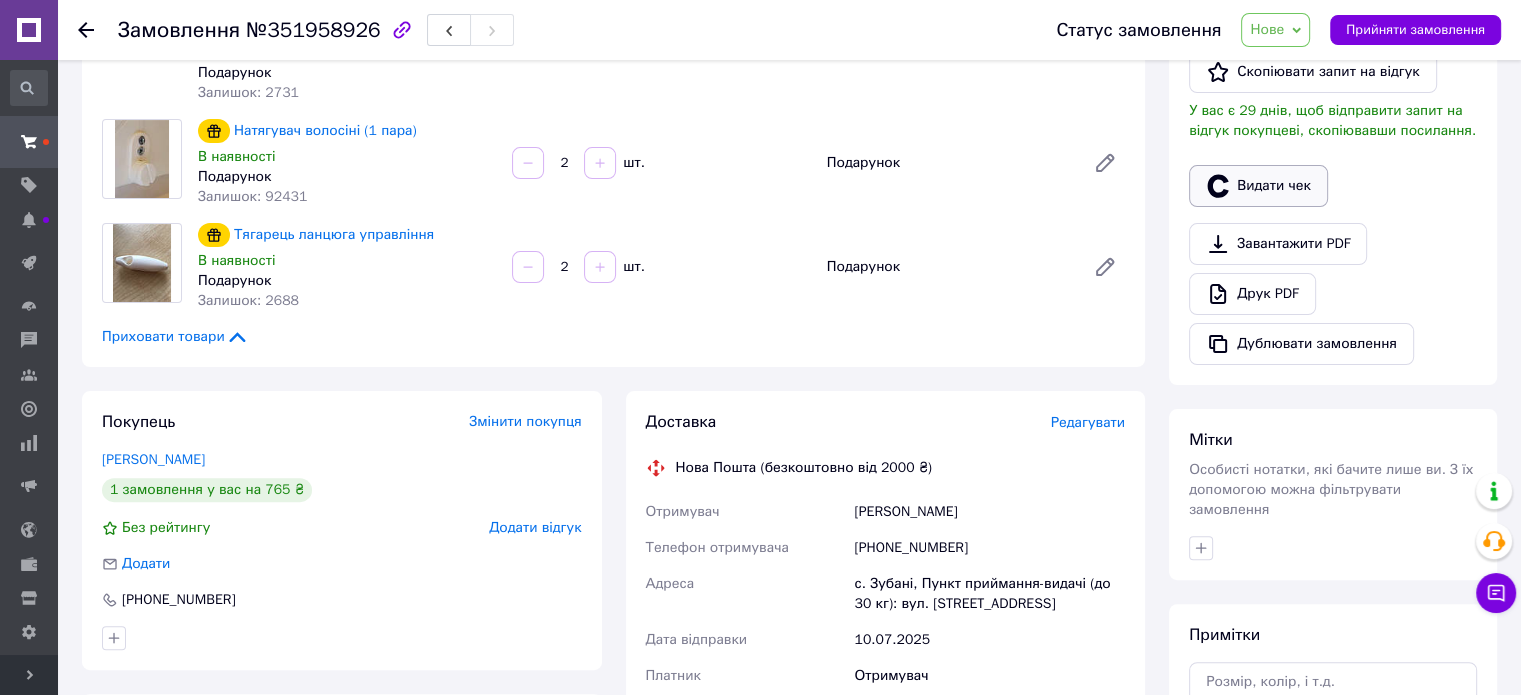 scroll, scrollTop: 100, scrollLeft: 0, axis: vertical 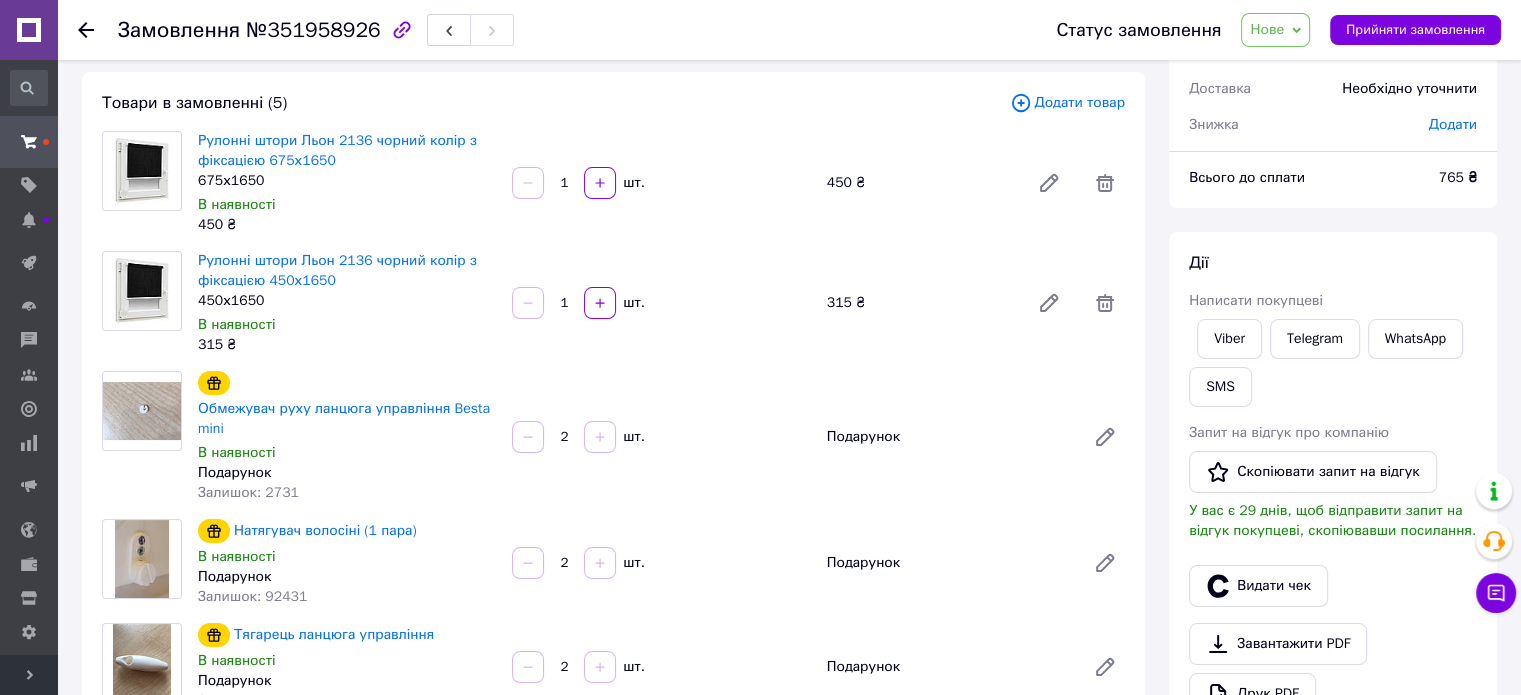click on "Нове" at bounding box center [1267, 29] 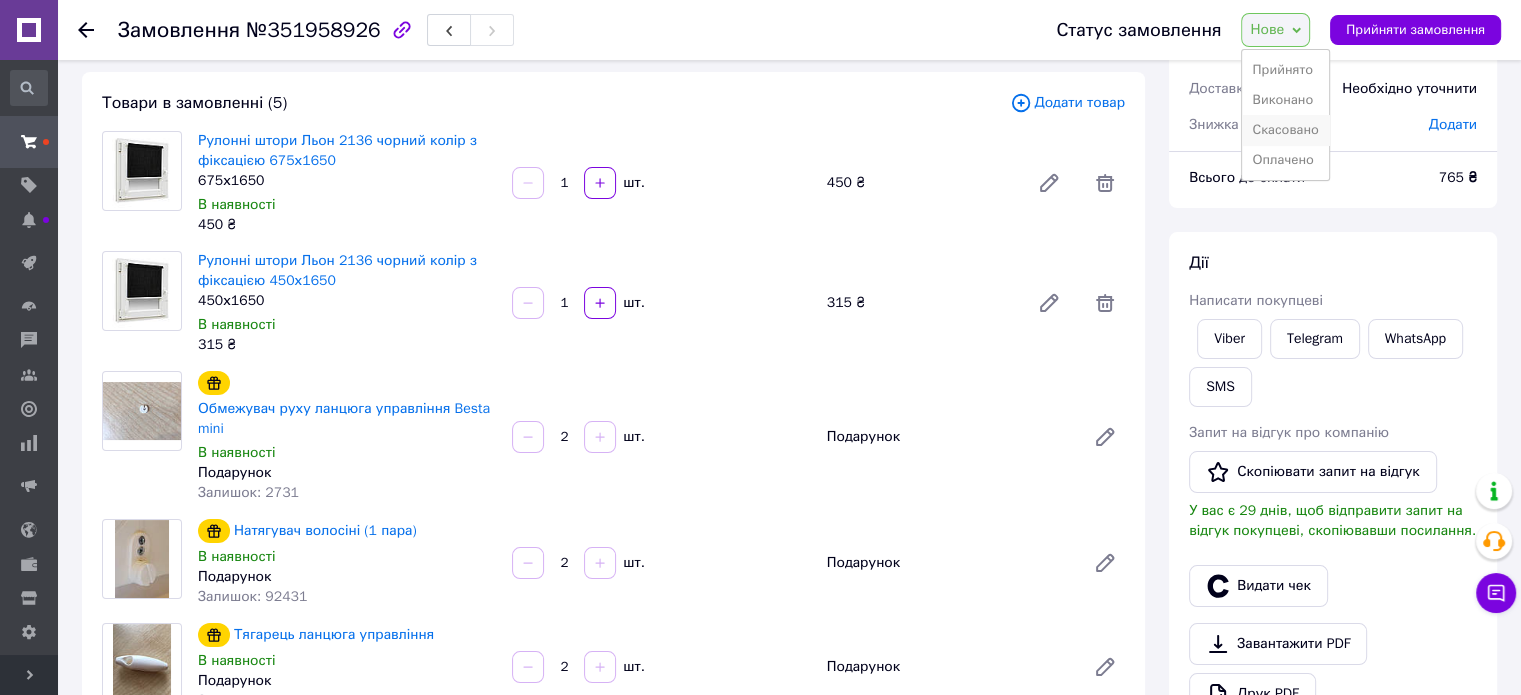 click on "Скасовано" at bounding box center (1285, 130) 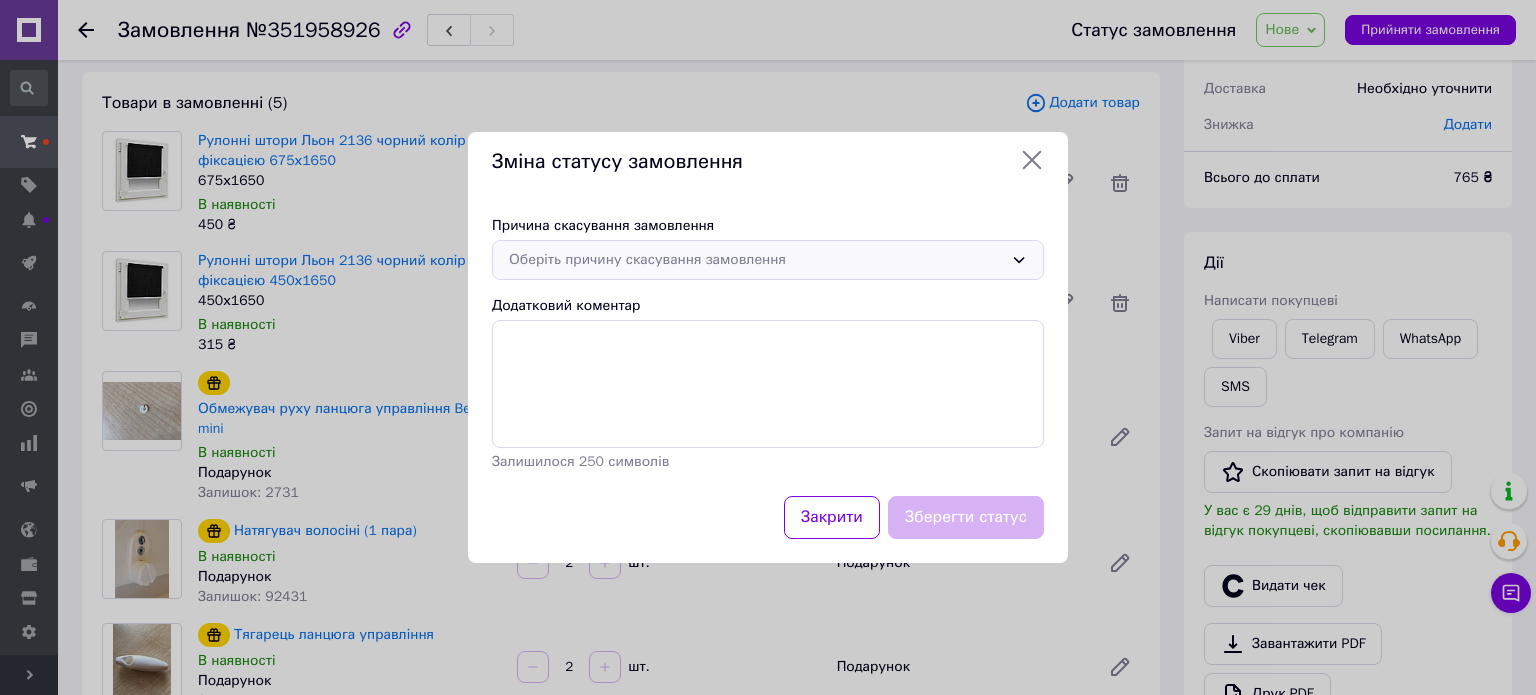 drag, startPoint x: 754, startPoint y: 259, endPoint x: 739, endPoint y: 280, distance: 25.806976 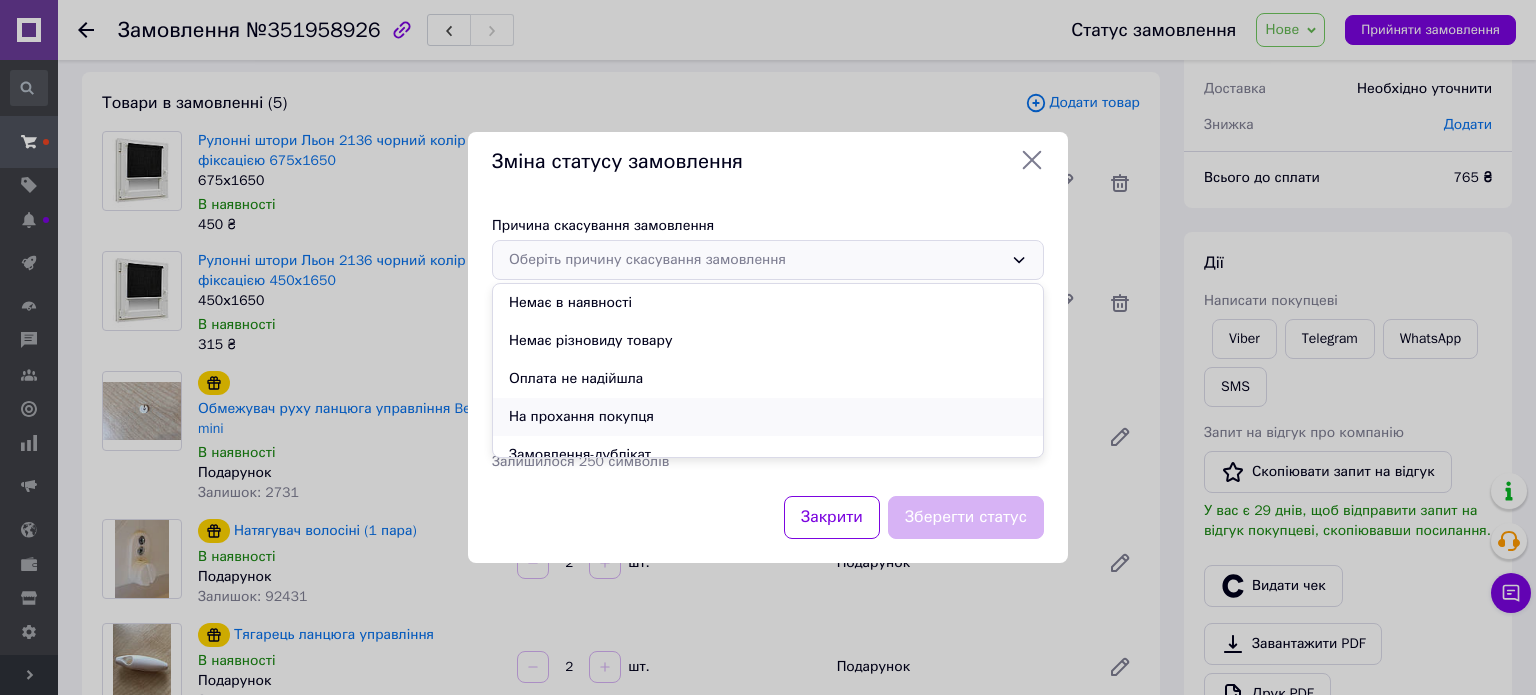 click on "На прохання покупця" at bounding box center [768, 417] 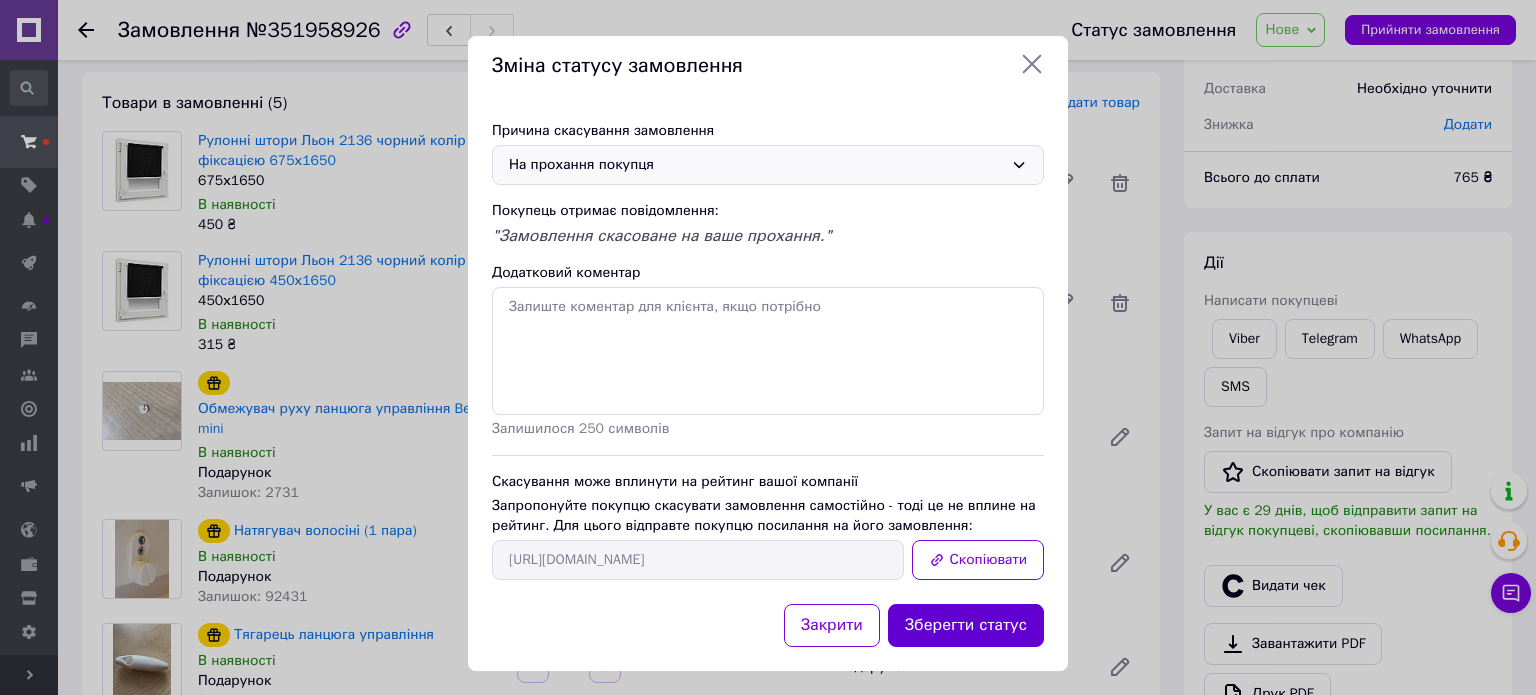 click on "Зберегти статус" at bounding box center [966, 625] 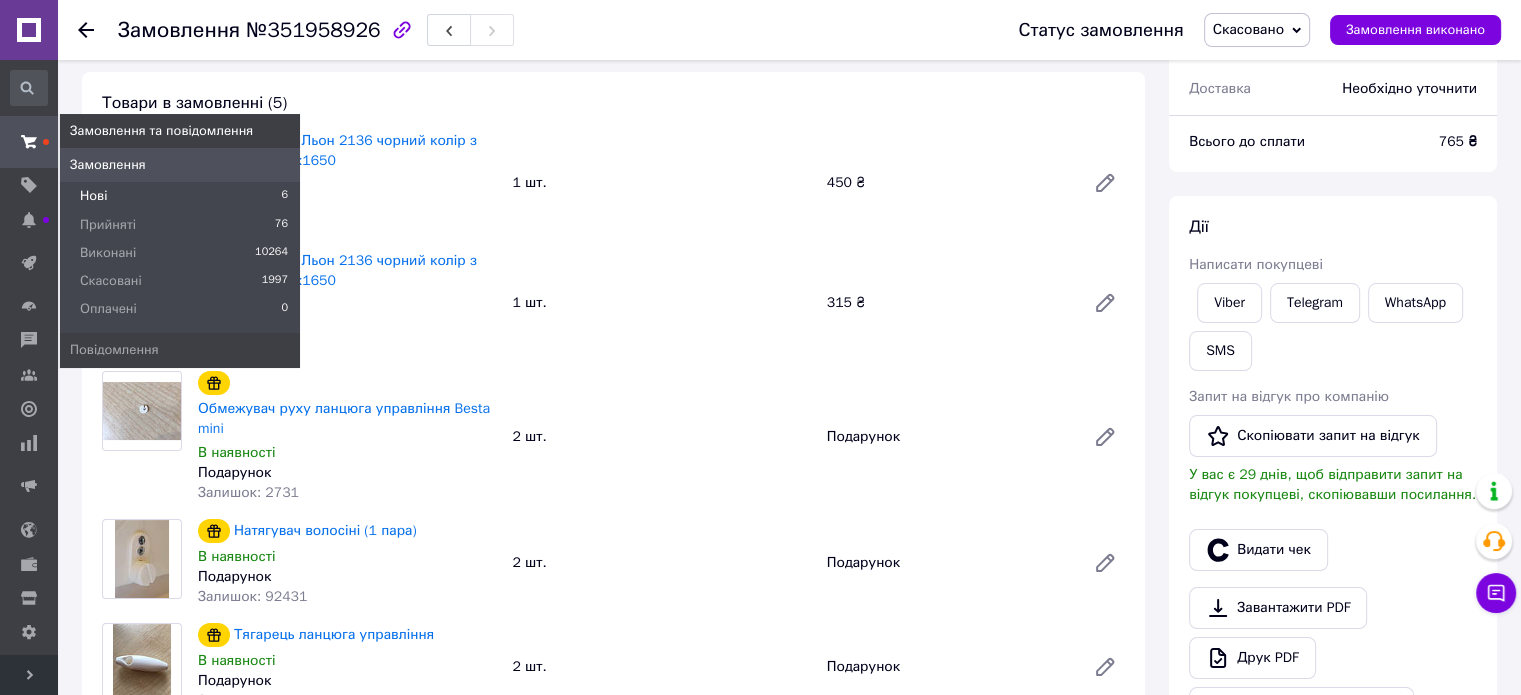 click on "Нові 6" at bounding box center [180, 196] 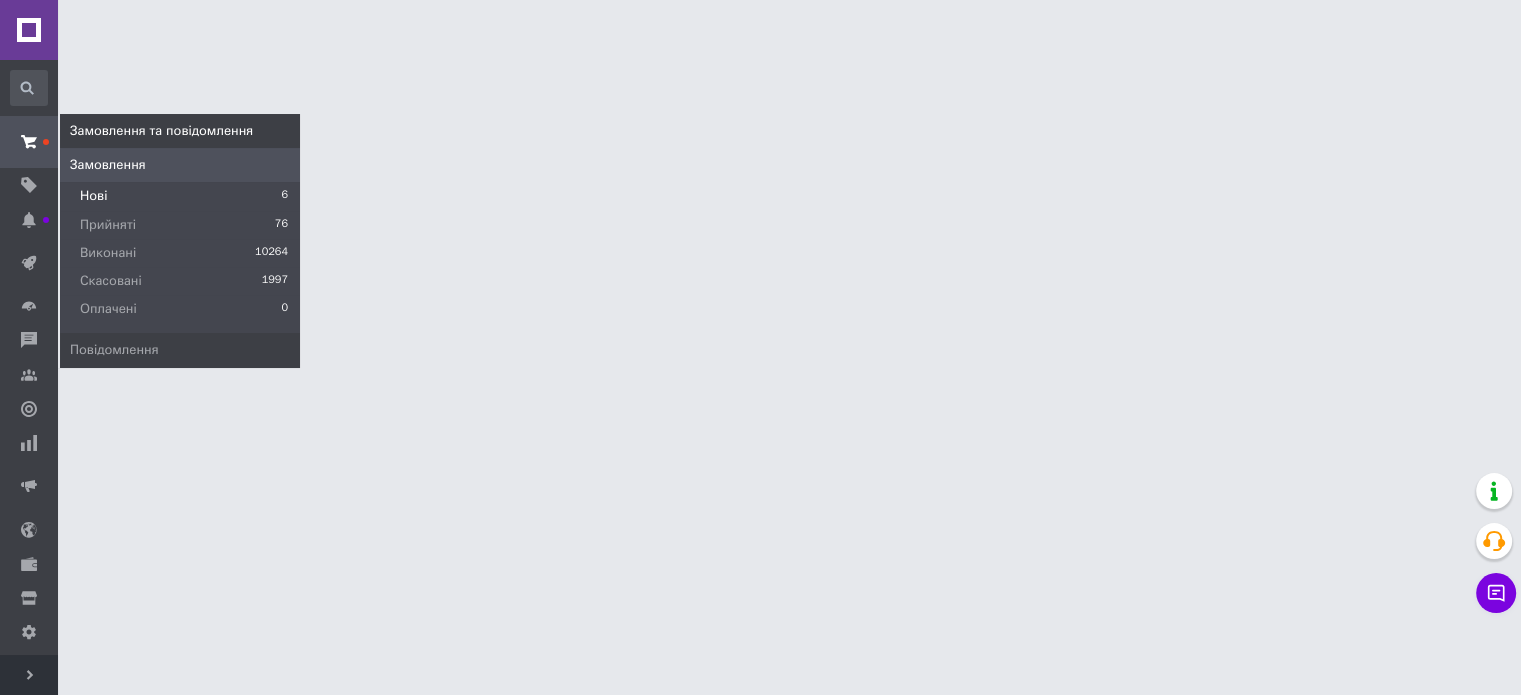 scroll, scrollTop: 0, scrollLeft: 0, axis: both 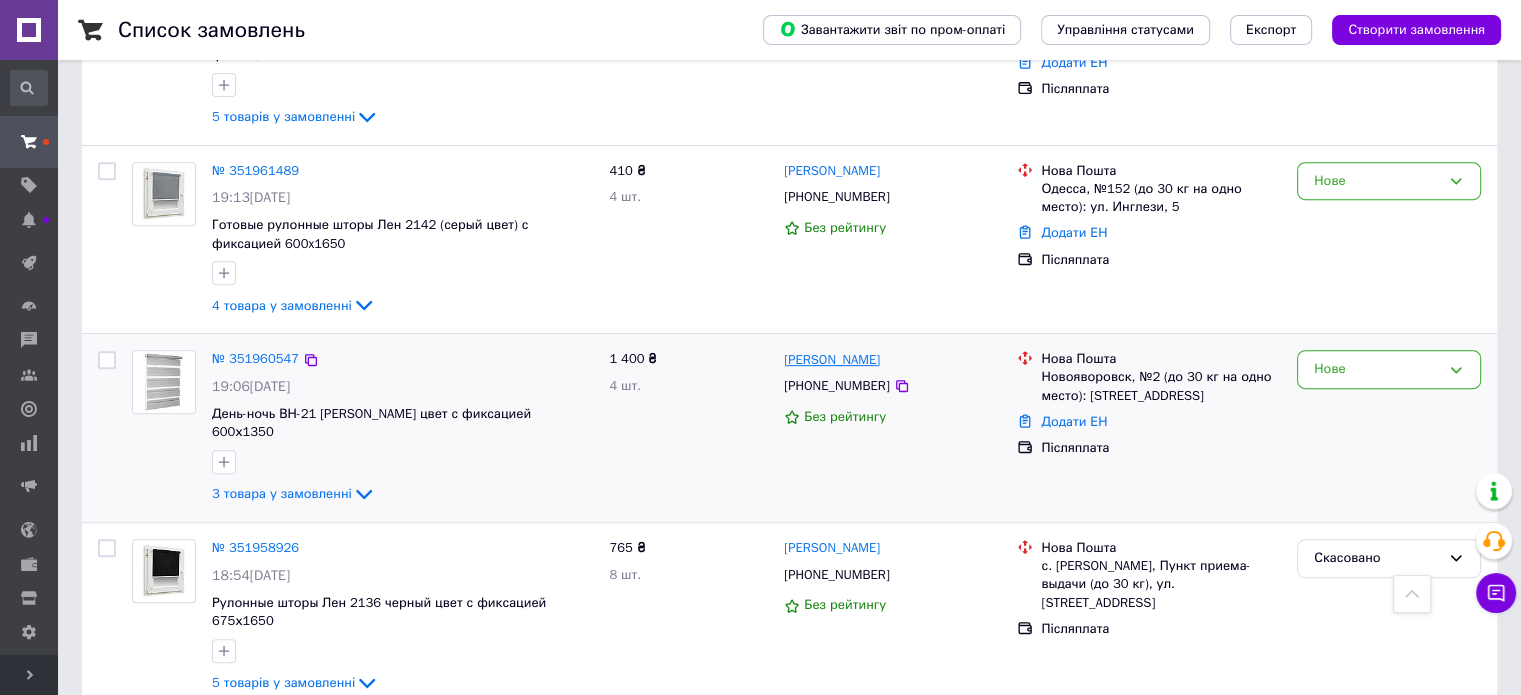 click on "[PERSON_NAME]" at bounding box center [832, 360] 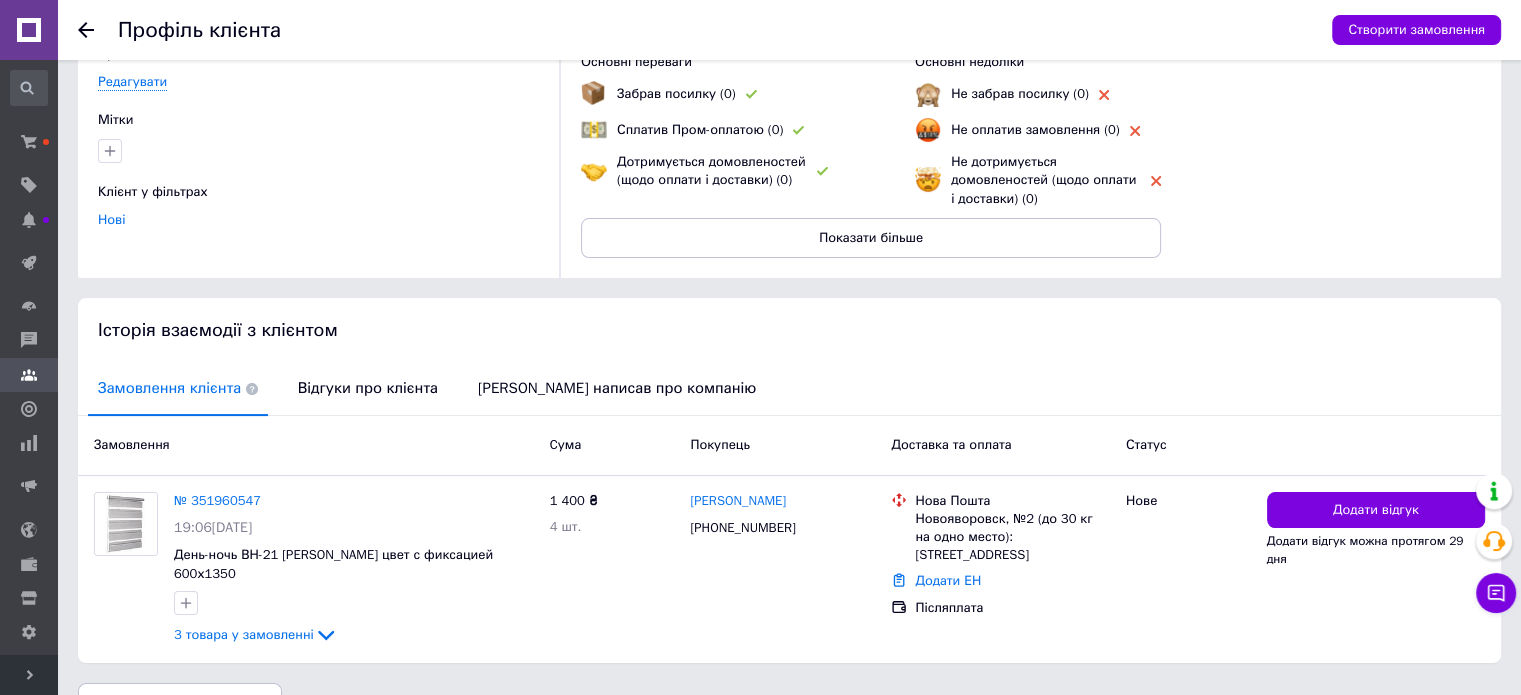 scroll, scrollTop: 185, scrollLeft: 0, axis: vertical 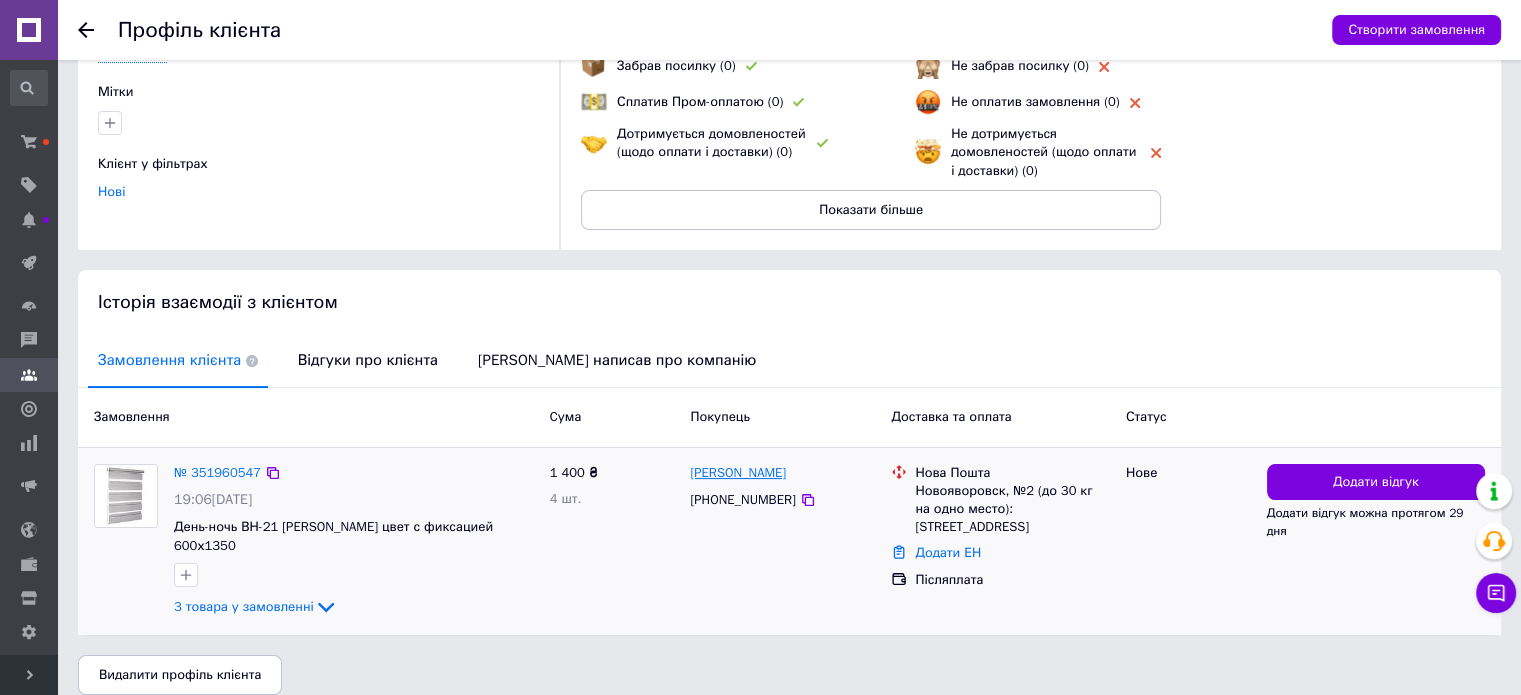 click on "[PERSON_NAME]" at bounding box center (738, 473) 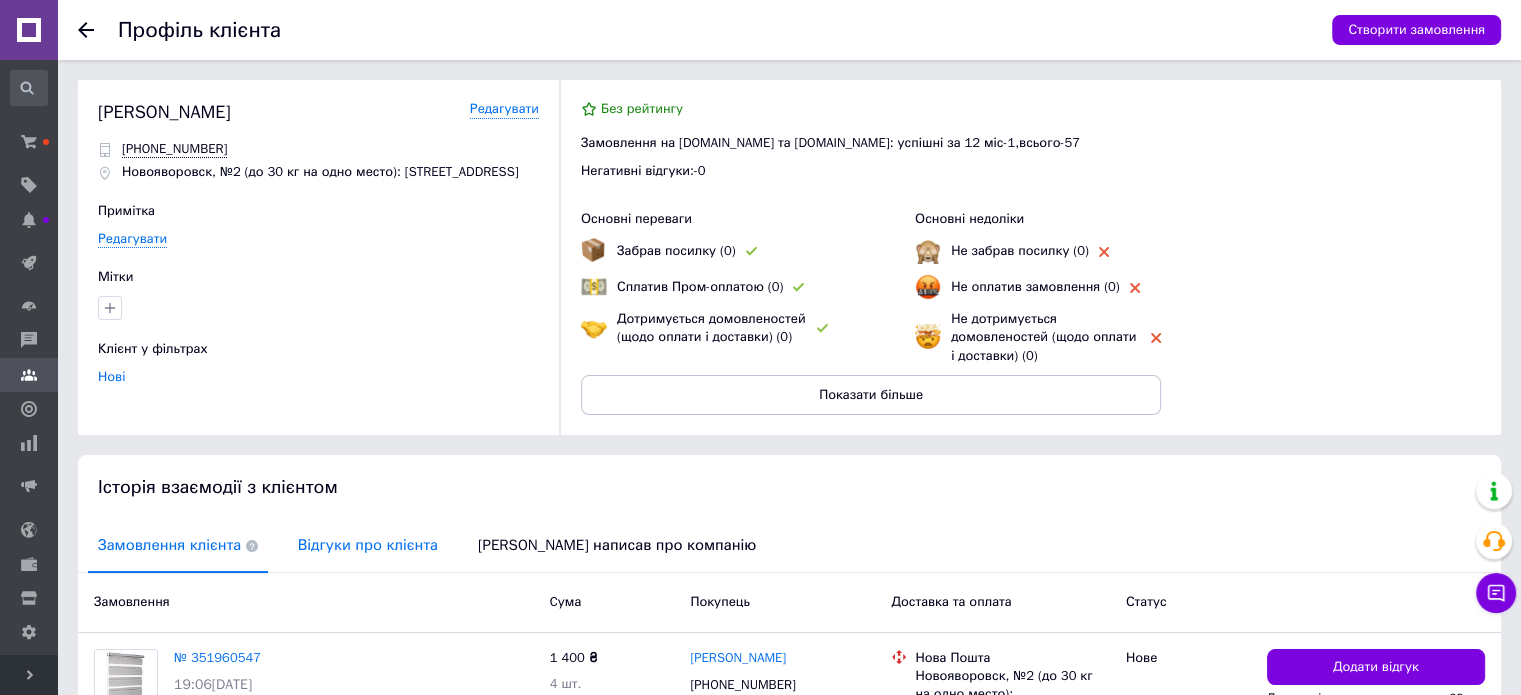 click on "Відгуки про клієнта" at bounding box center (368, 545) 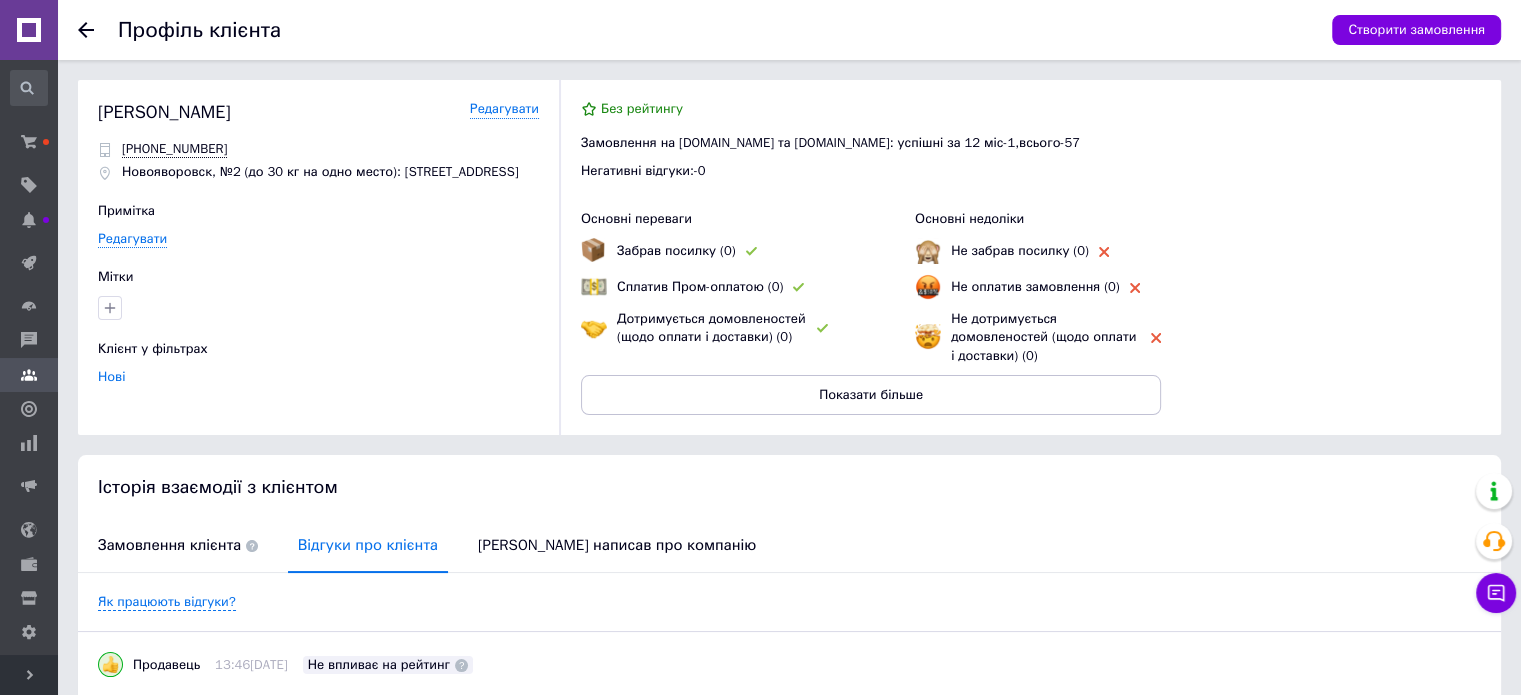 scroll, scrollTop: 96, scrollLeft: 0, axis: vertical 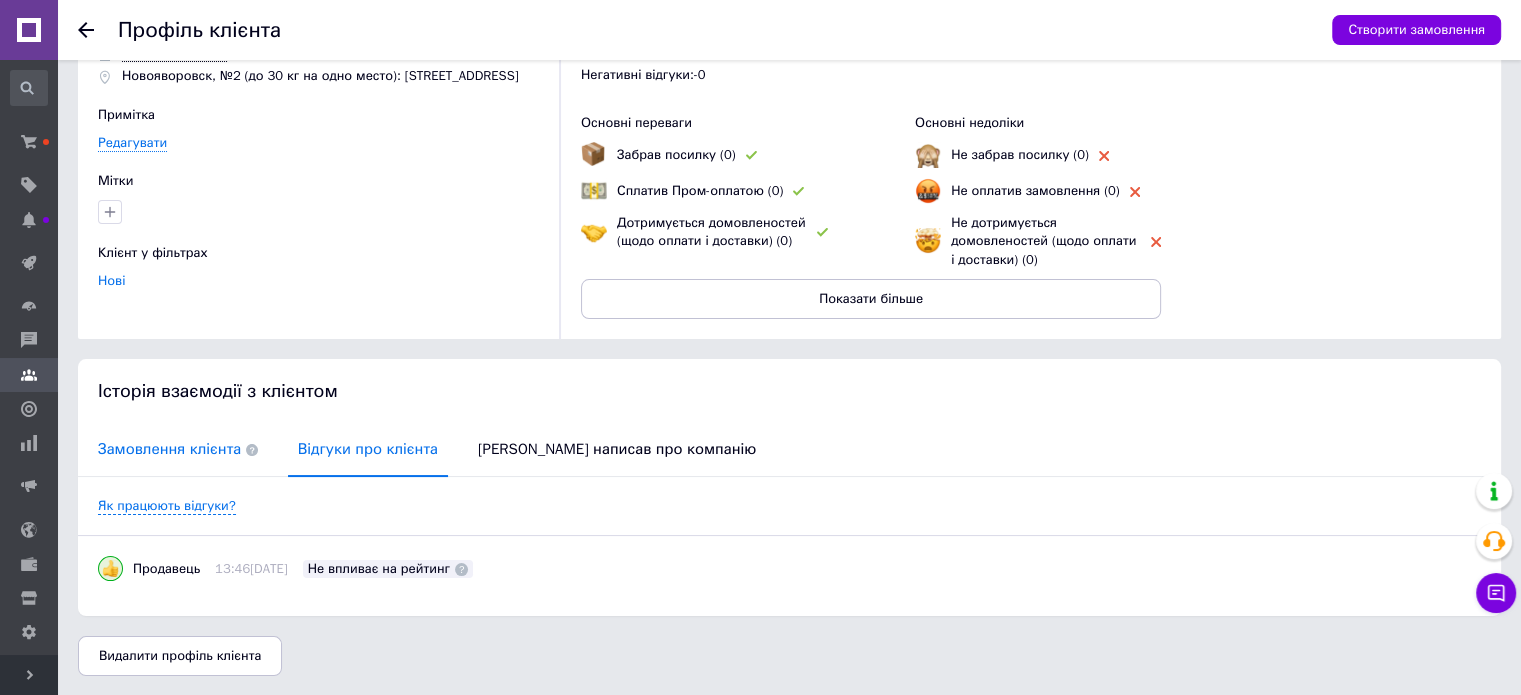 click on "Замовлення клієнта" at bounding box center (178, 449) 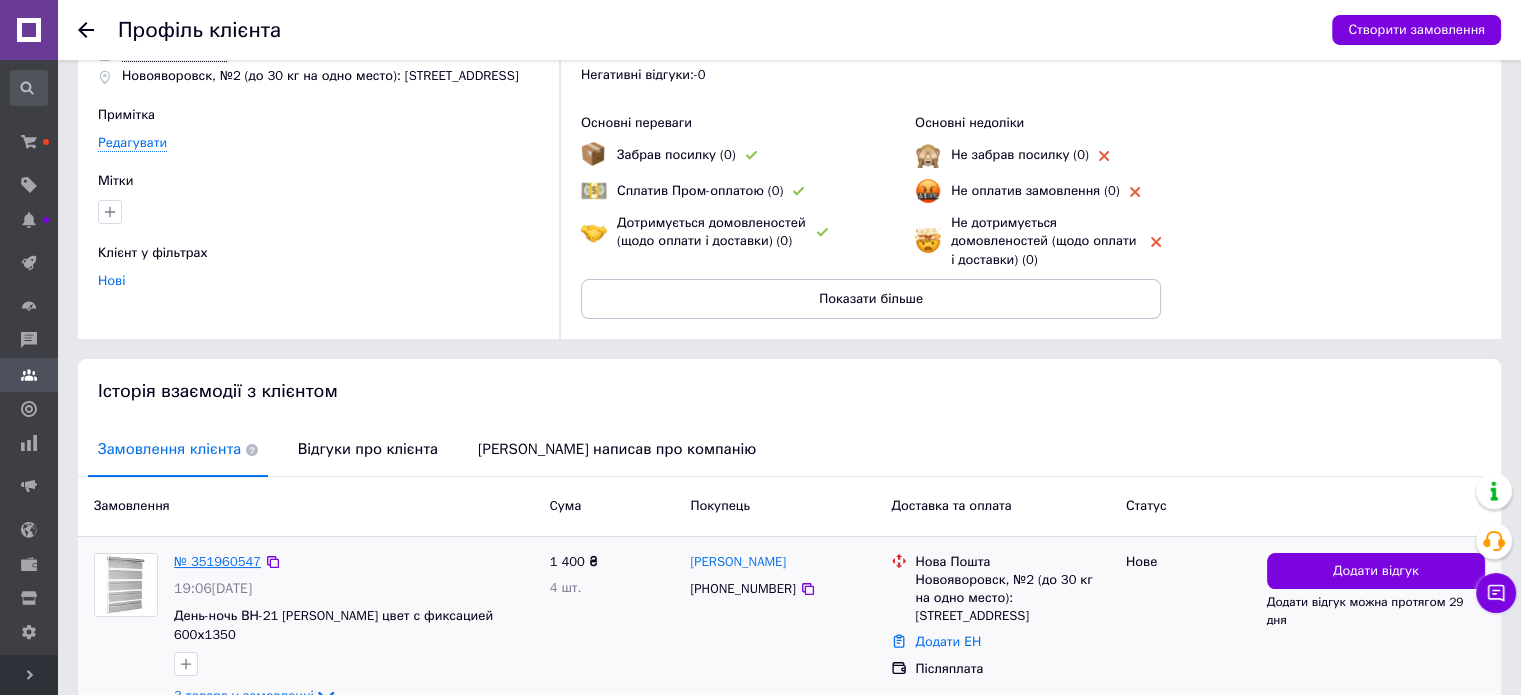 click on "№ 351960547" at bounding box center (217, 561) 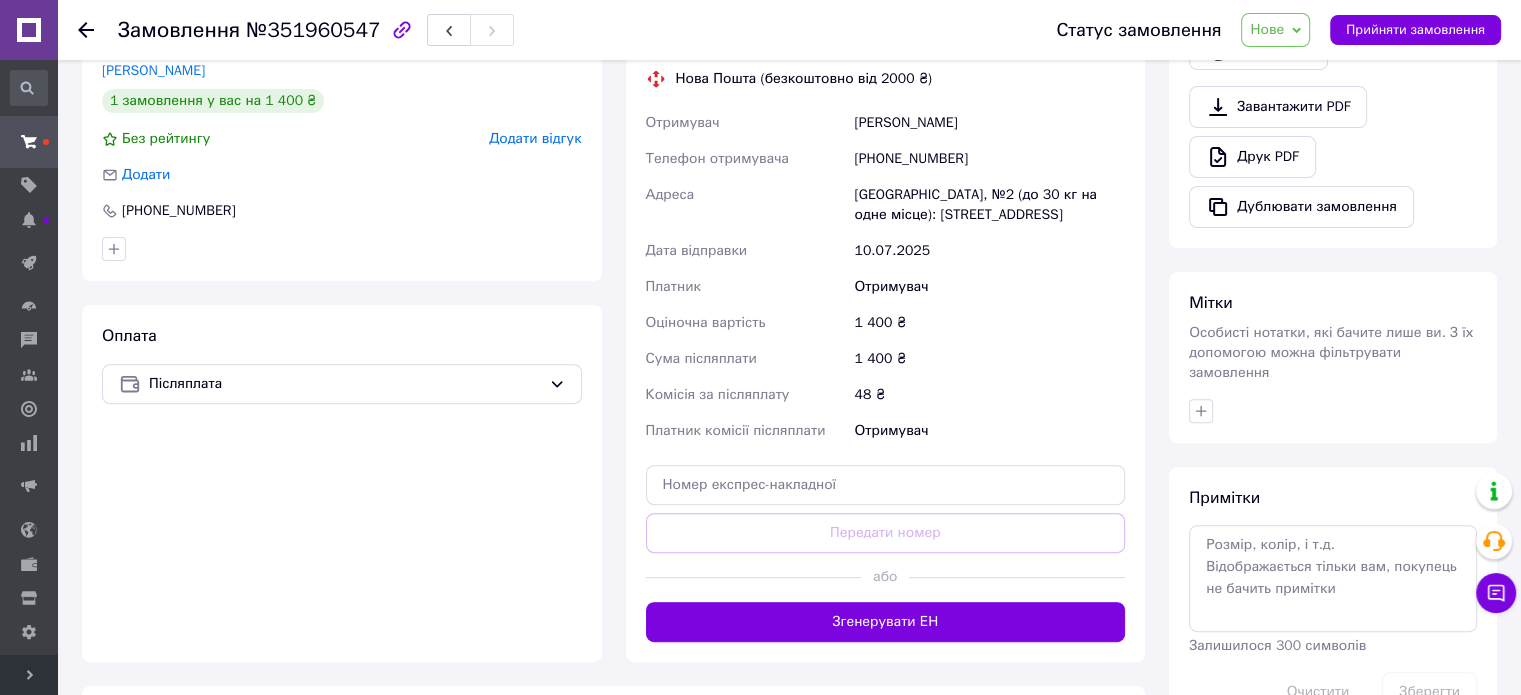 scroll, scrollTop: 700, scrollLeft: 0, axis: vertical 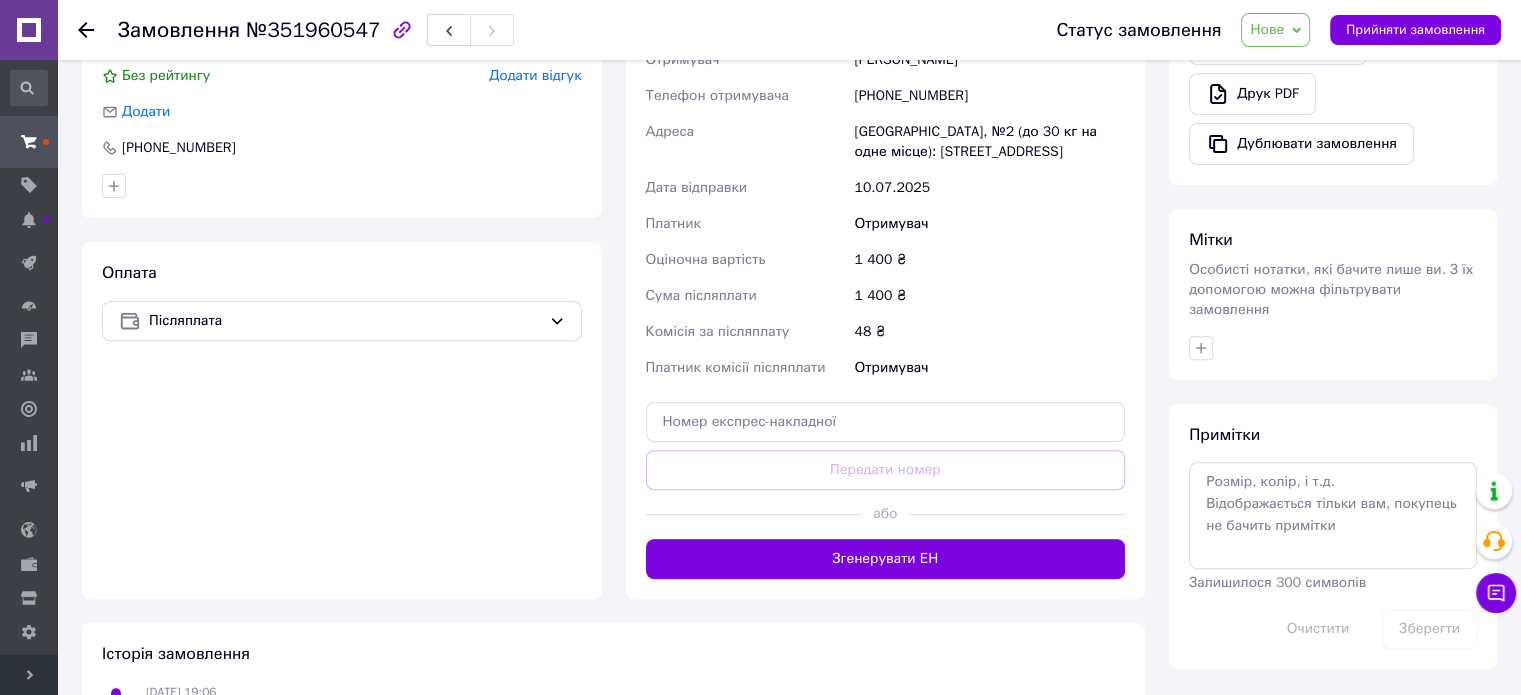 click on "Нове" at bounding box center [1275, 30] 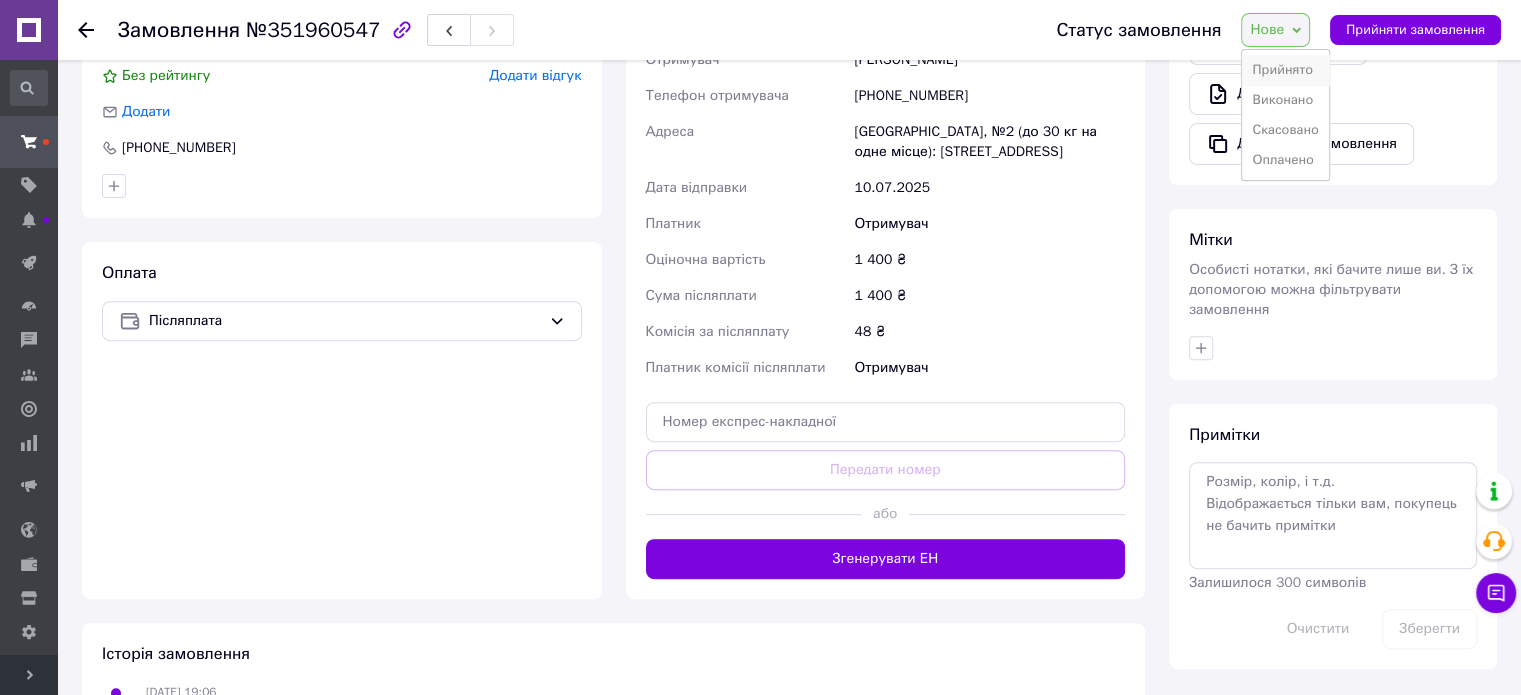click on "Прийнято" at bounding box center [1285, 70] 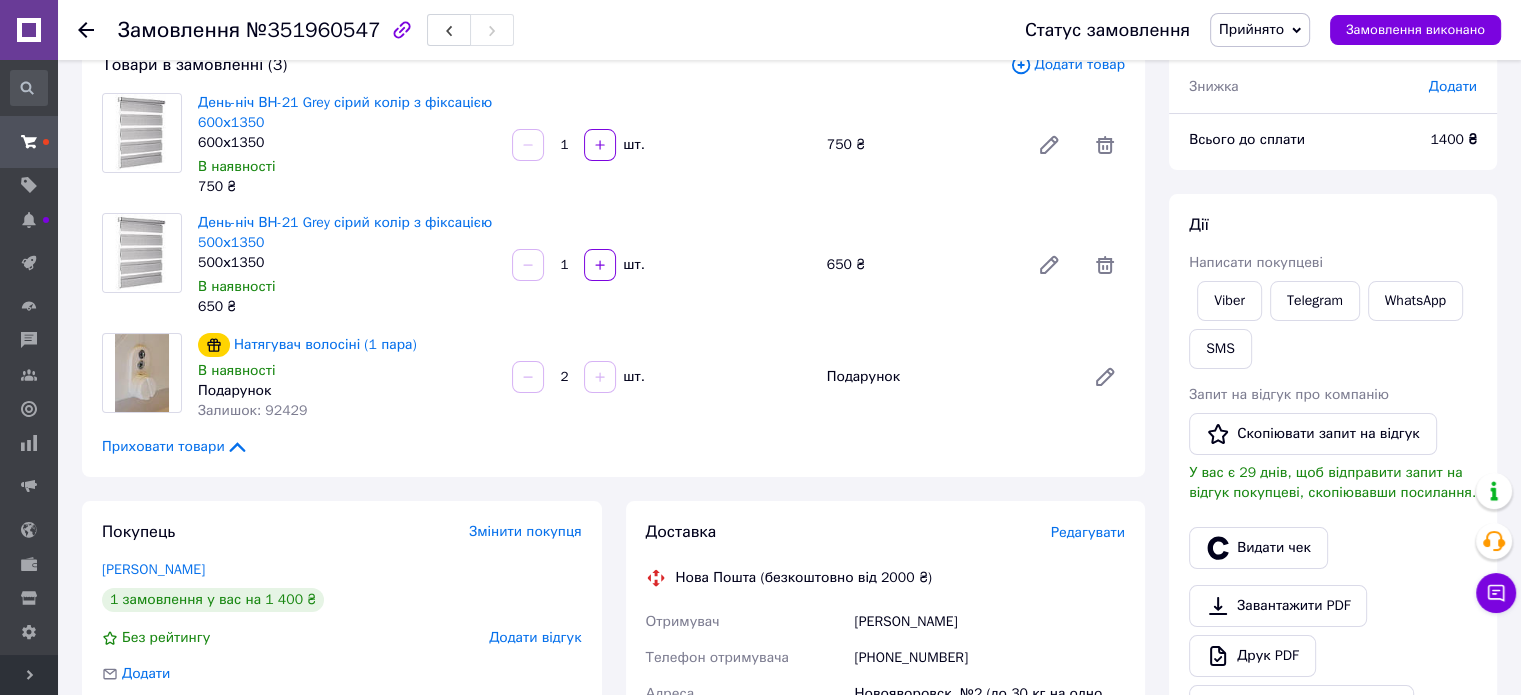 scroll, scrollTop: 0, scrollLeft: 0, axis: both 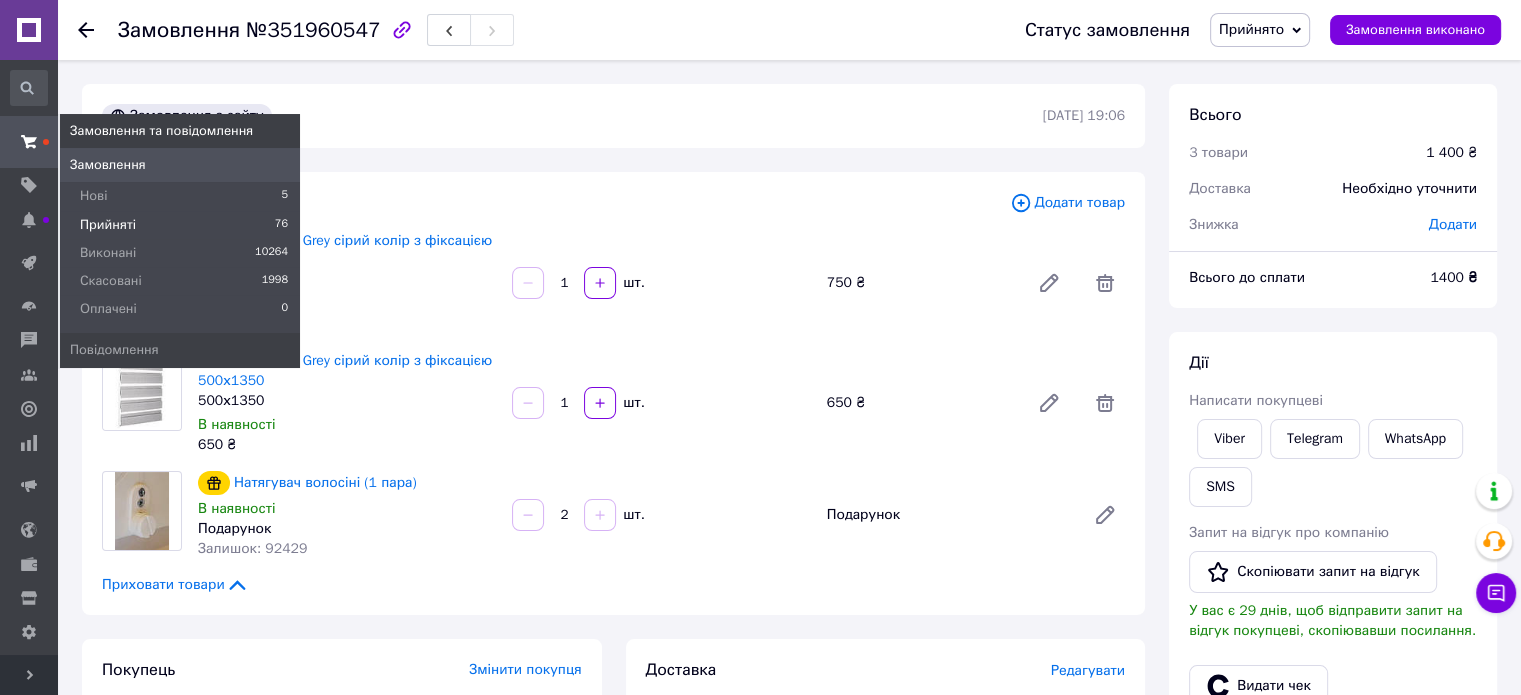 click on "Прийняті" at bounding box center (108, 225) 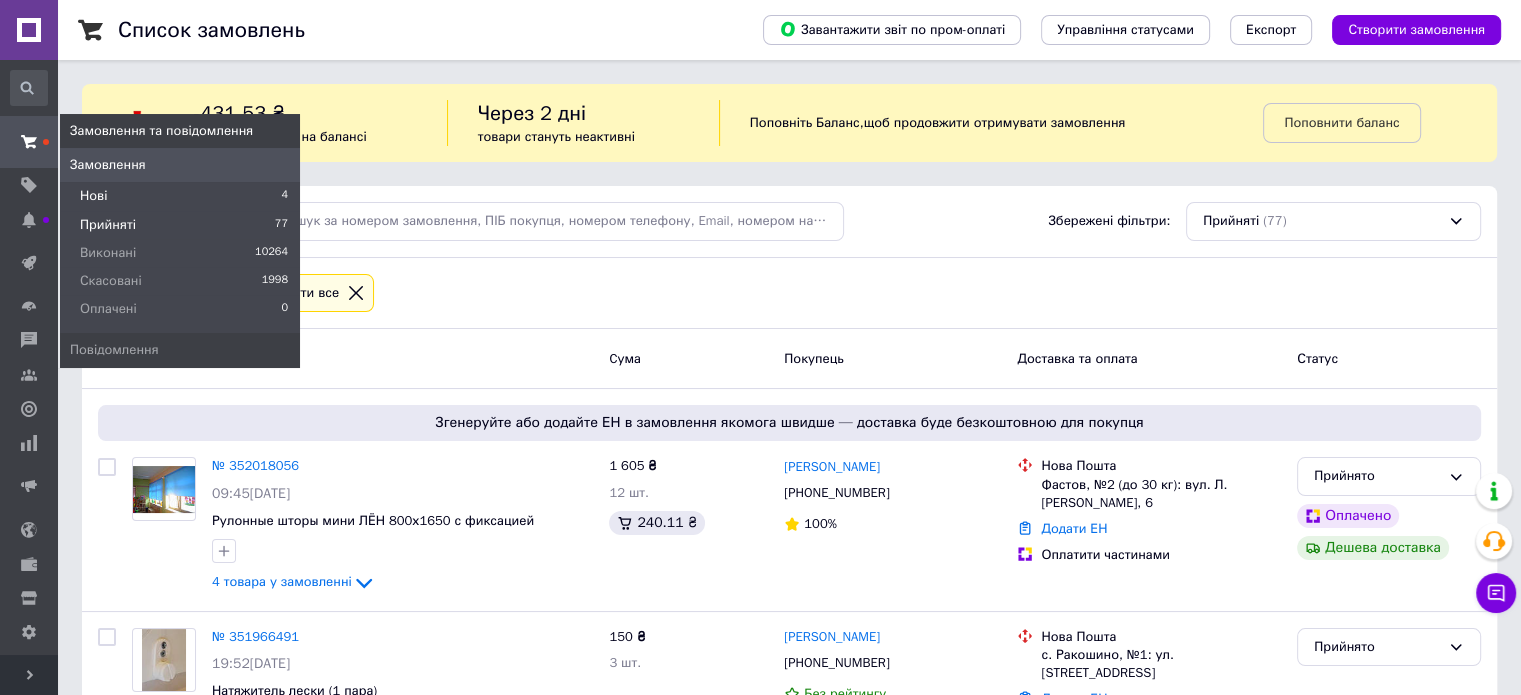 click on "Нові 4" at bounding box center [180, 196] 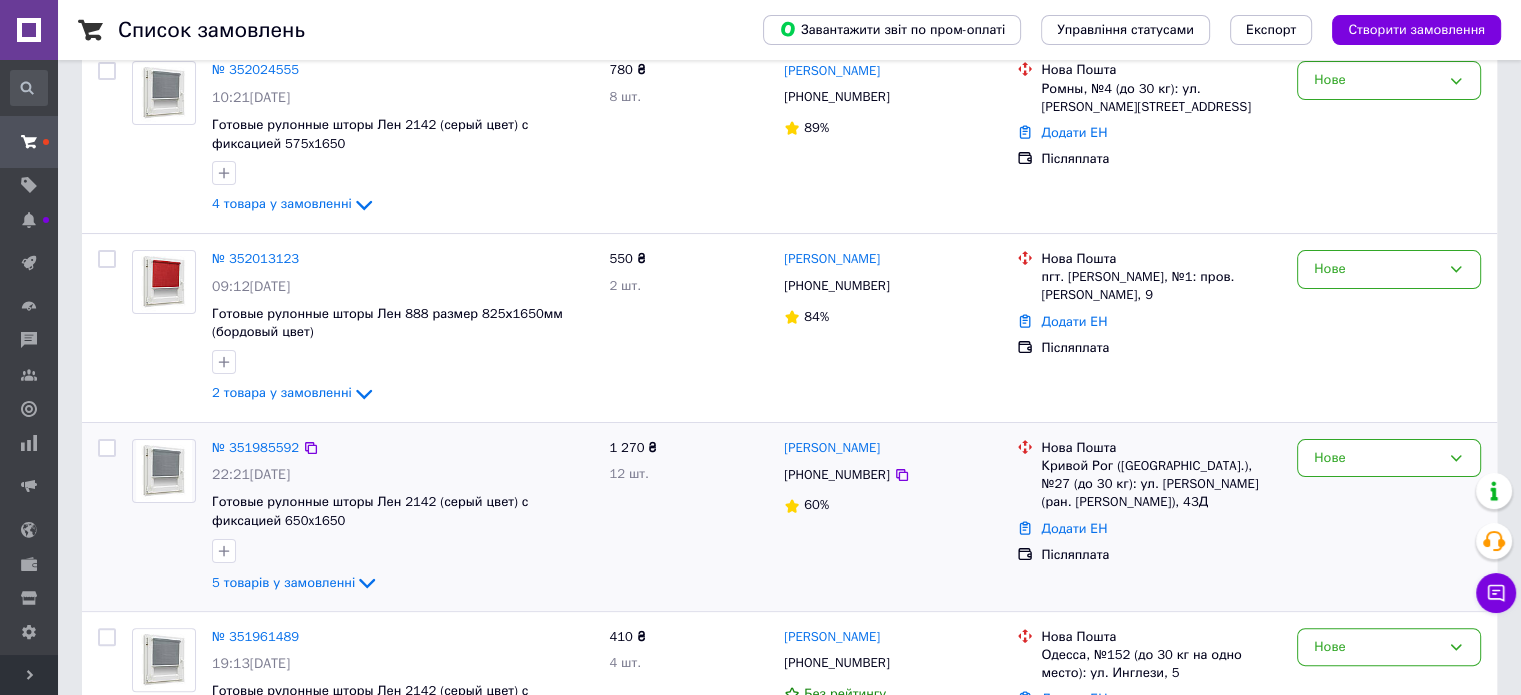 scroll, scrollTop: 470, scrollLeft: 0, axis: vertical 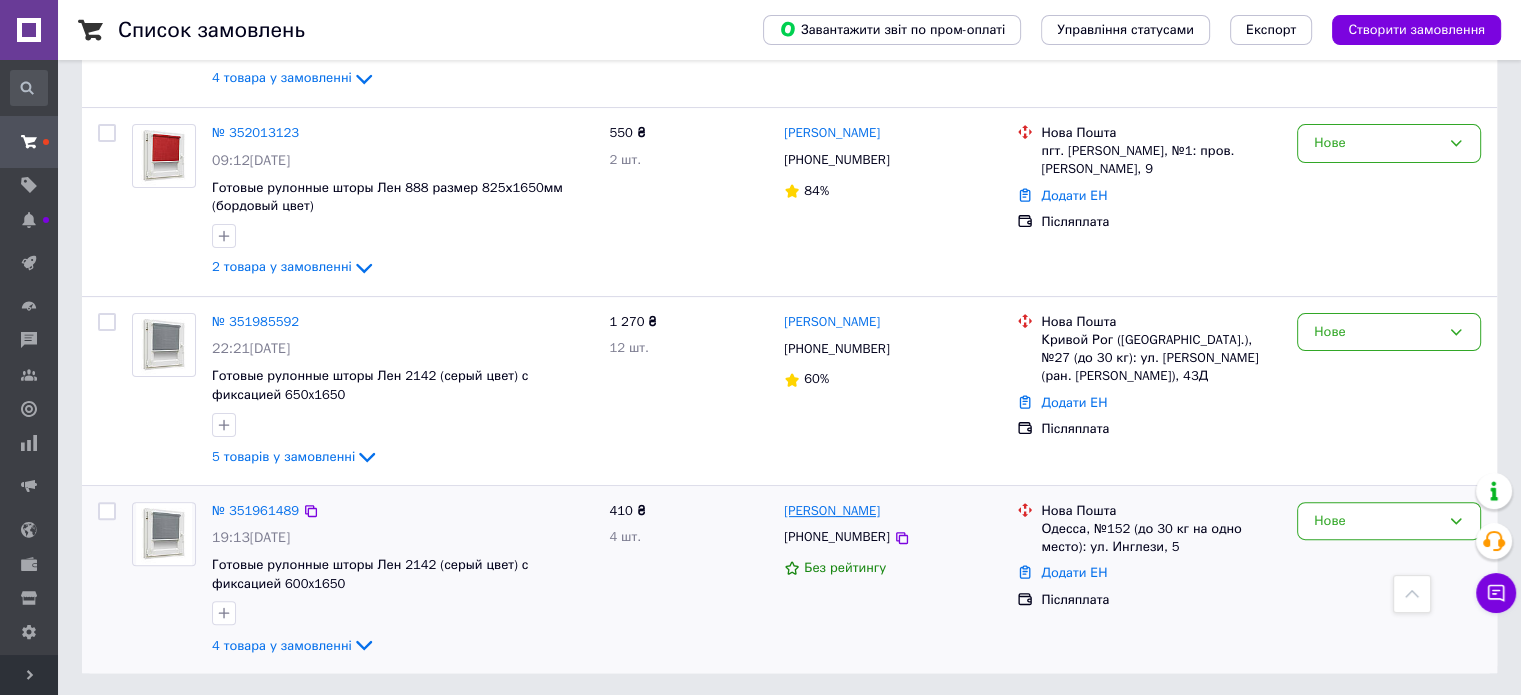 click on "[PERSON_NAME]" at bounding box center (832, 511) 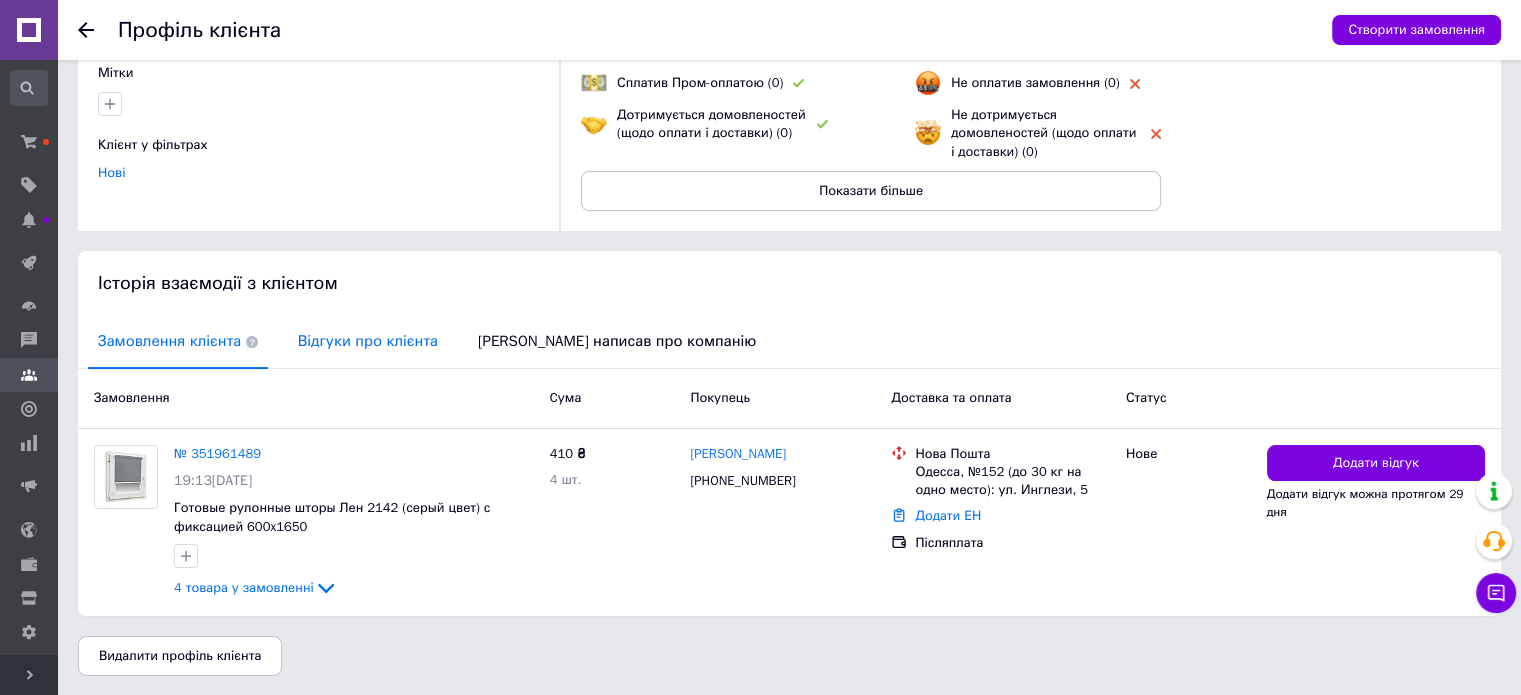 click on "Відгуки про клієнта" at bounding box center (368, 341) 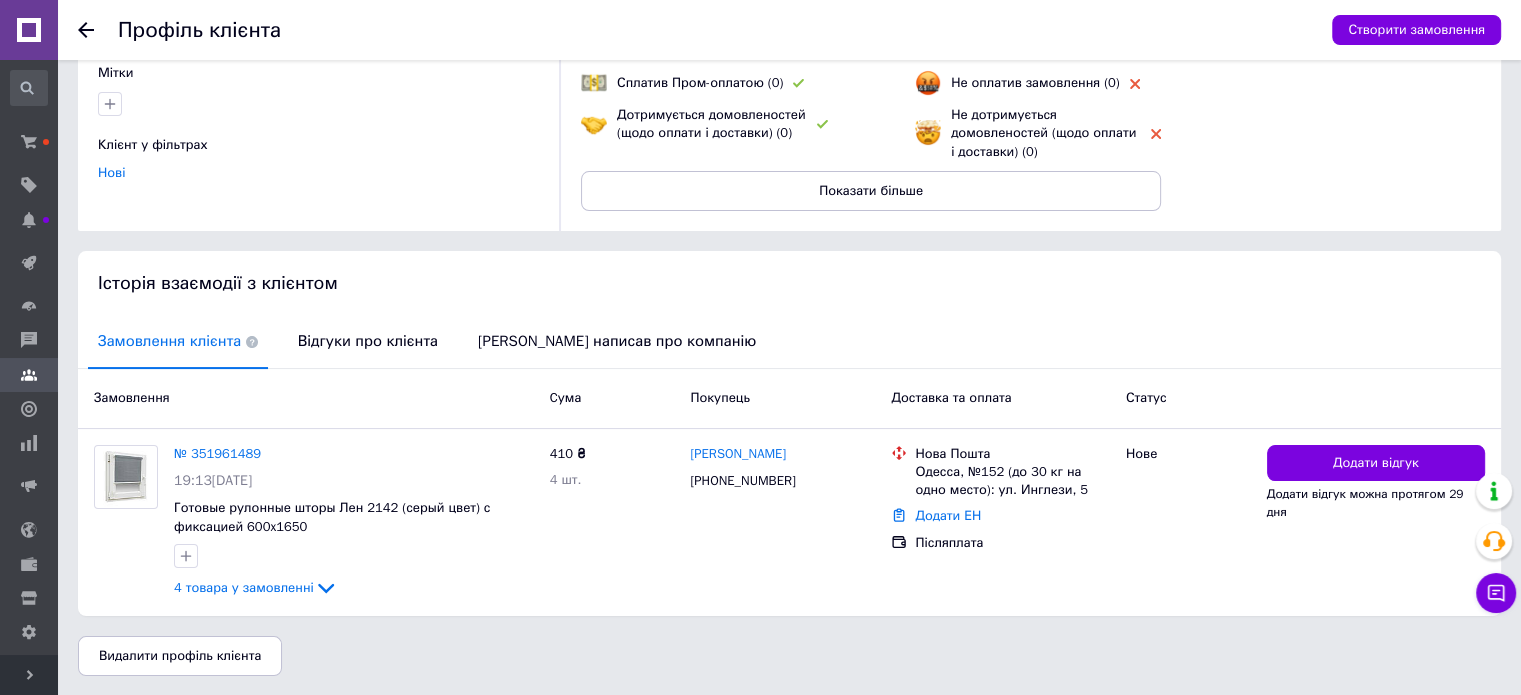 scroll, scrollTop: 15, scrollLeft: 0, axis: vertical 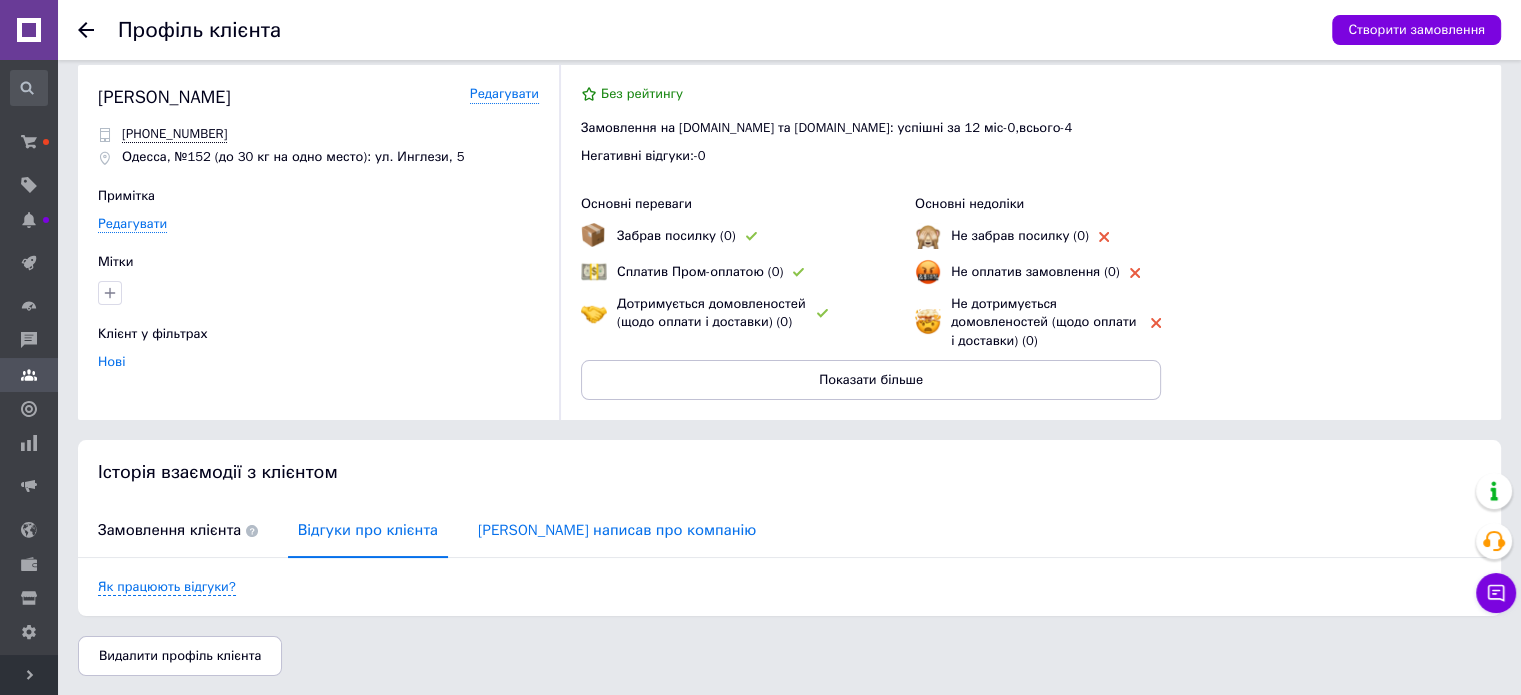 click on "[PERSON_NAME] написав про компанію" at bounding box center [617, 530] 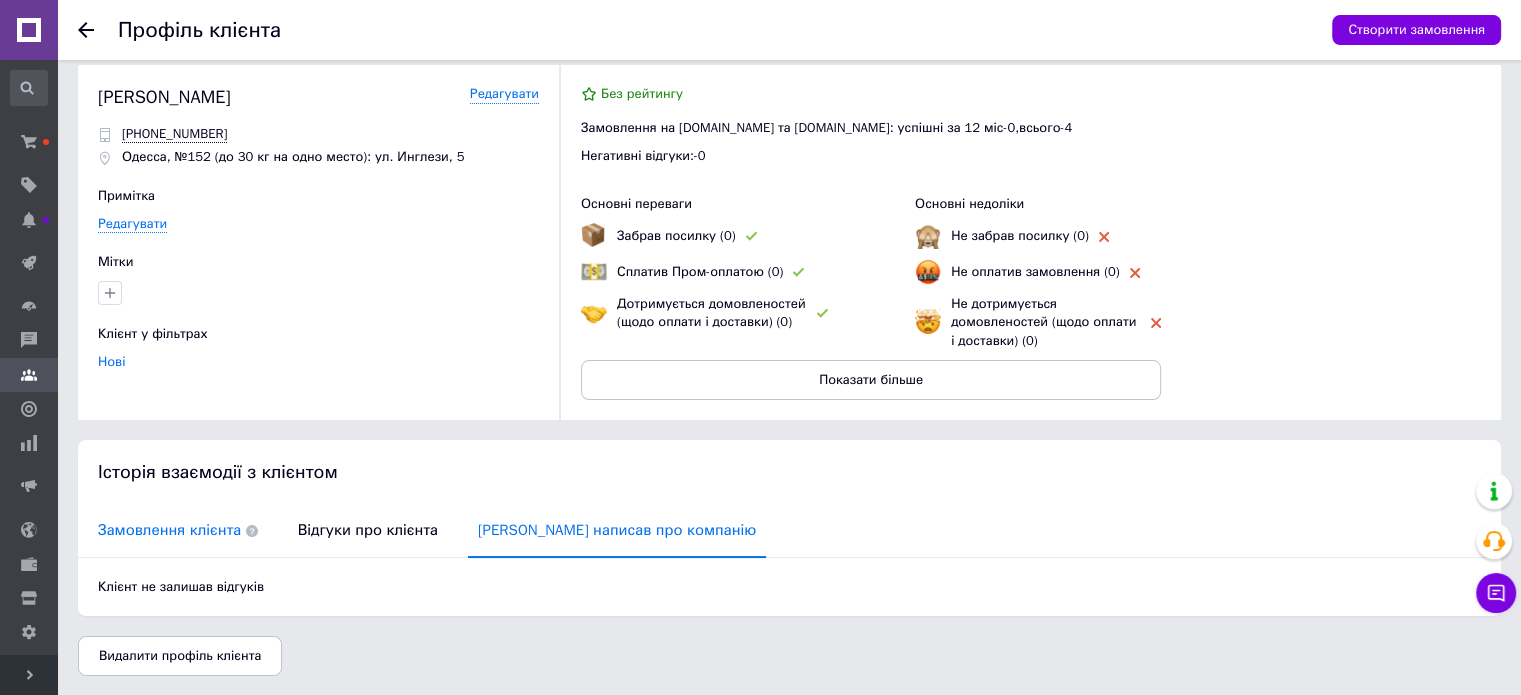 click on "Замовлення клієнта" at bounding box center [178, 530] 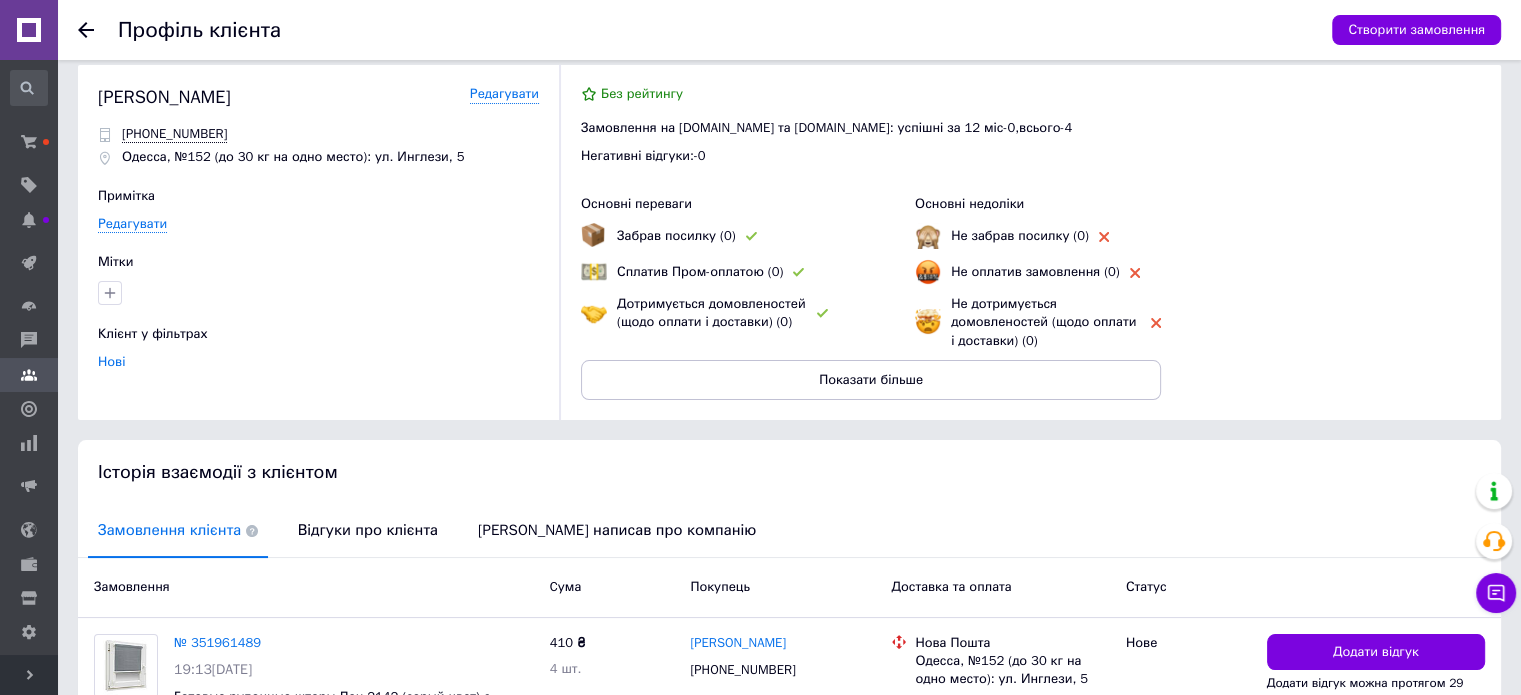scroll, scrollTop: 204, scrollLeft: 0, axis: vertical 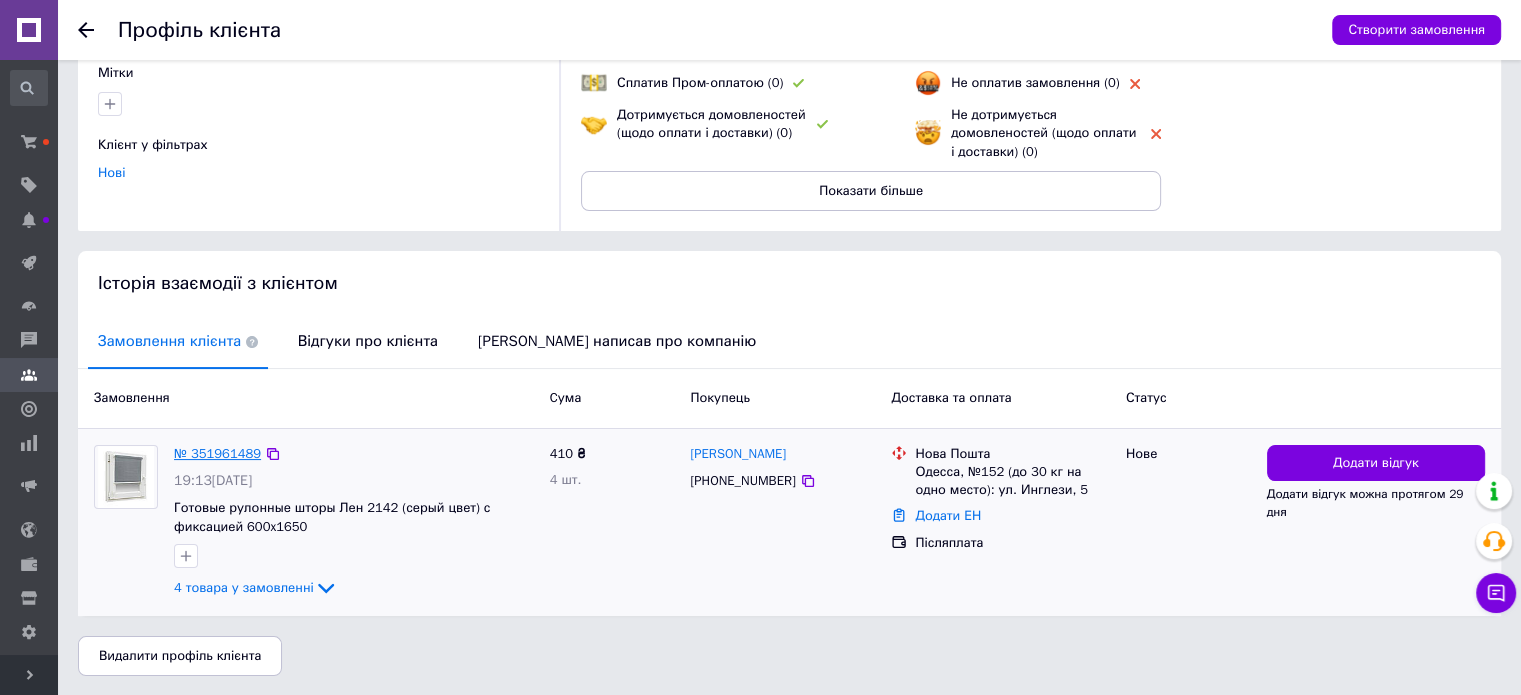 click on "№ 351961489" at bounding box center (217, 453) 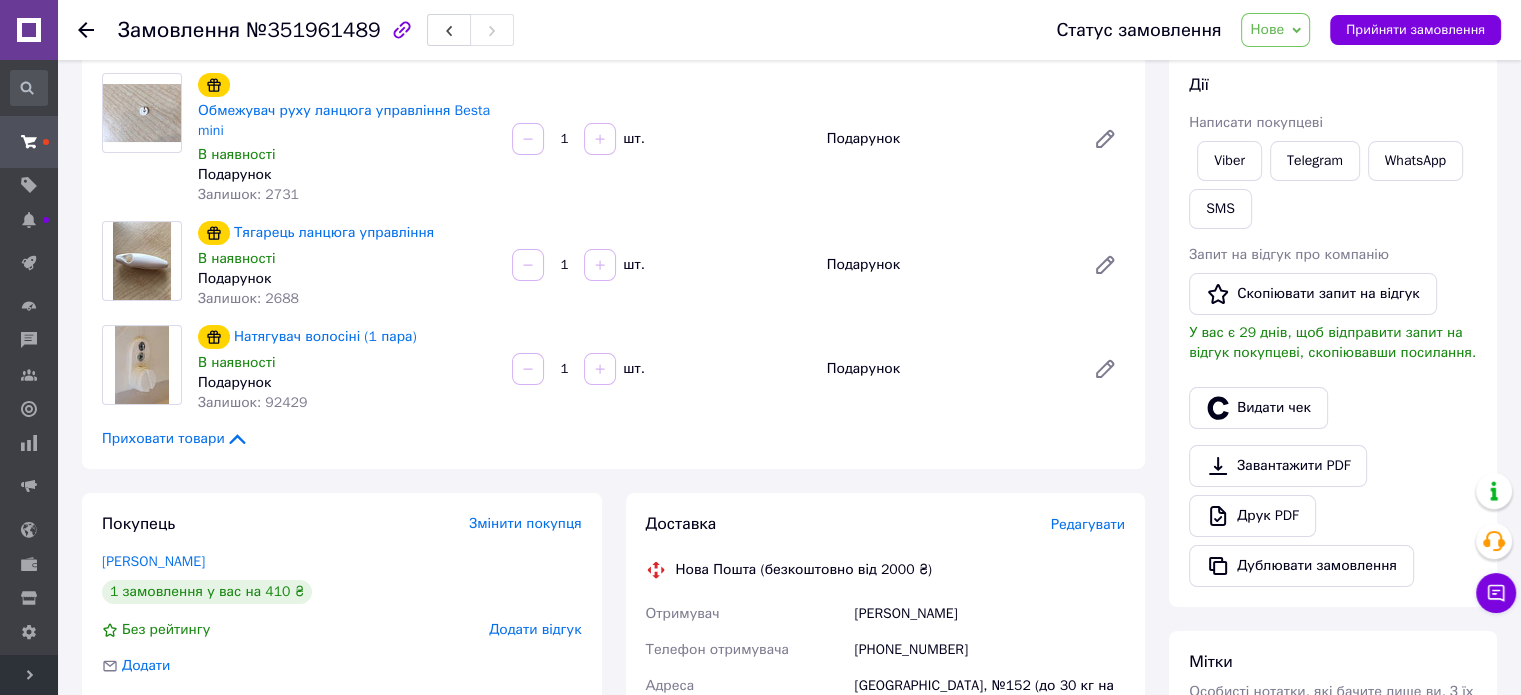 scroll, scrollTop: 300, scrollLeft: 0, axis: vertical 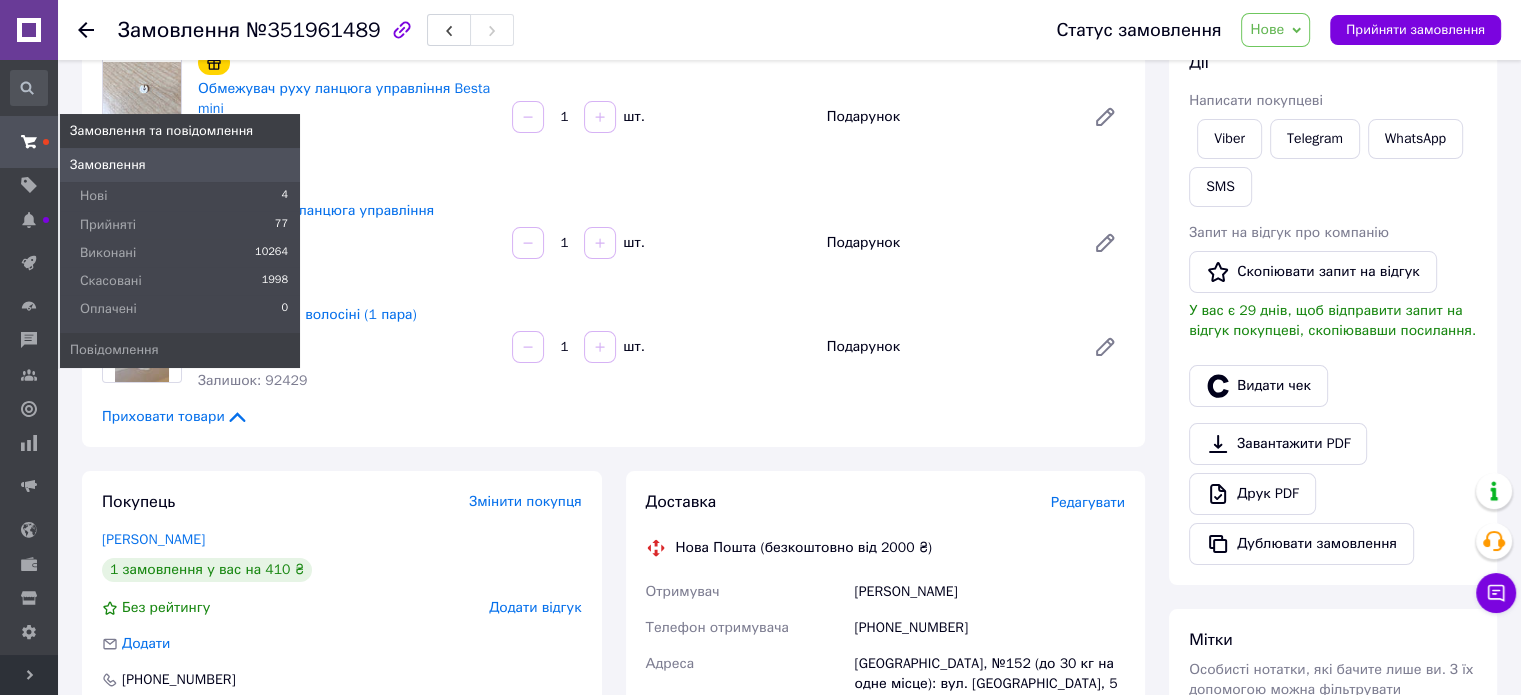 click at bounding box center [29, 142] 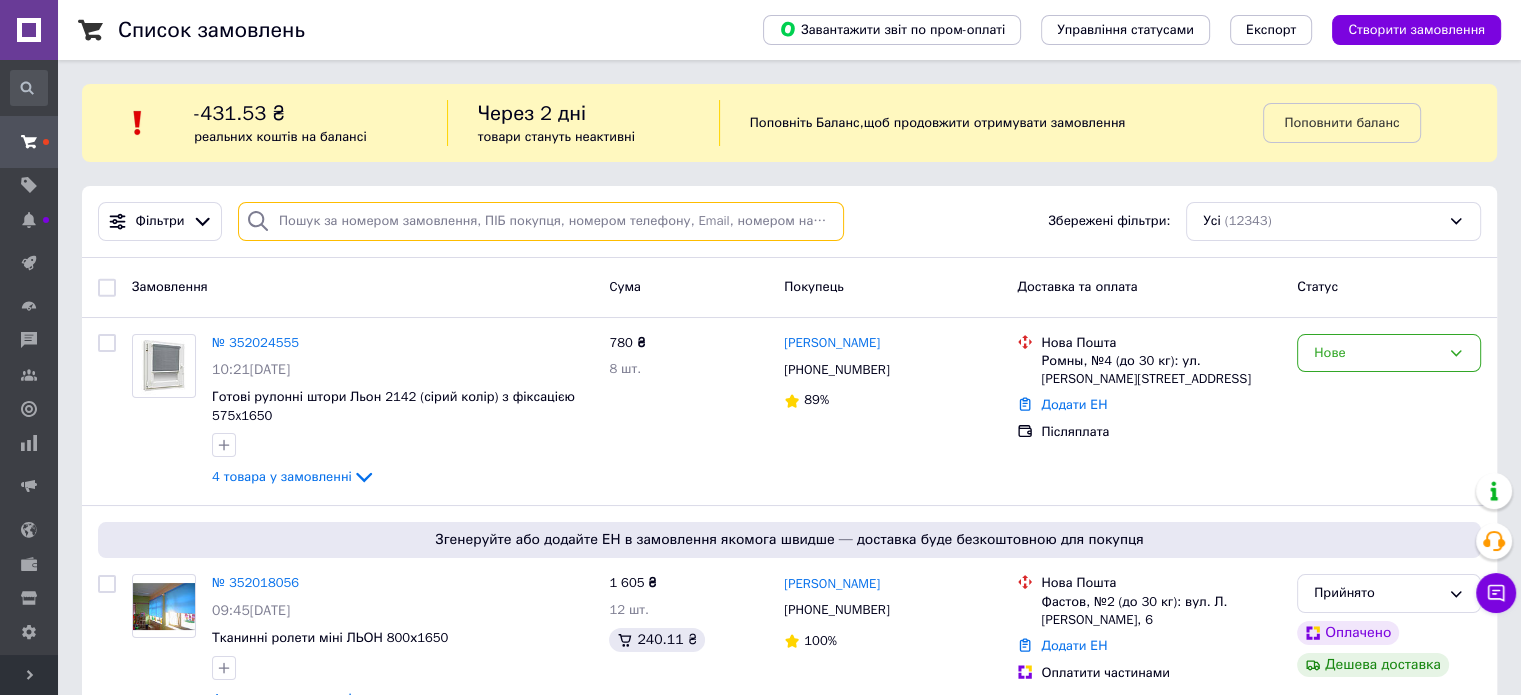 click at bounding box center (541, 221) 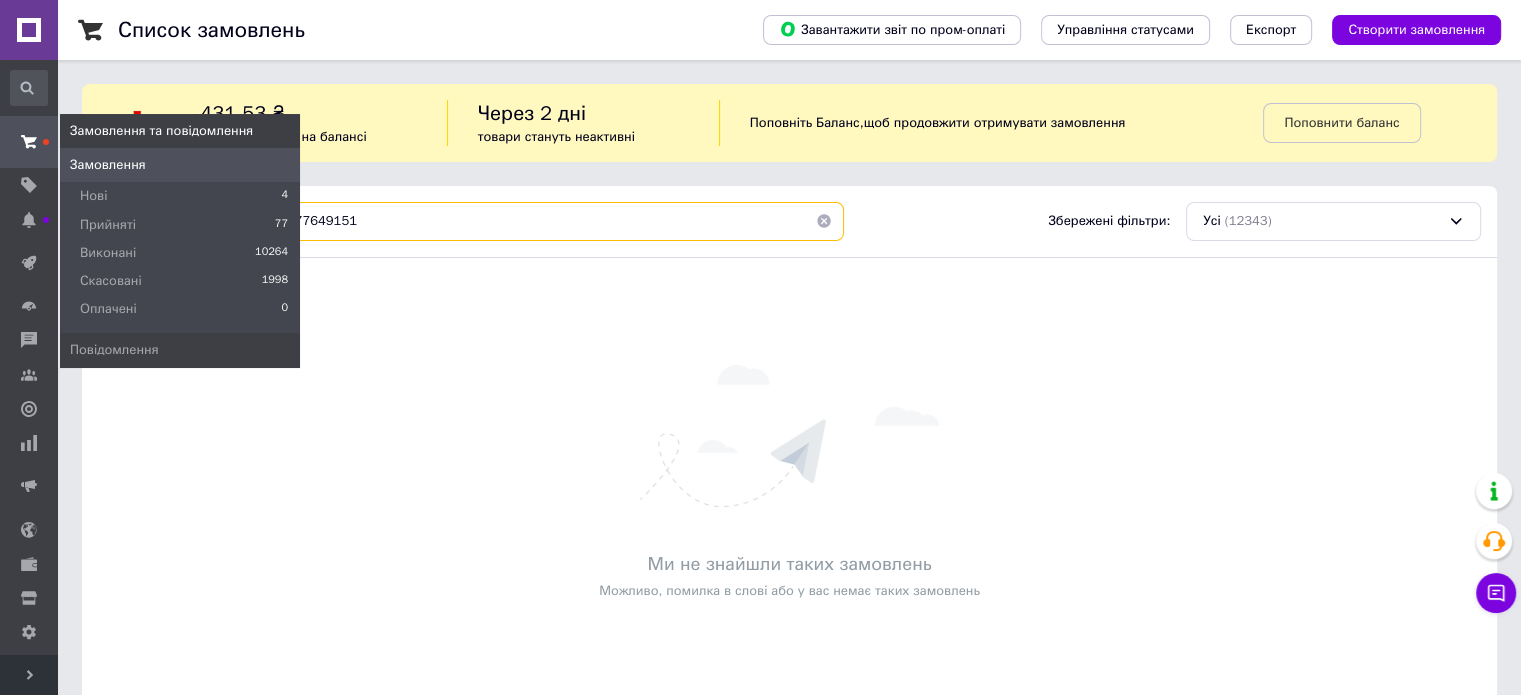 type on "0677649151" 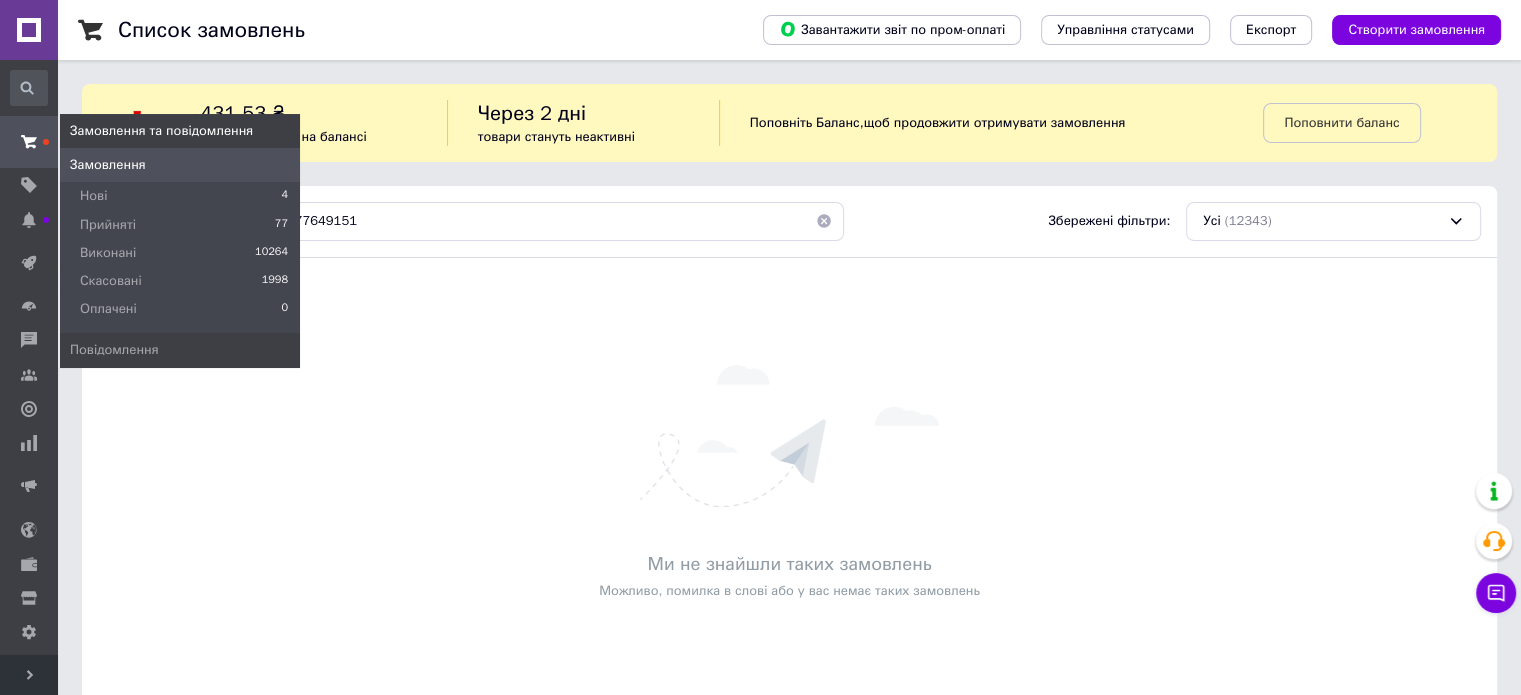 click 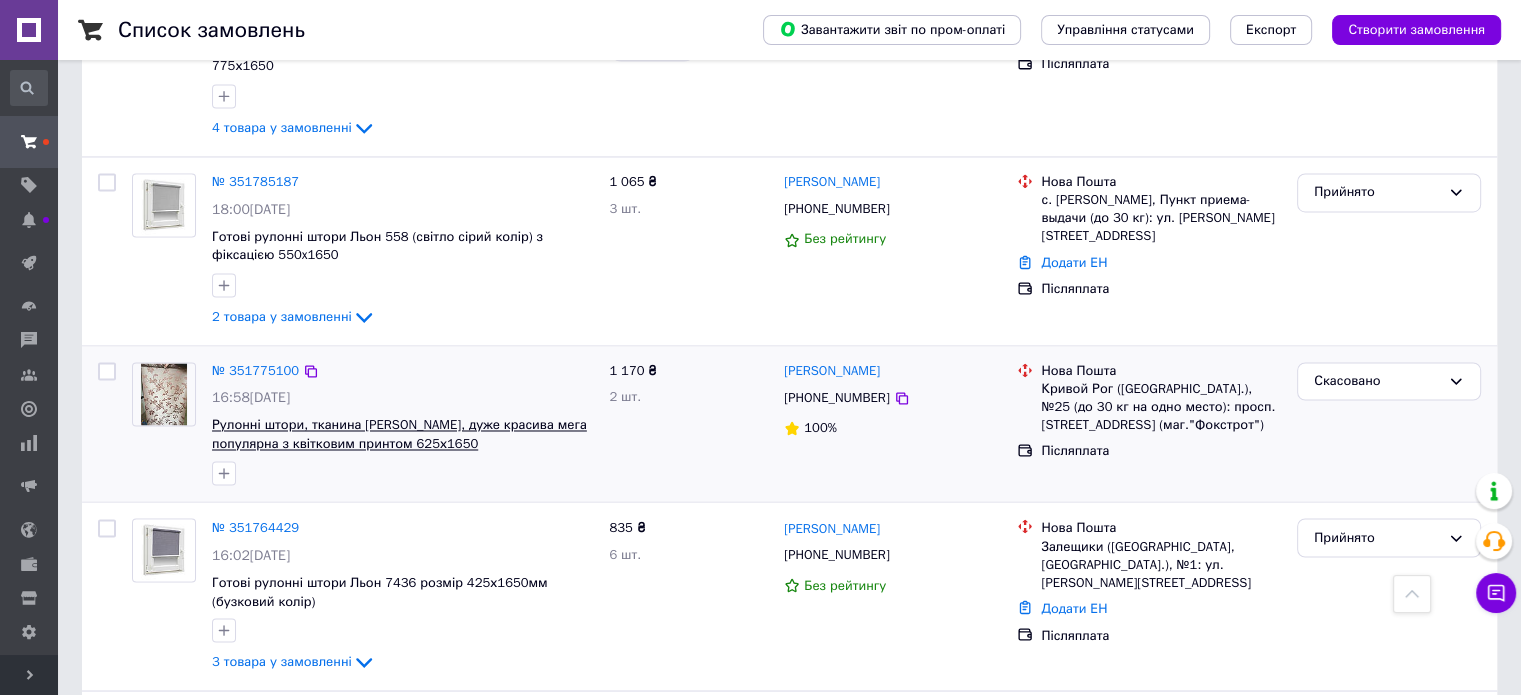 scroll, scrollTop: 3487, scrollLeft: 0, axis: vertical 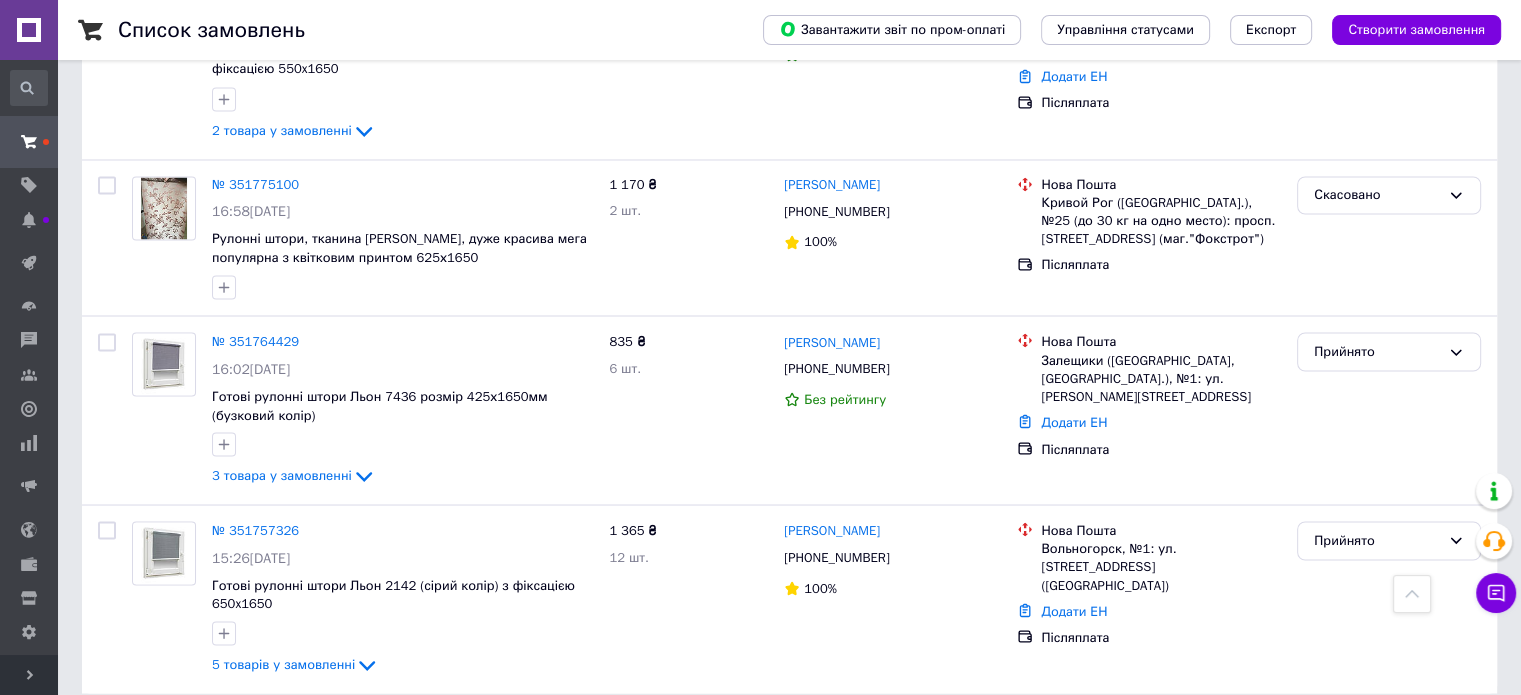 click on "2" at bounding box center (145, 738) 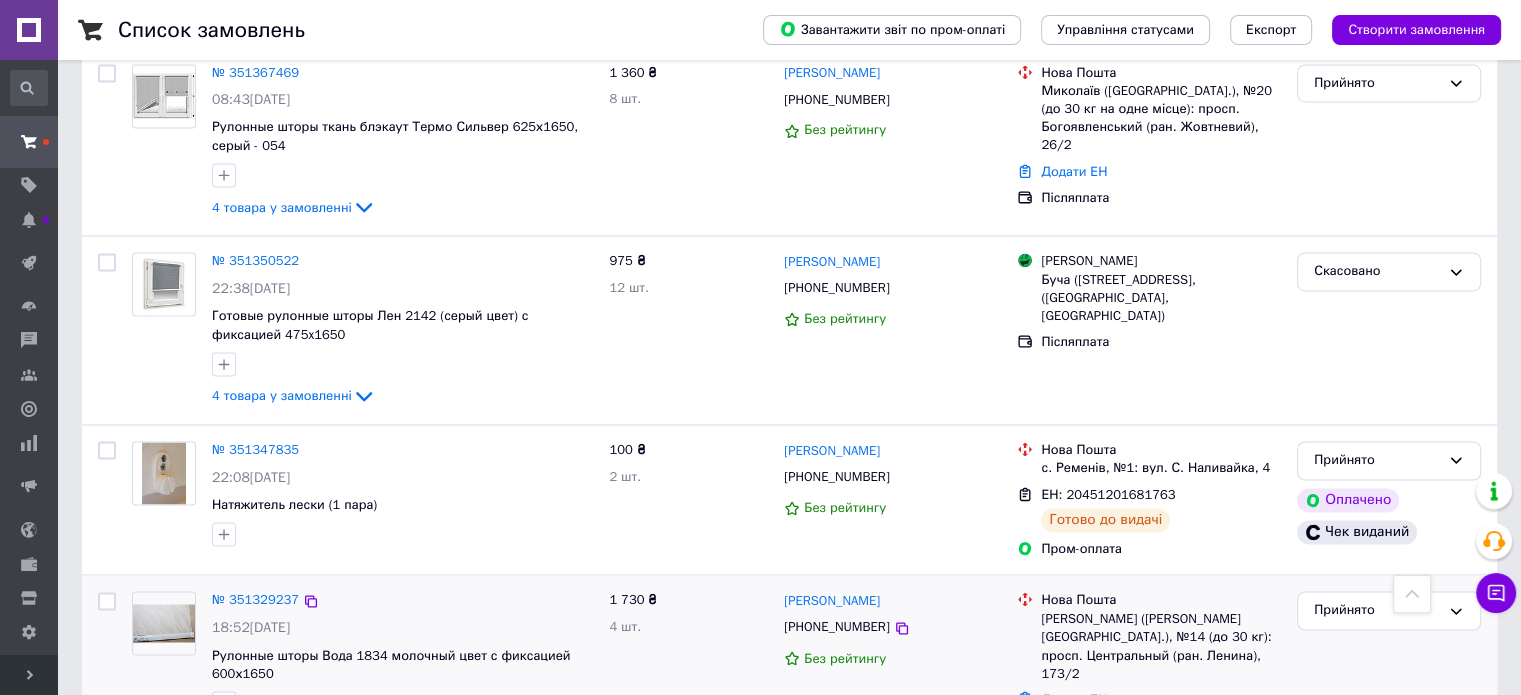 scroll, scrollTop: 3237, scrollLeft: 0, axis: vertical 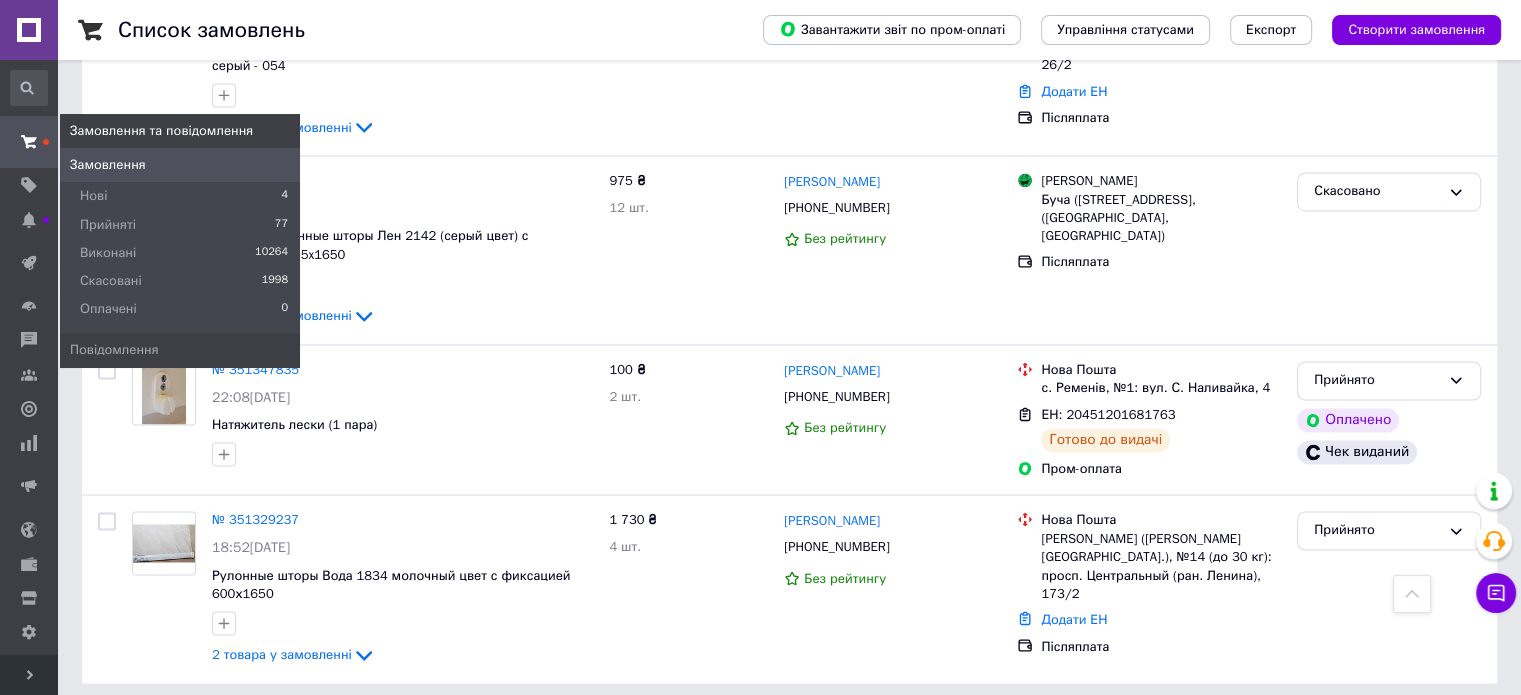 click at bounding box center (29, 142) 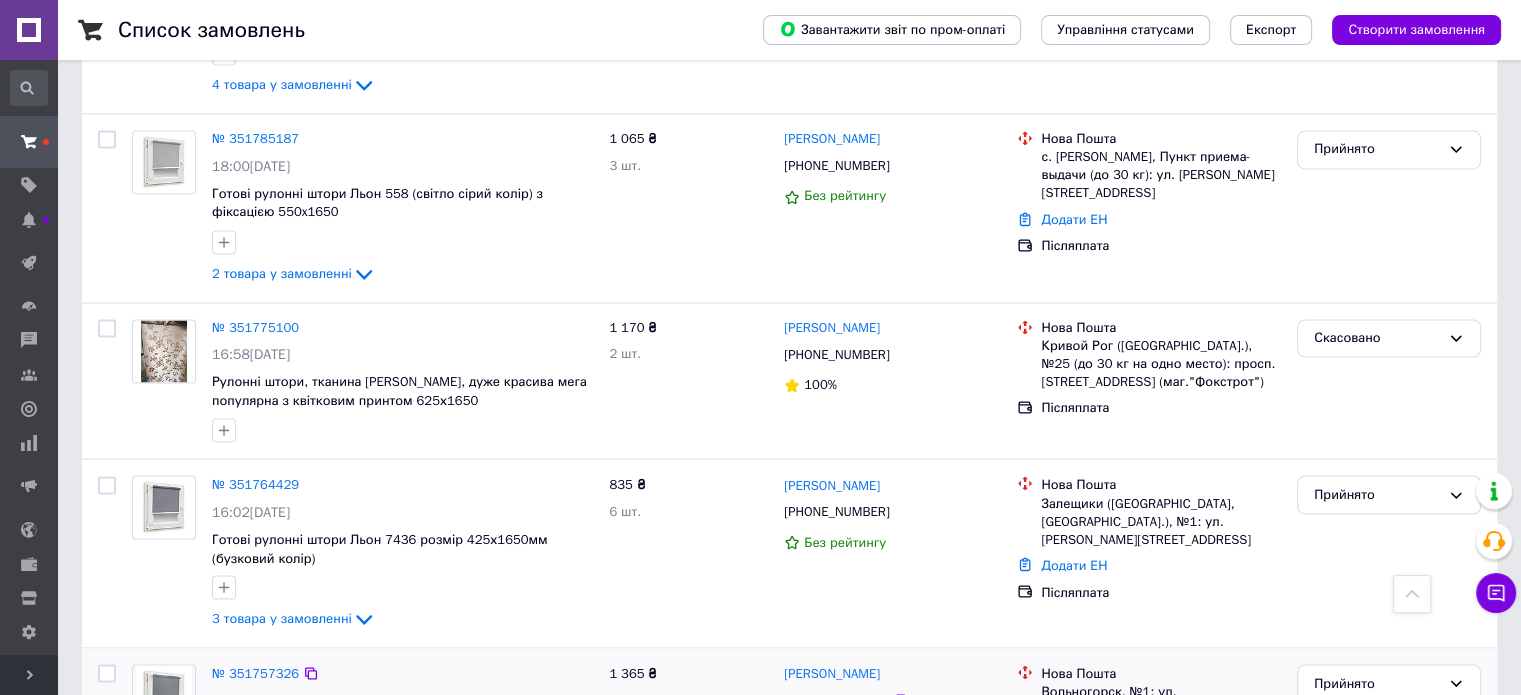 scroll, scrollTop: 3487, scrollLeft: 0, axis: vertical 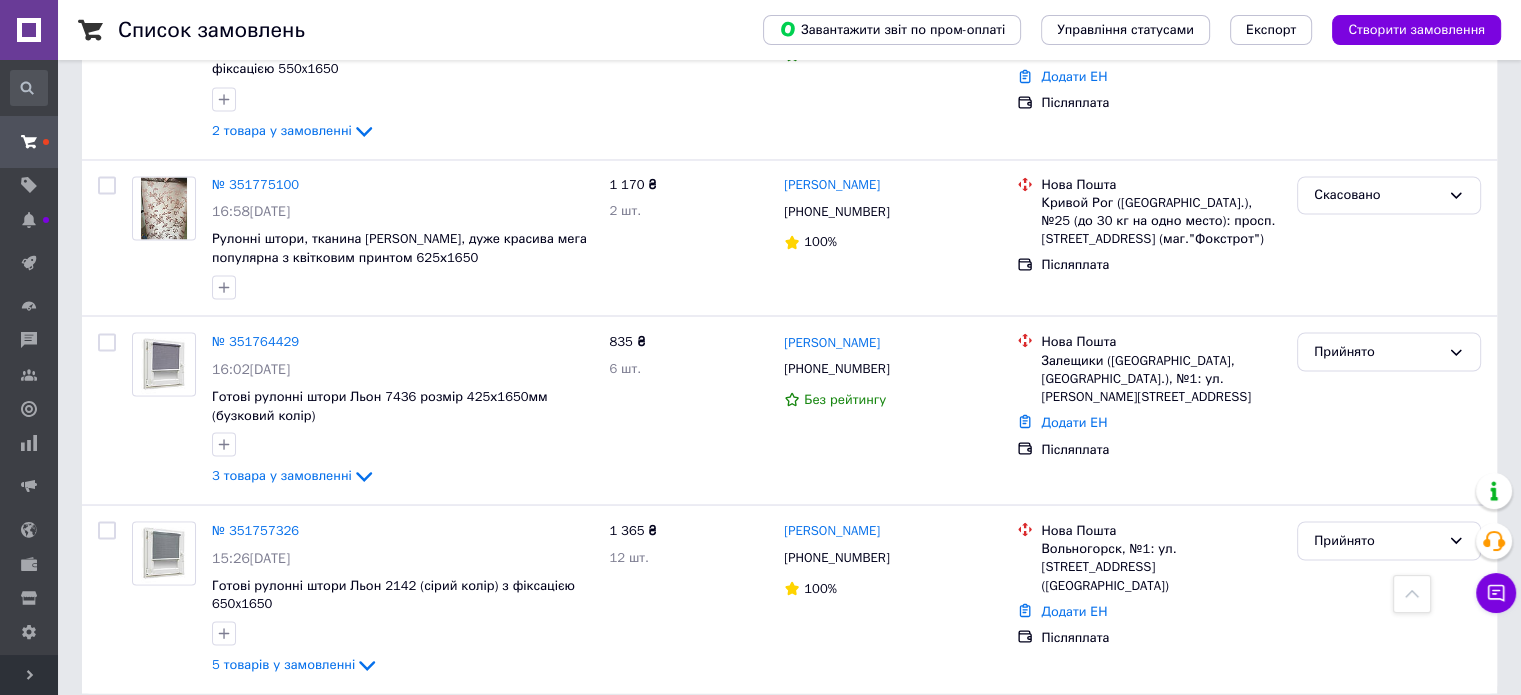 click on "2" at bounding box center [145, 738] 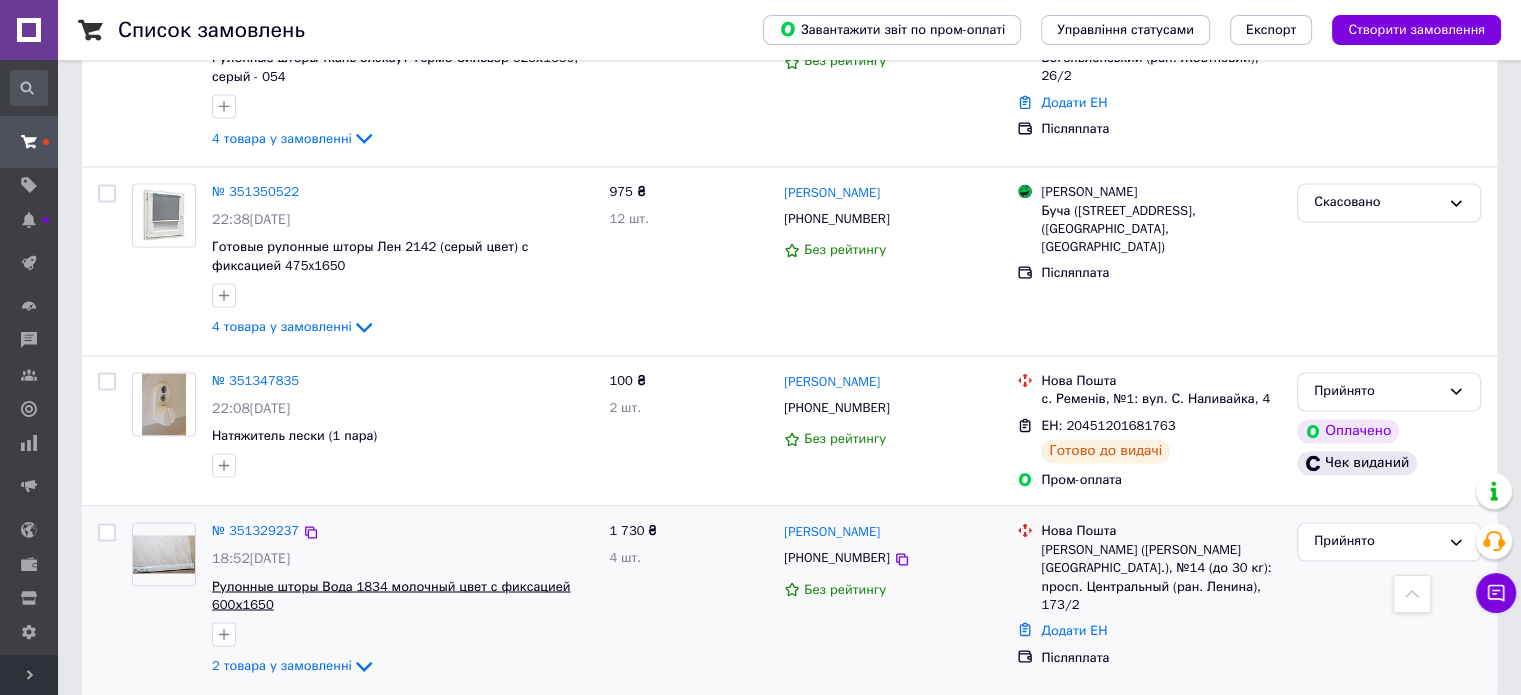 scroll, scrollTop: 3237, scrollLeft: 0, axis: vertical 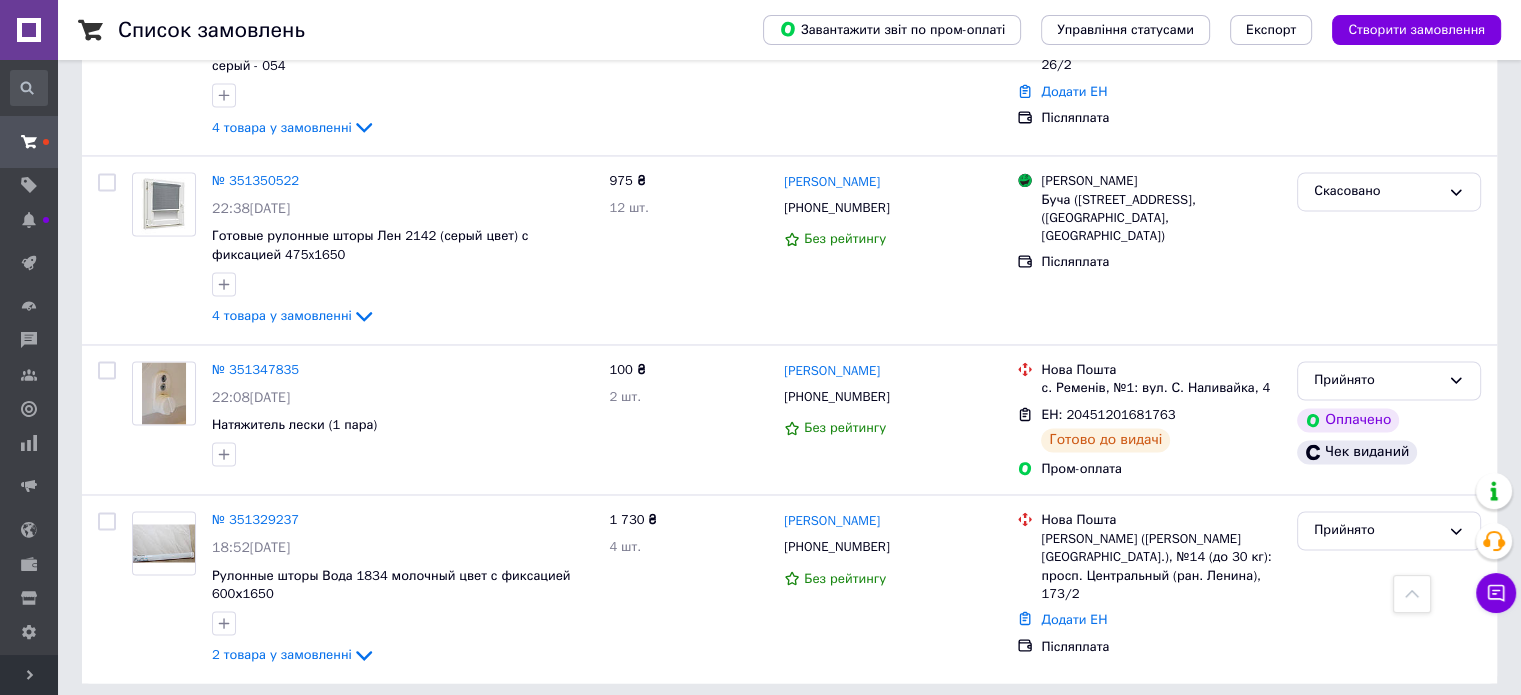 click on "3" at bounding box center [312, 728] 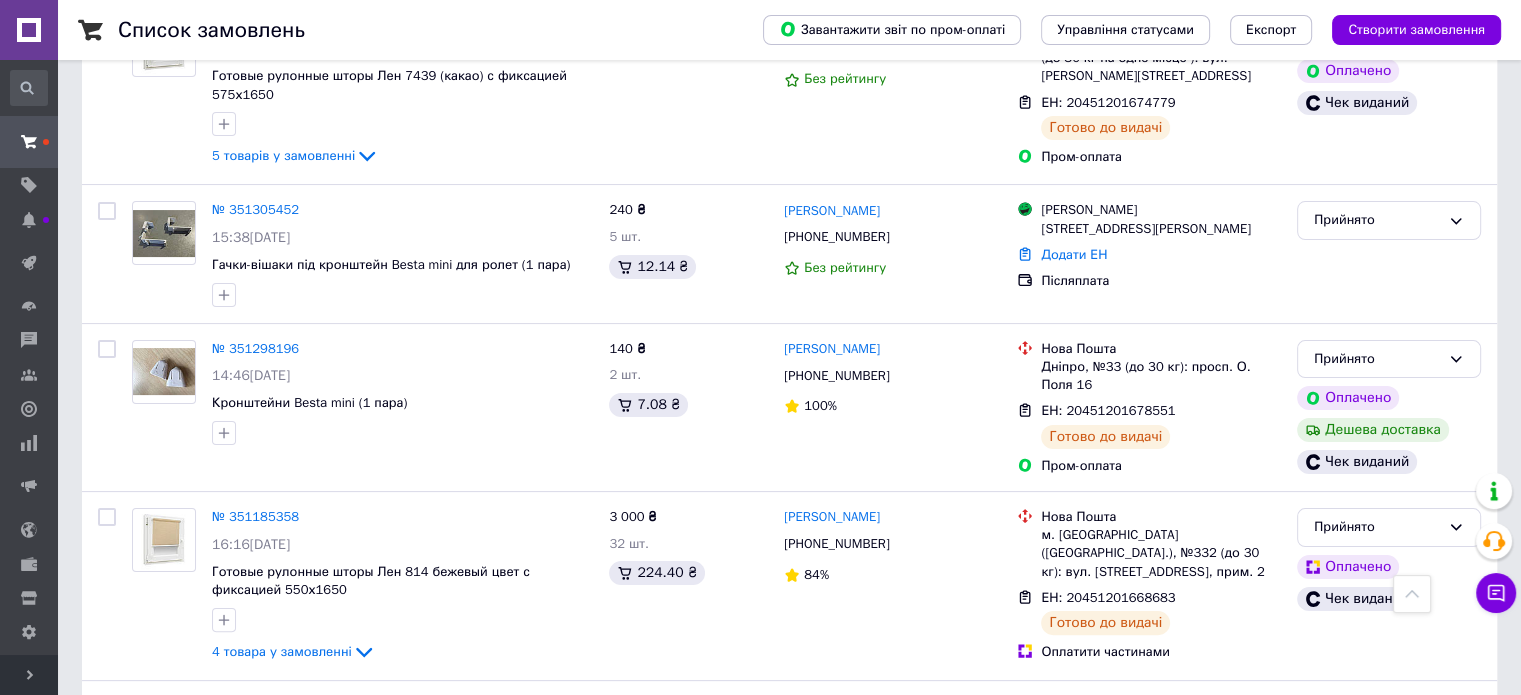 scroll, scrollTop: 200, scrollLeft: 0, axis: vertical 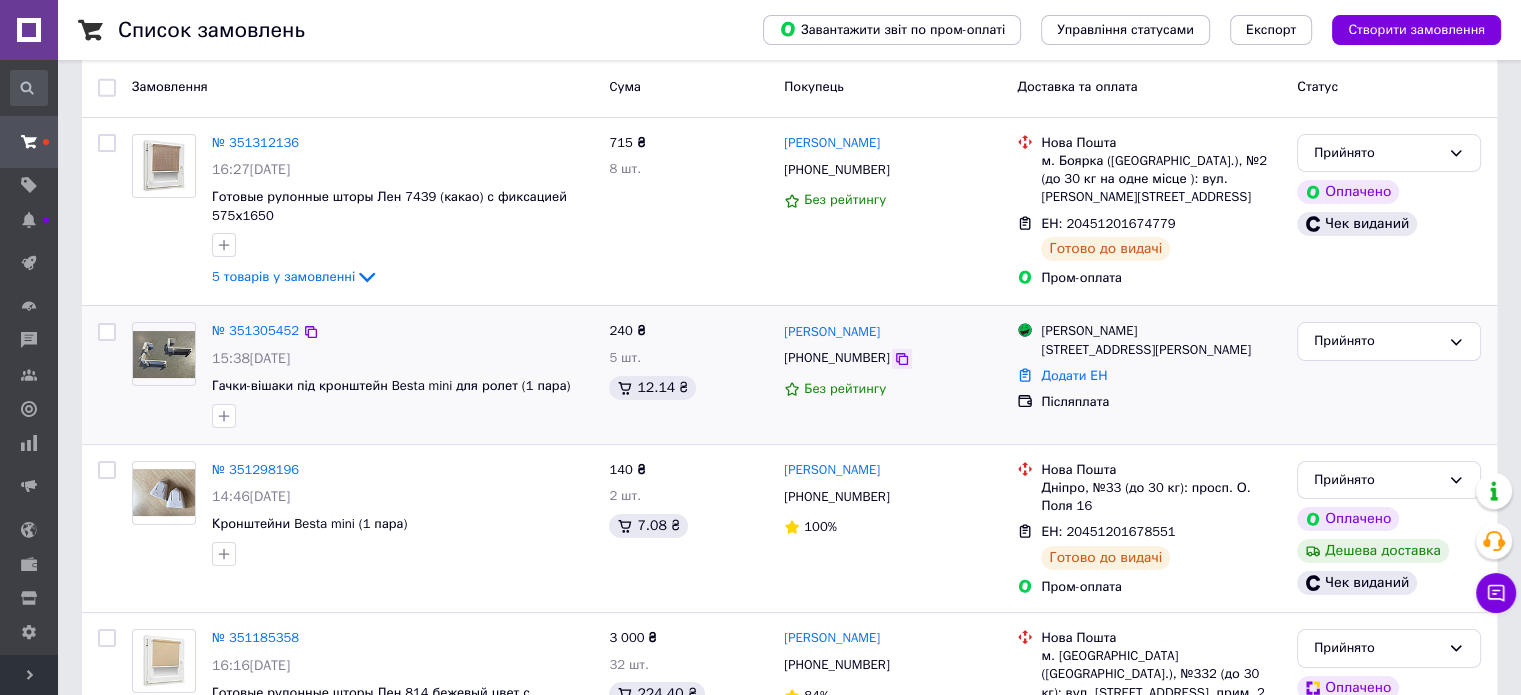 click 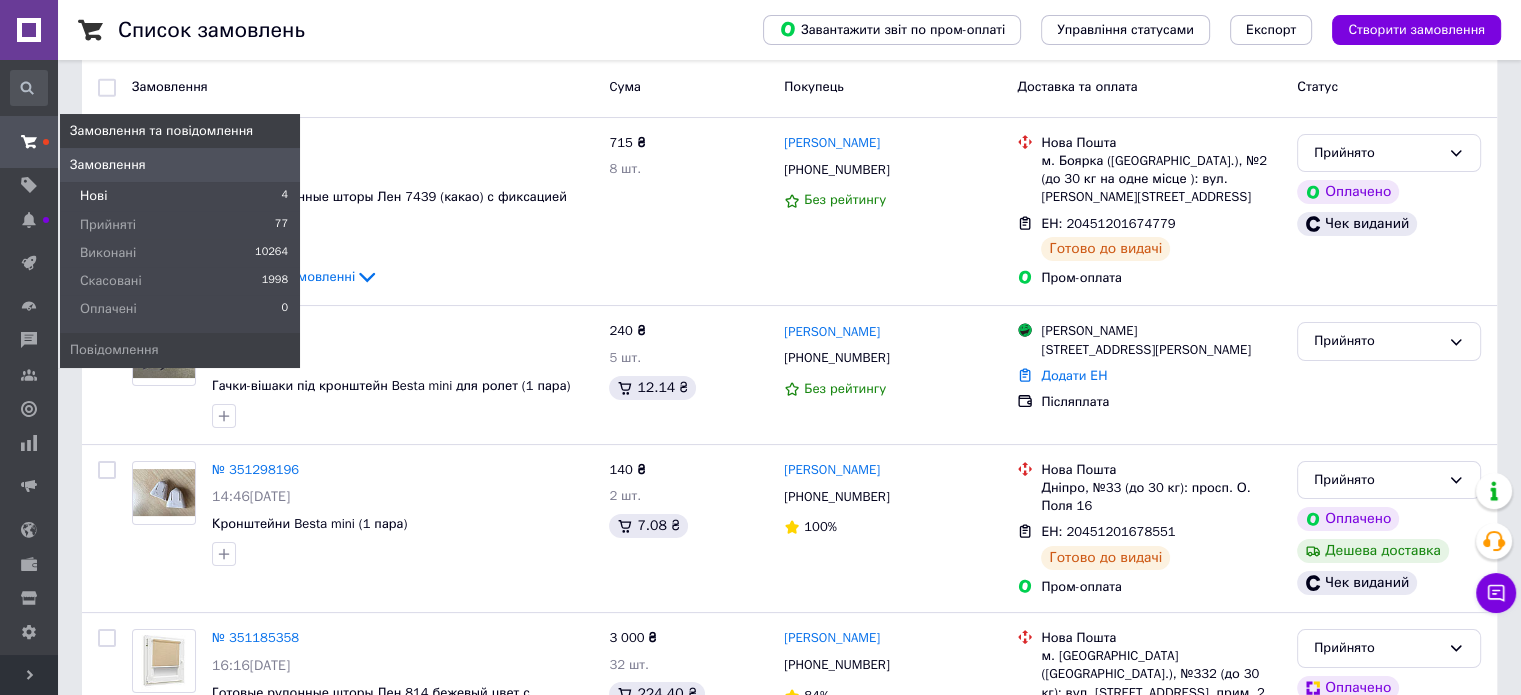 click on "Нові 4" at bounding box center (180, 196) 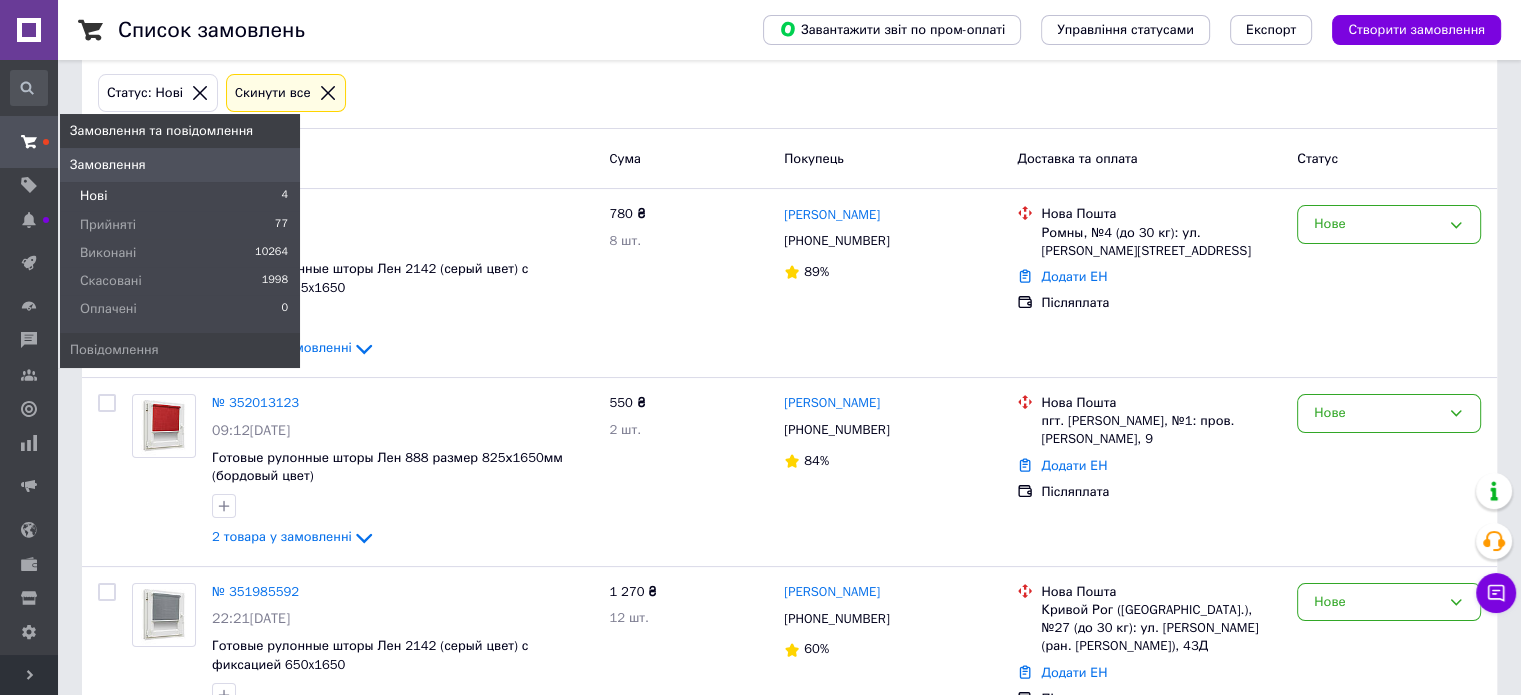scroll, scrollTop: 0, scrollLeft: 0, axis: both 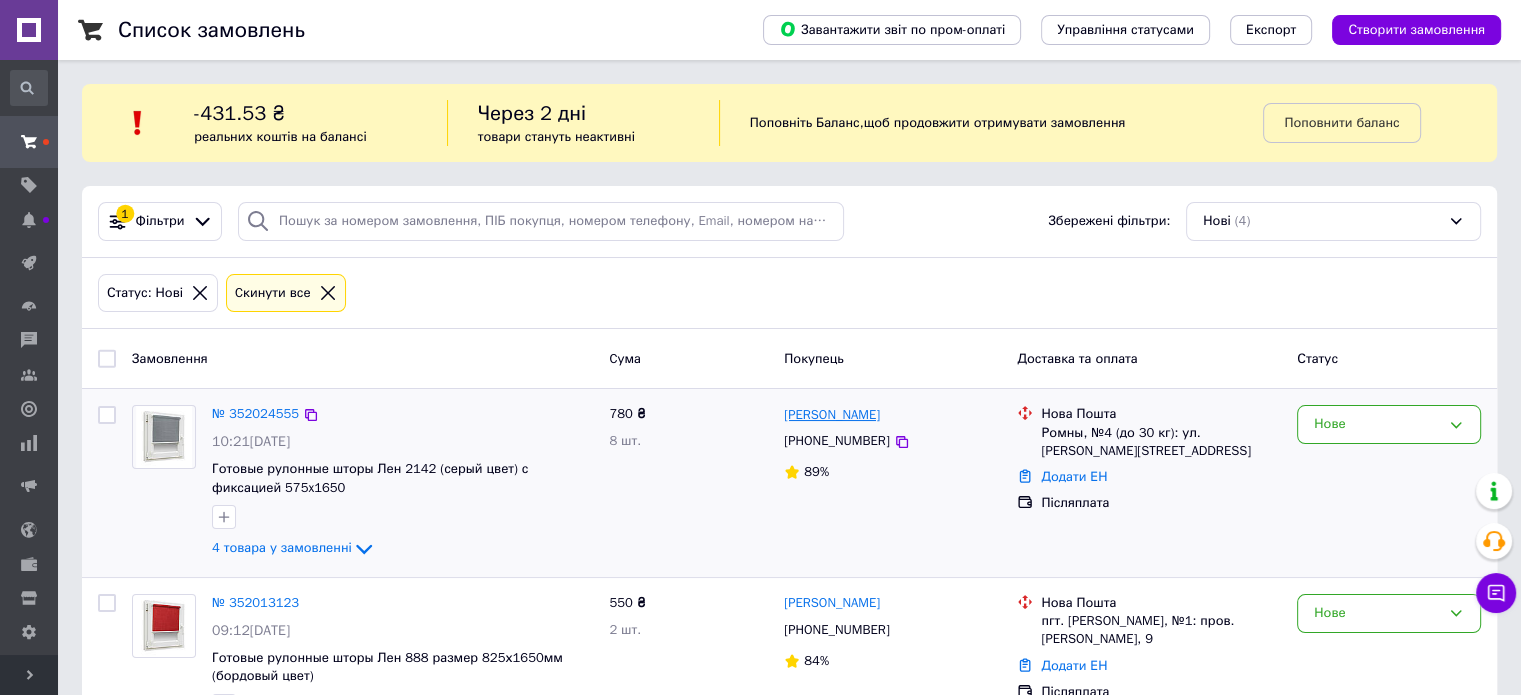 click on "[PERSON_NAME]" at bounding box center [832, 415] 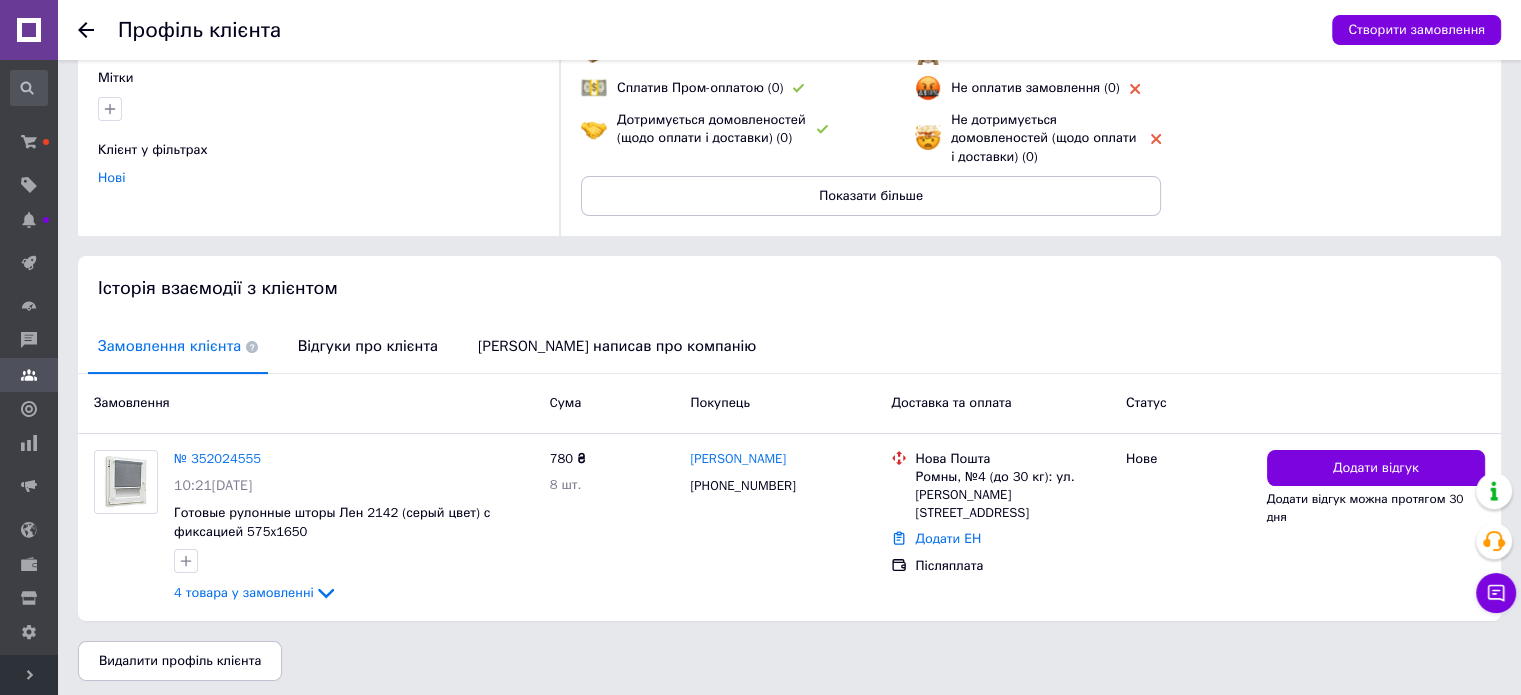 scroll, scrollTop: 204, scrollLeft: 0, axis: vertical 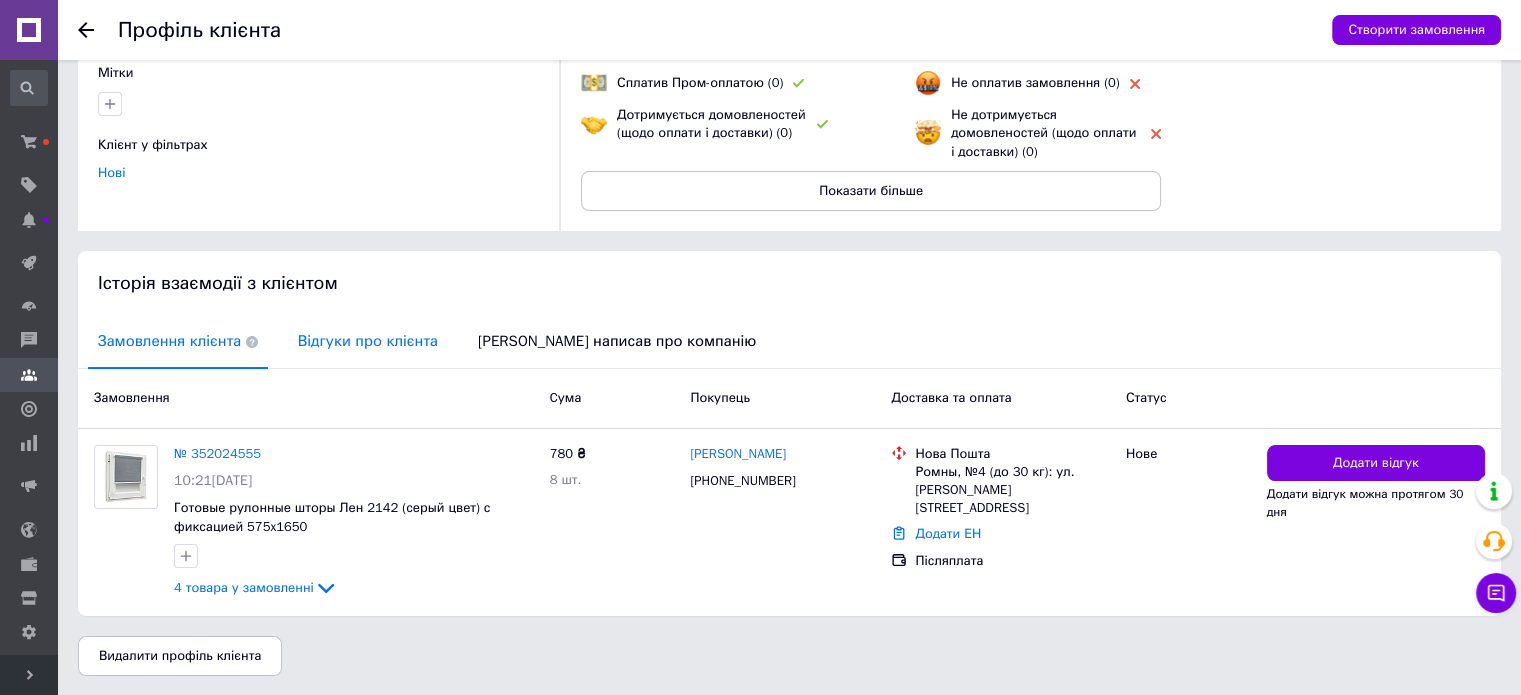 click on "Відгуки про клієнта" at bounding box center [368, 341] 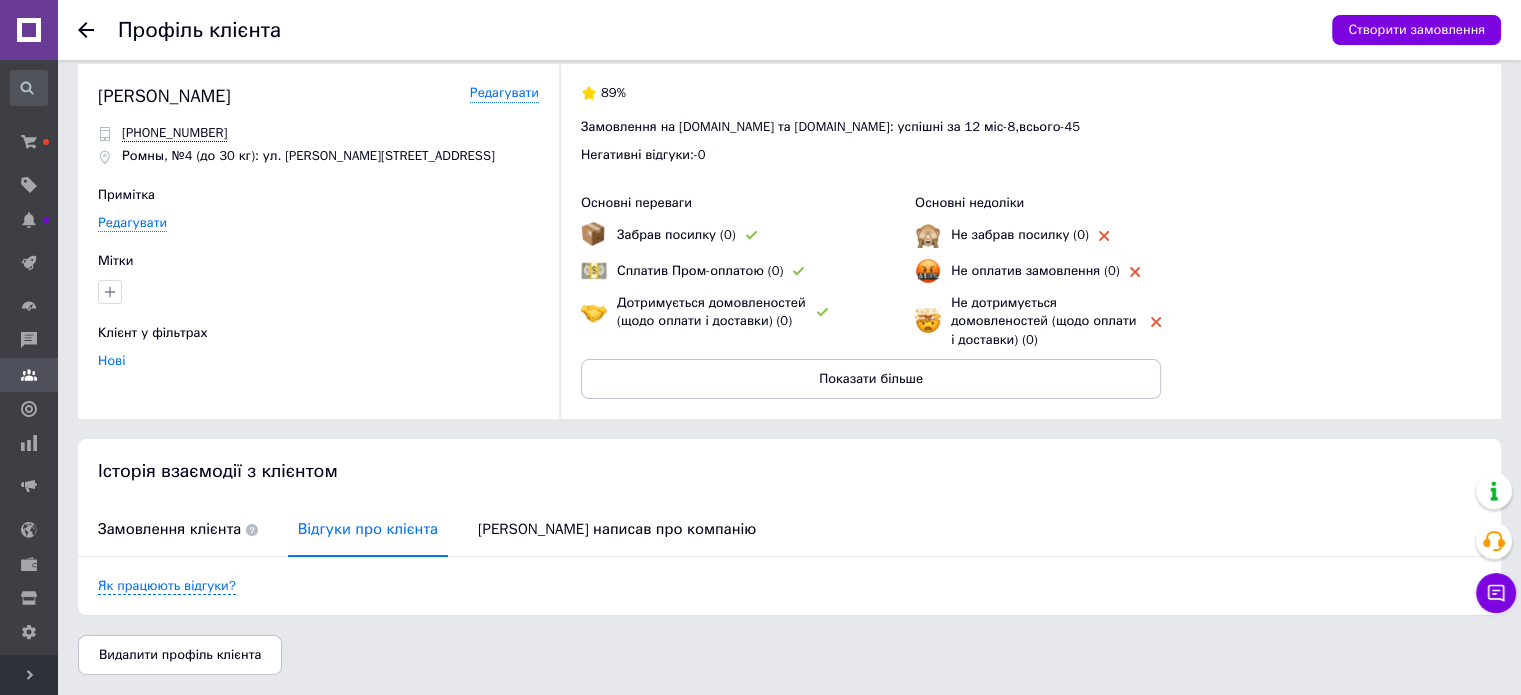 scroll, scrollTop: 15, scrollLeft: 0, axis: vertical 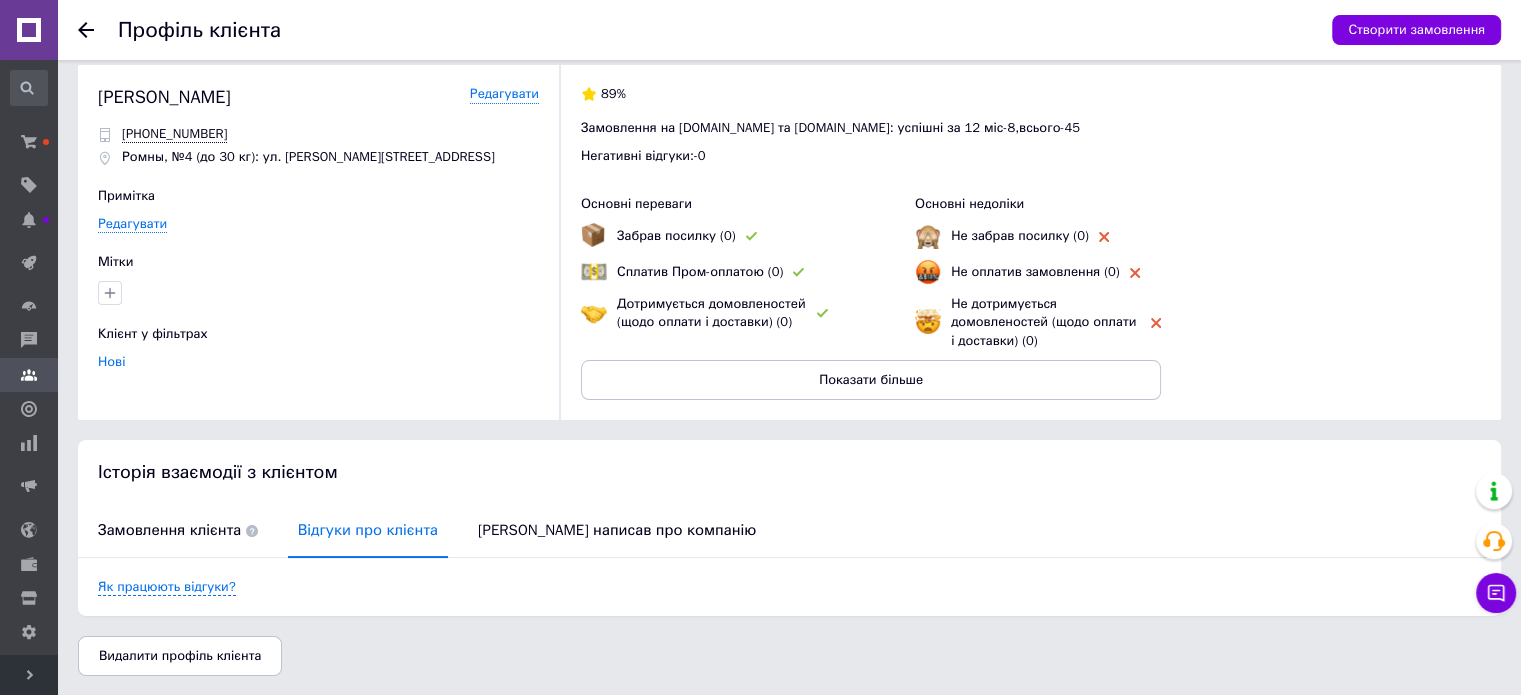 drag, startPoint x: 520, startPoint y: 529, endPoint x: 408, endPoint y: 531, distance: 112.01785 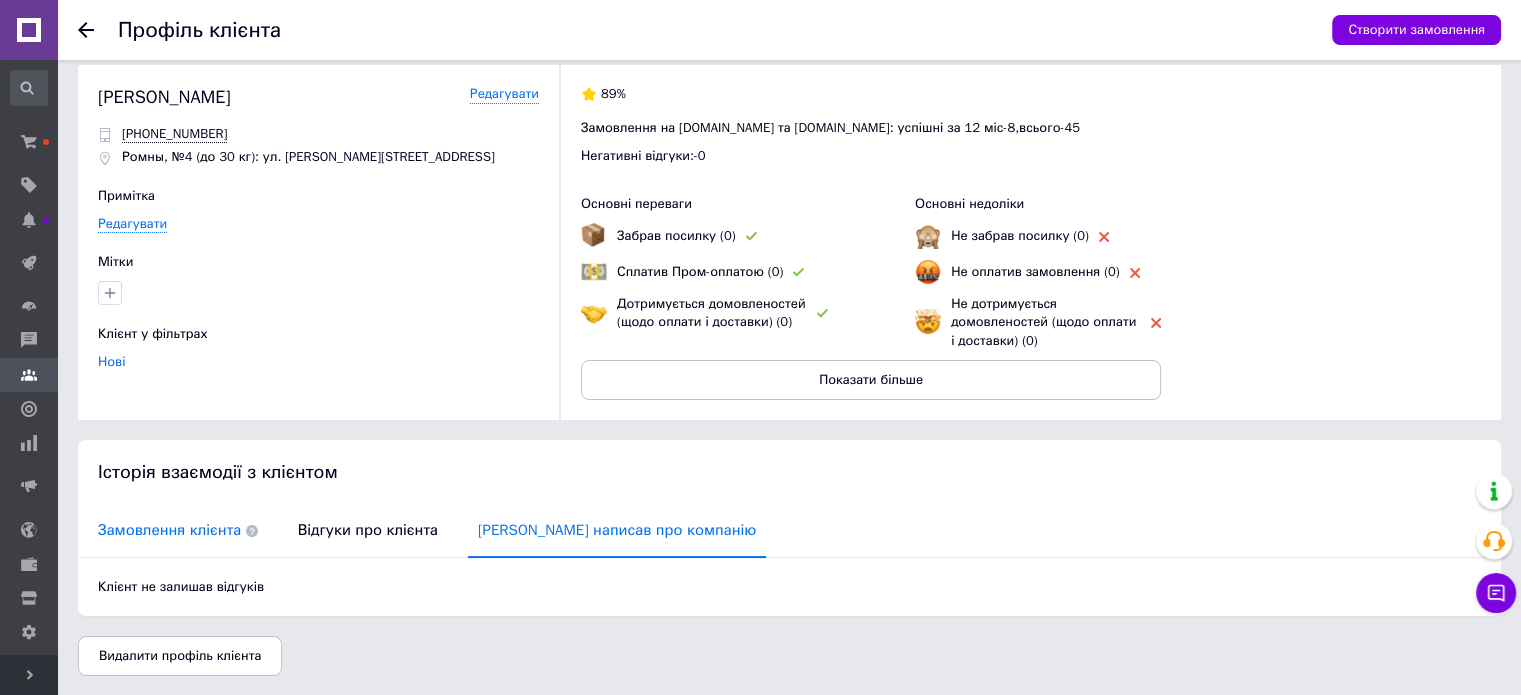 click on "Замовлення клієнта" at bounding box center [178, 530] 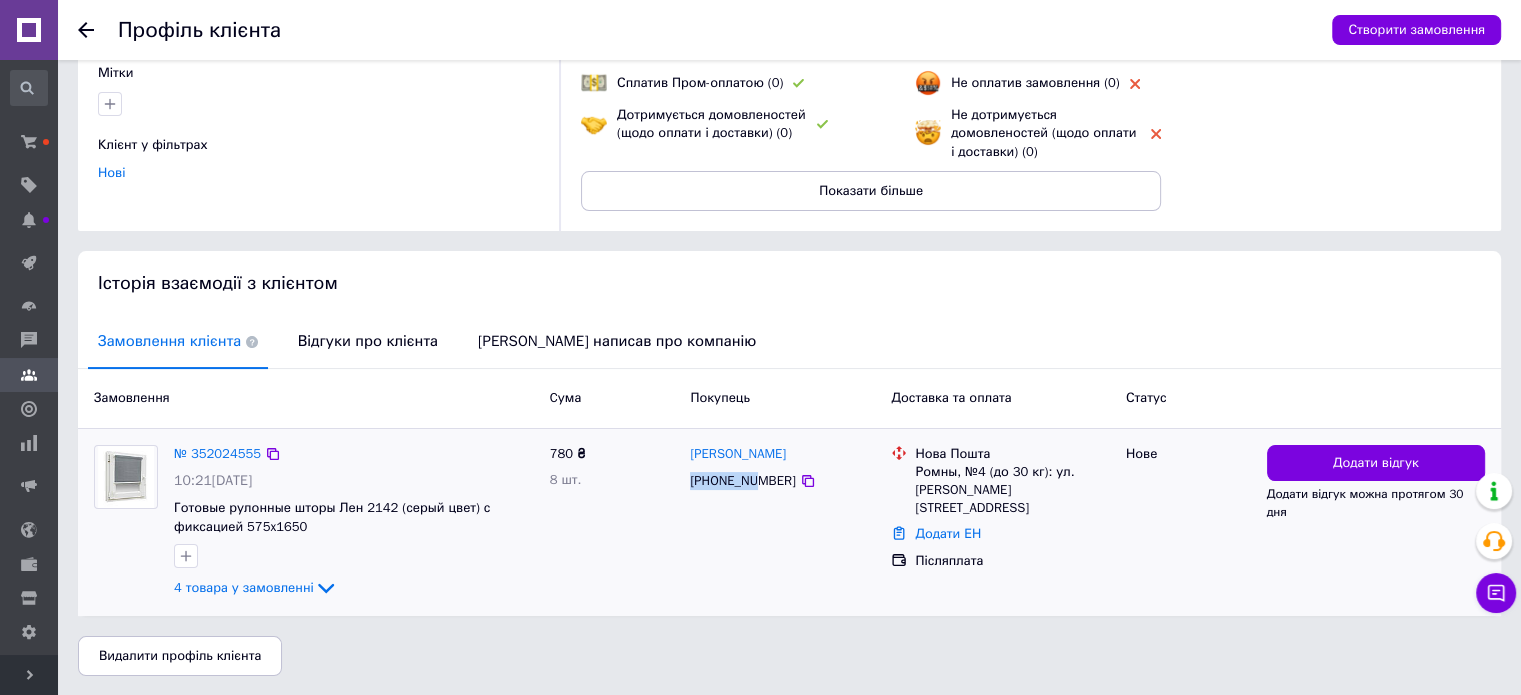 drag, startPoint x: 692, startPoint y: 486, endPoint x: 757, endPoint y: 496, distance: 65.76473 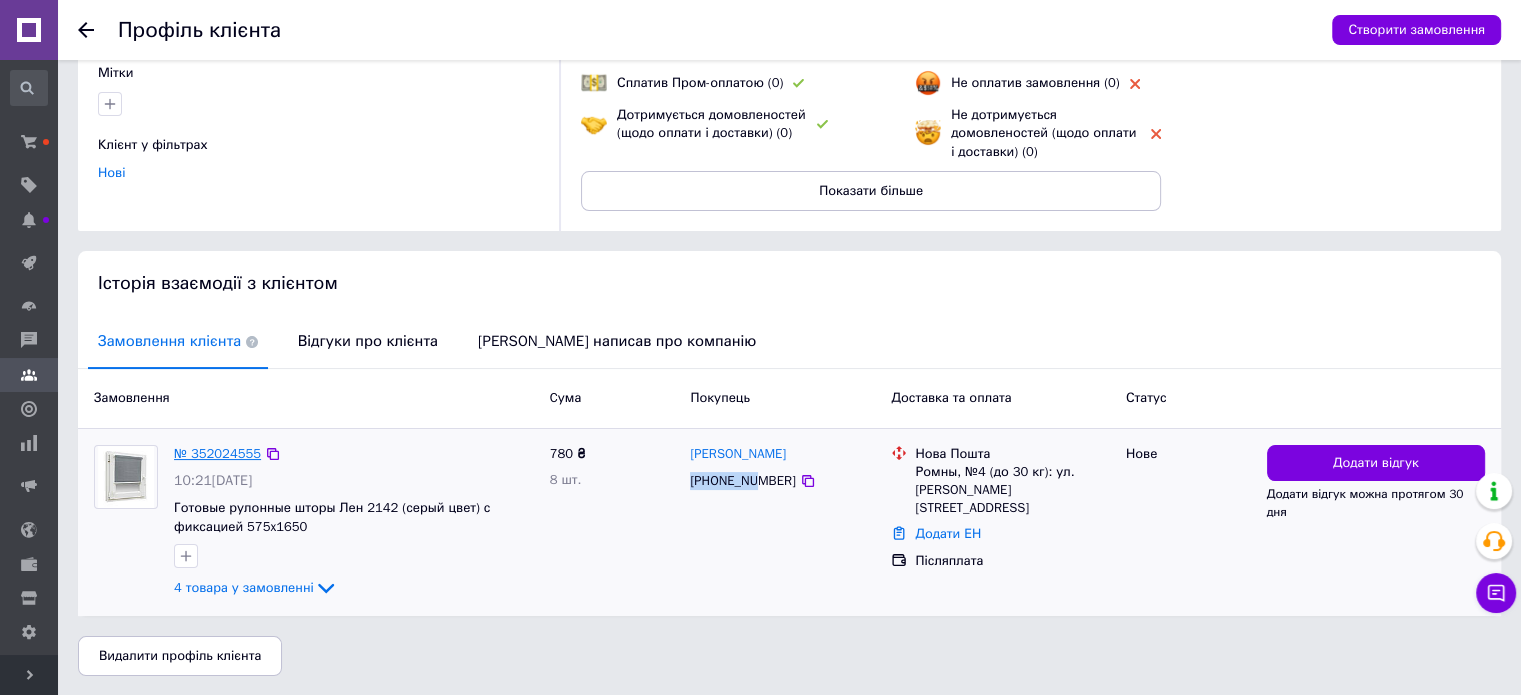click on "№ 352024555" at bounding box center (217, 453) 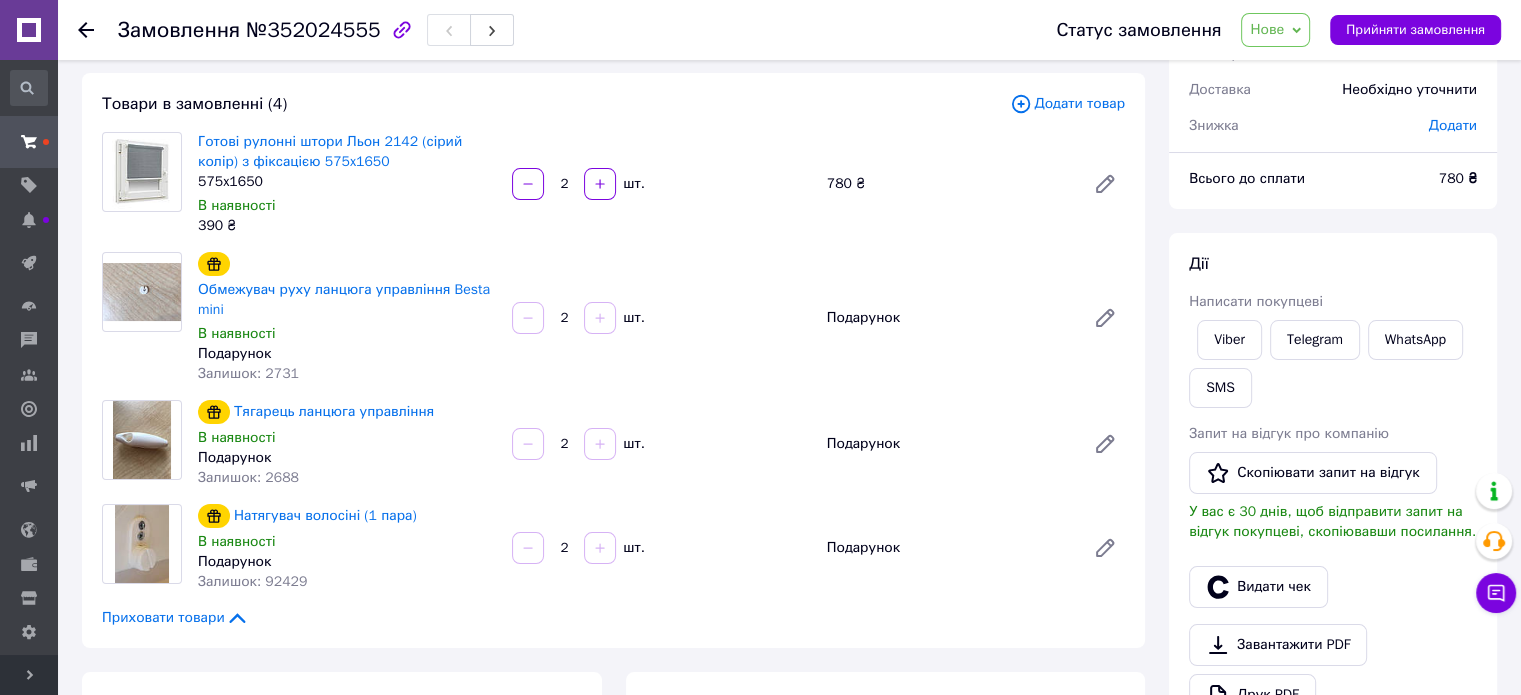 scroll, scrollTop: 0, scrollLeft: 0, axis: both 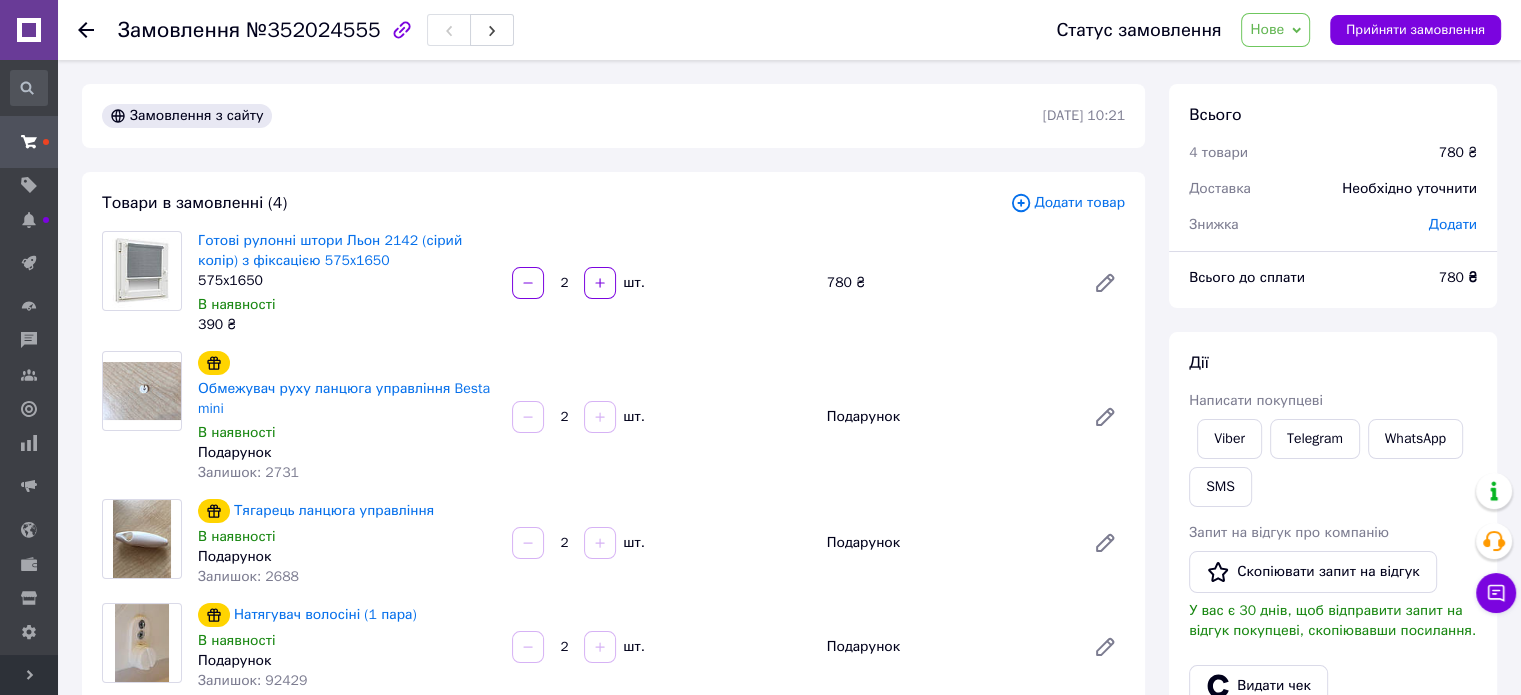 click on "Нове" at bounding box center (1275, 30) 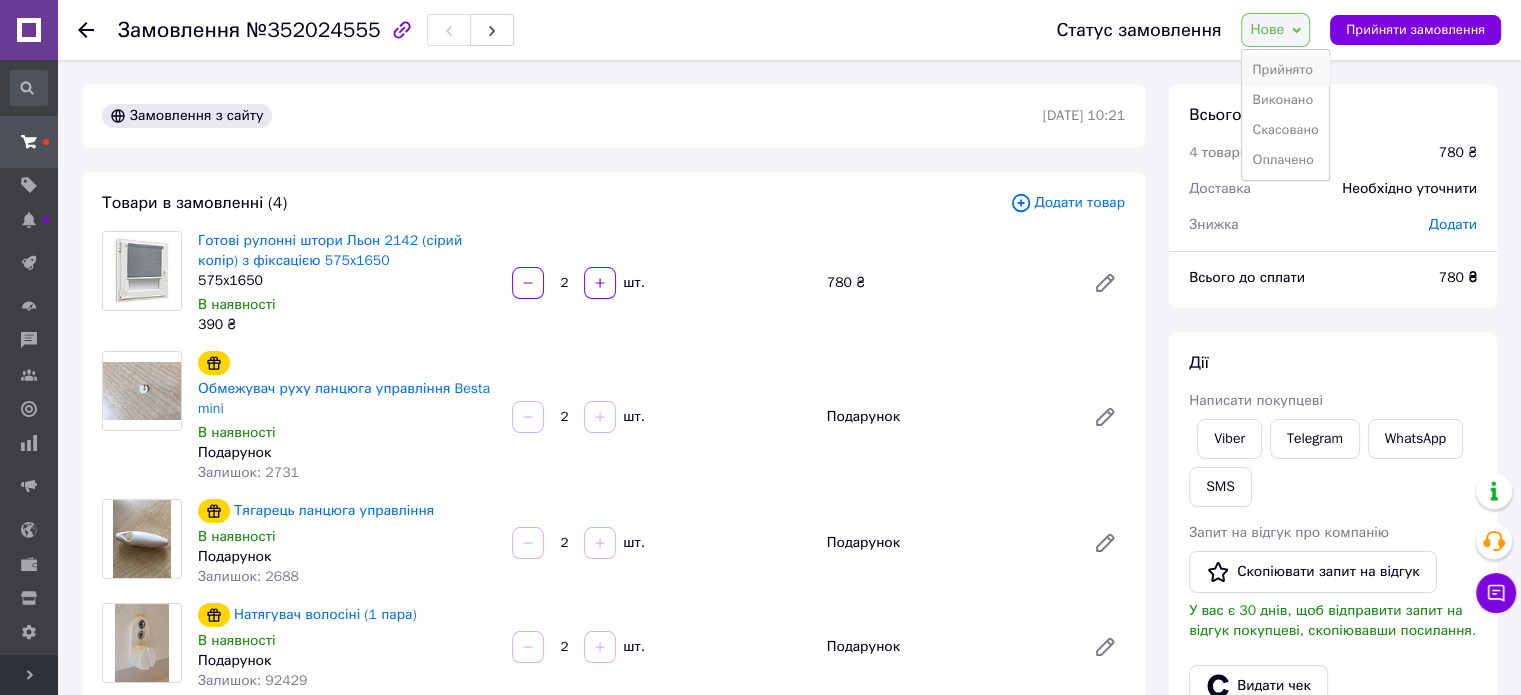 click on "Прийнято" at bounding box center [1285, 70] 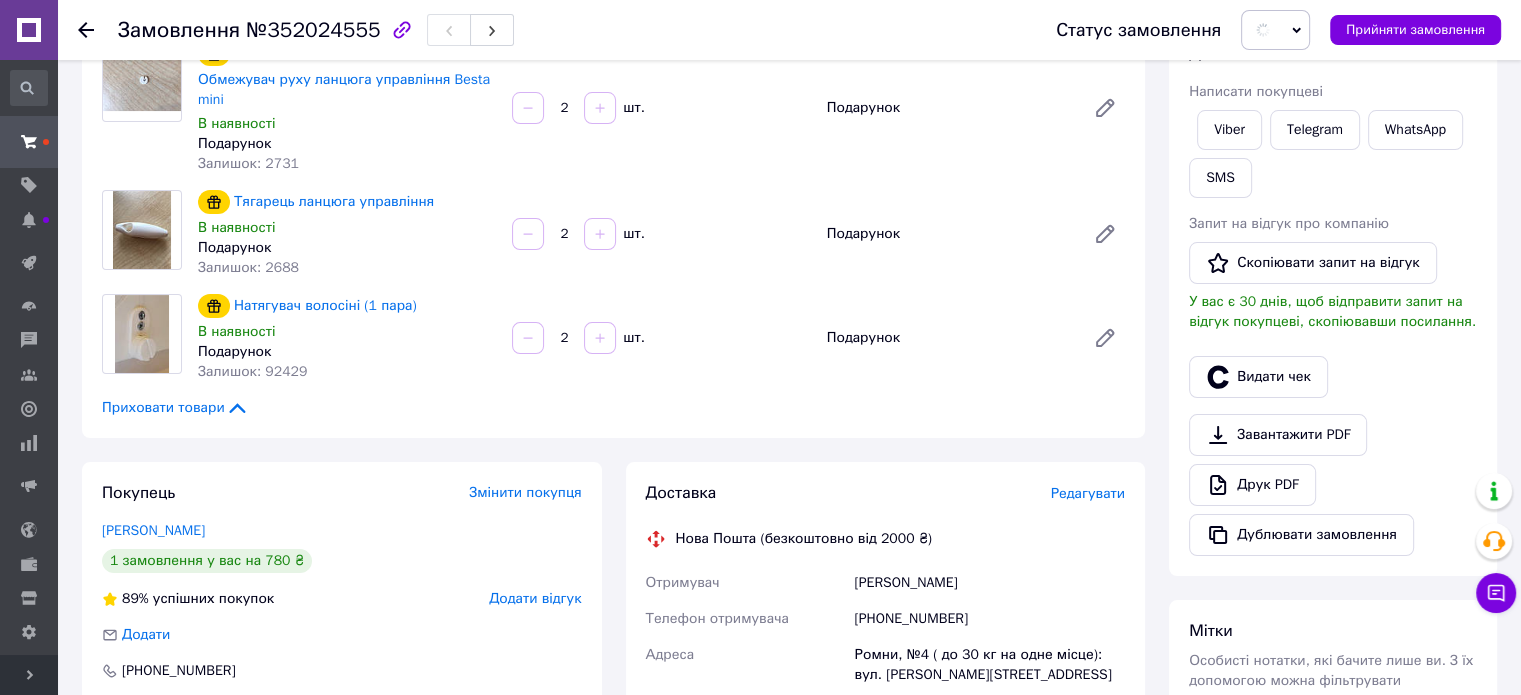 scroll, scrollTop: 400, scrollLeft: 0, axis: vertical 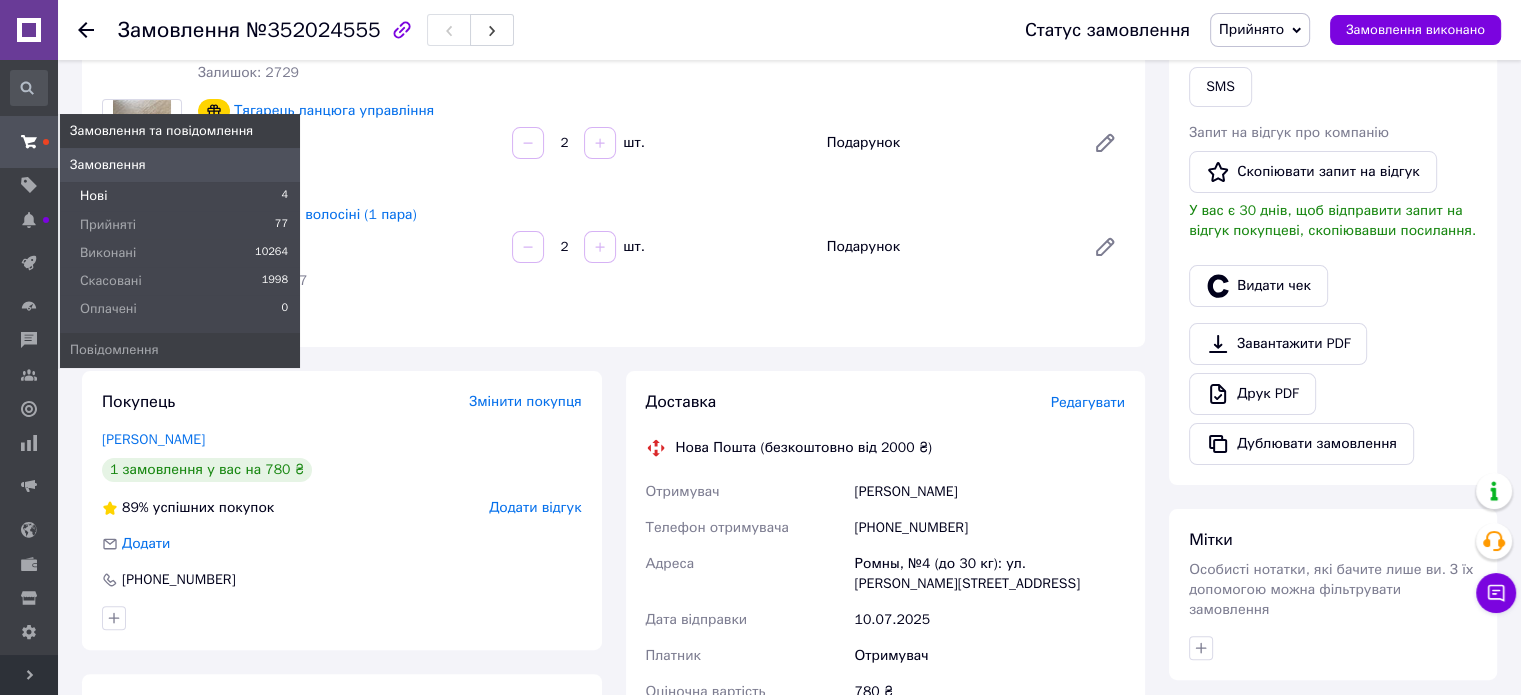 click on "Нові" at bounding box center (93, 196) 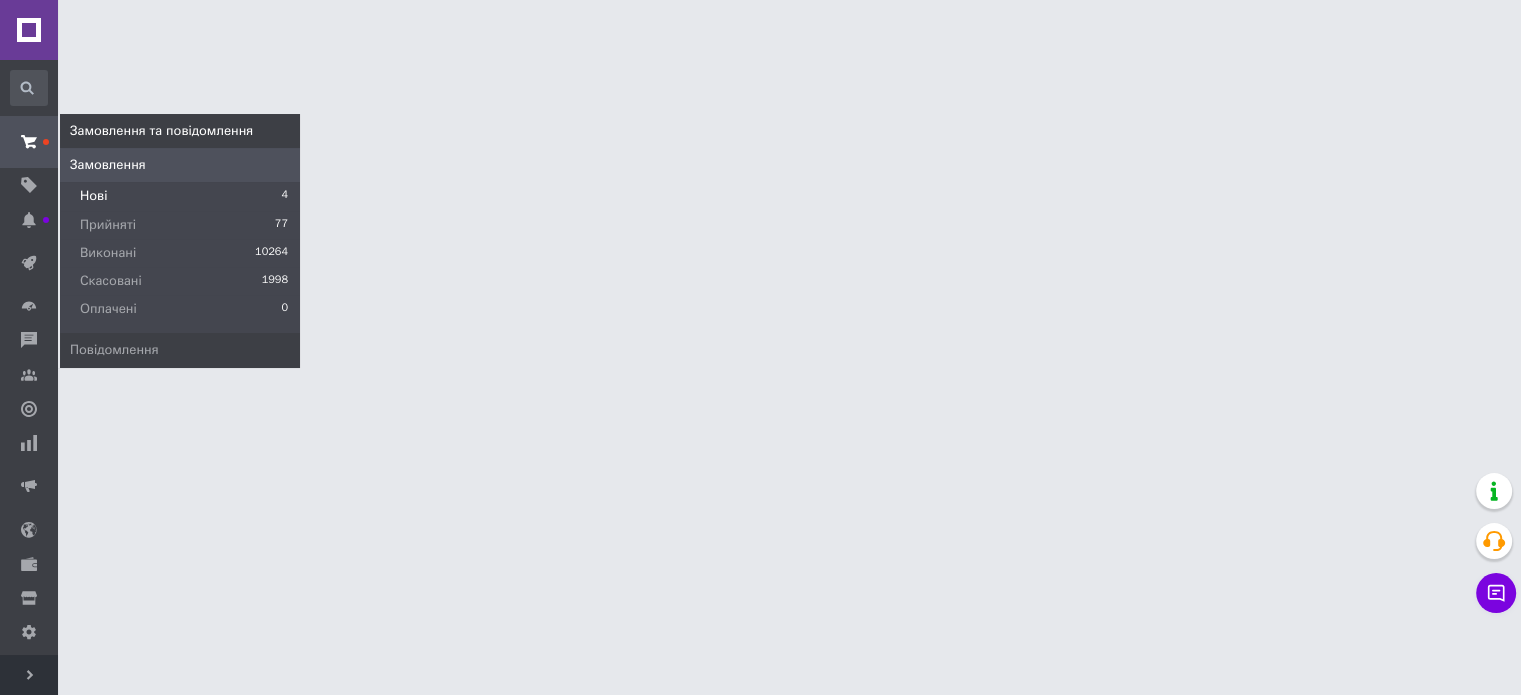 scroll, scrollTop: 0, scrollLeft: 0, axis: both 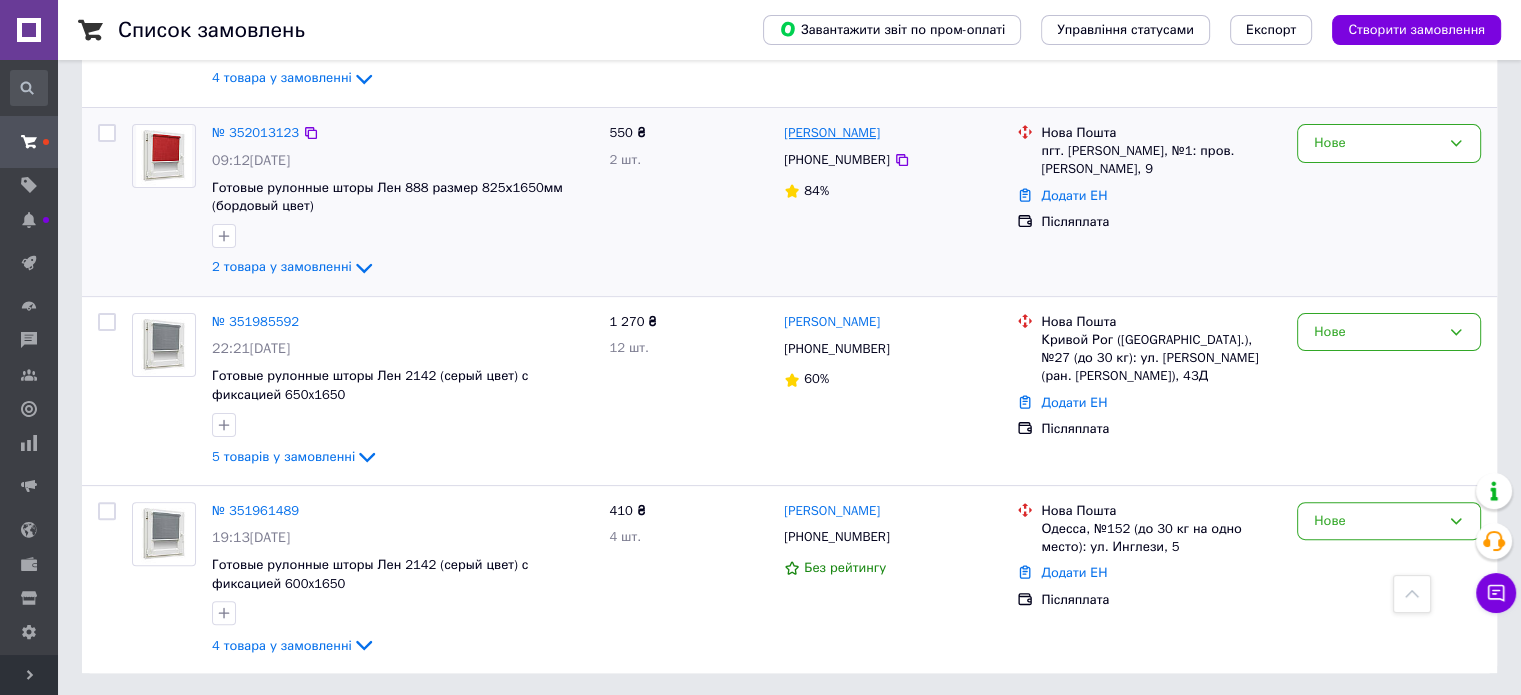 click on "[PERSON_NAME]" at bounding box center (832, 133) 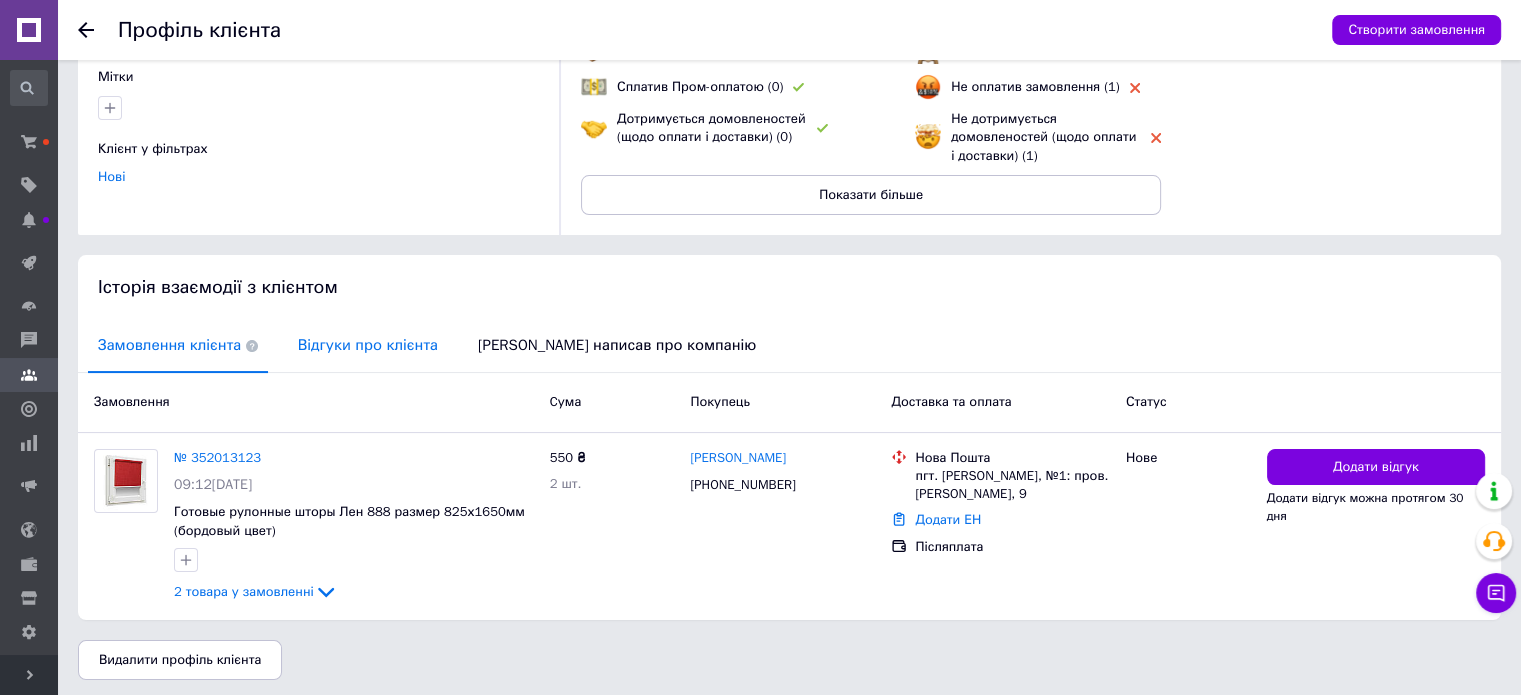 scroll, scrollTop: 204, scrollLeft: 0, axis: vertical 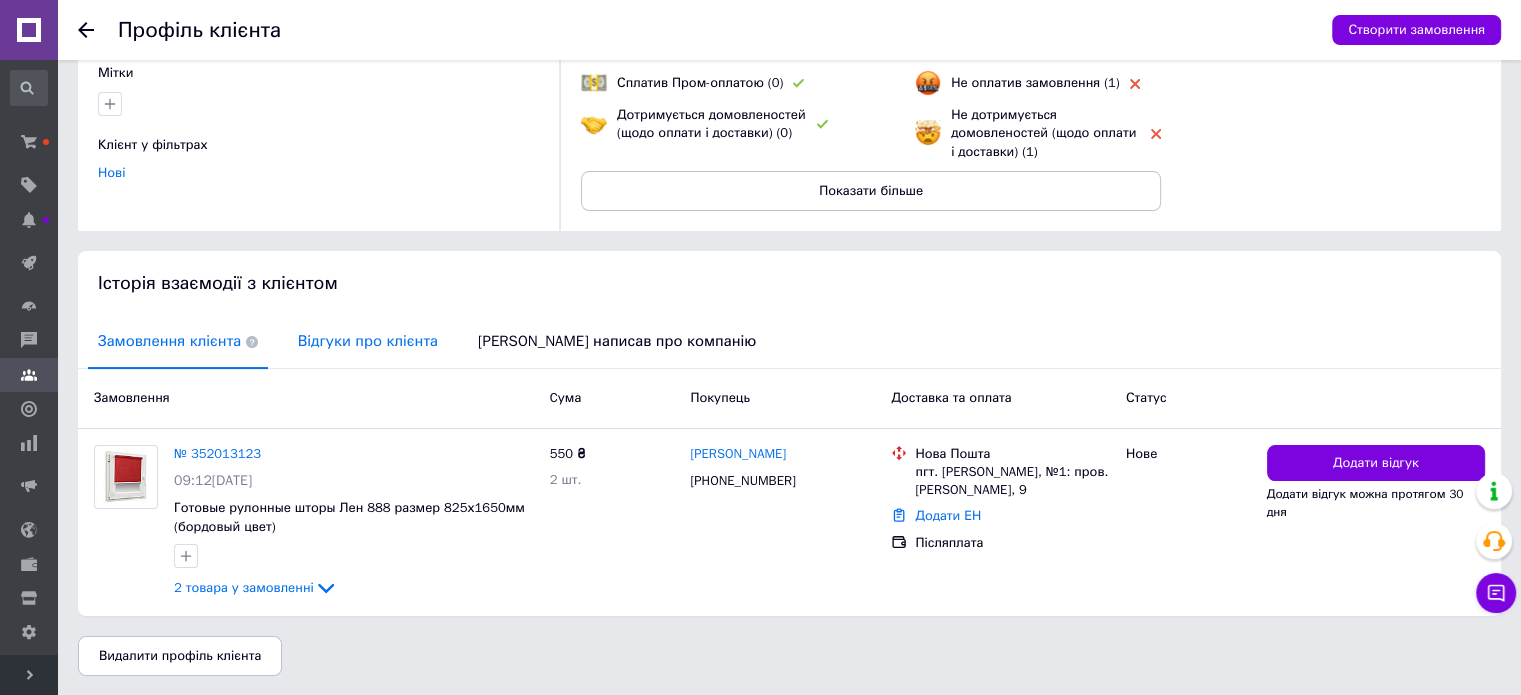 click on "Відгуки про клієнта" at bounding box center (368, 341) 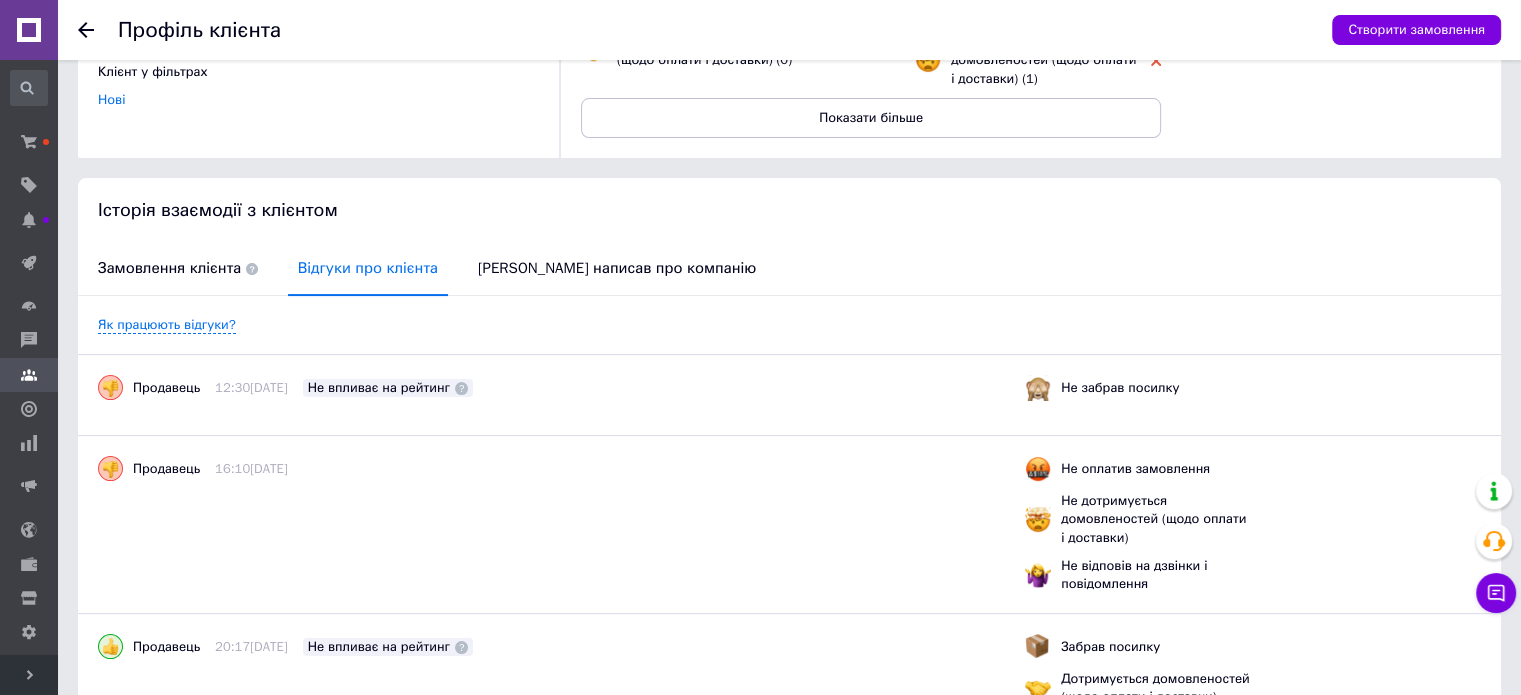 scroll, scrollTop: 204, scrollLeft: 0, axis: vertical 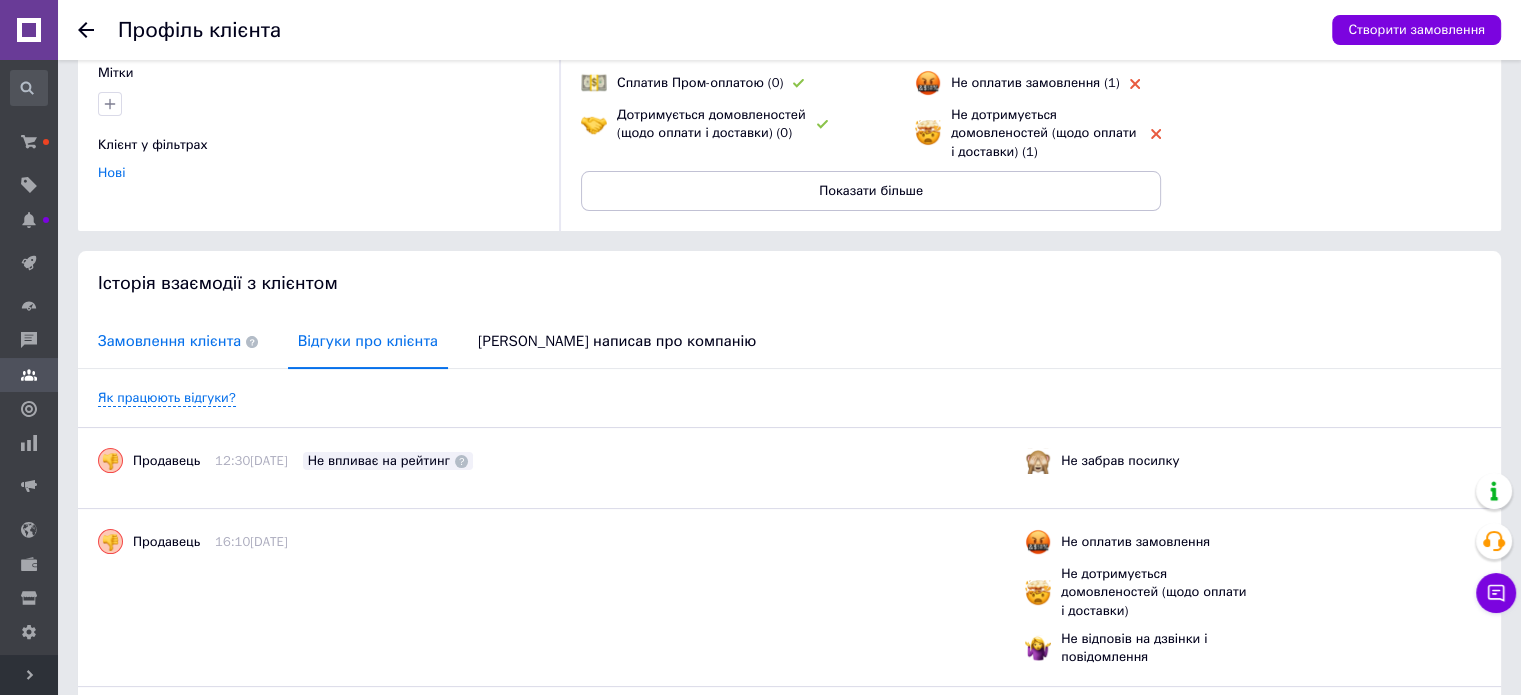 click on "Замовлення клієнта" at bounding box center (178, 341) 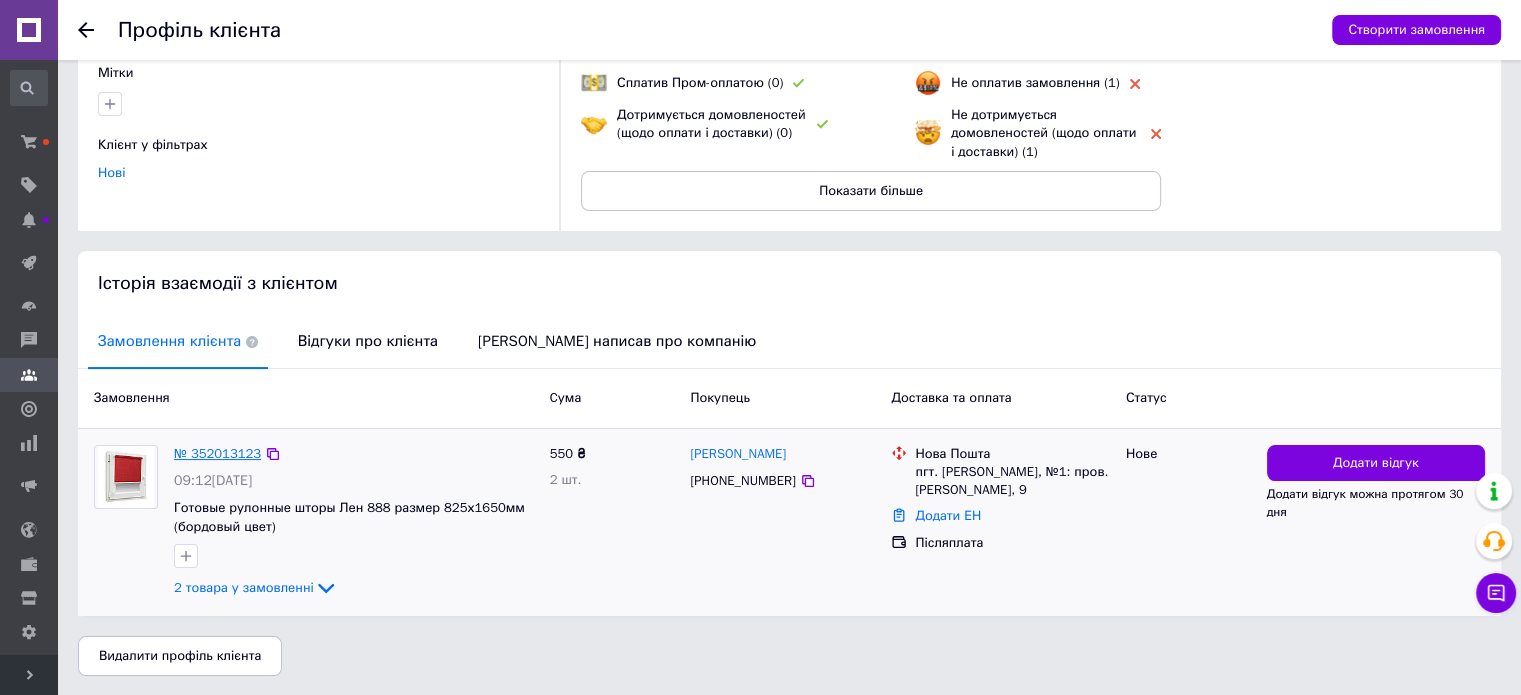 click on "№ 352013123" at bounding box center (217, 453) 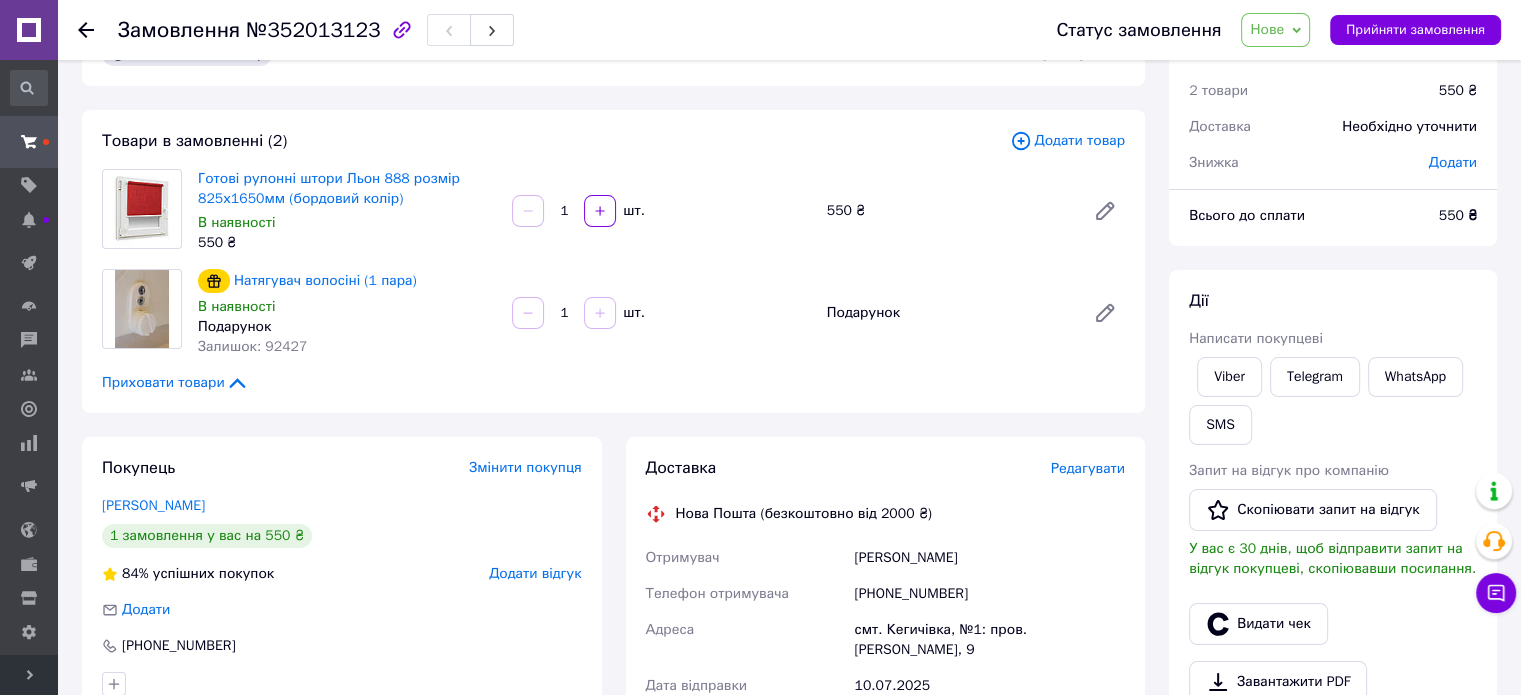 scroll, scrollTop: 0, scrollLeft: 0, axis: both 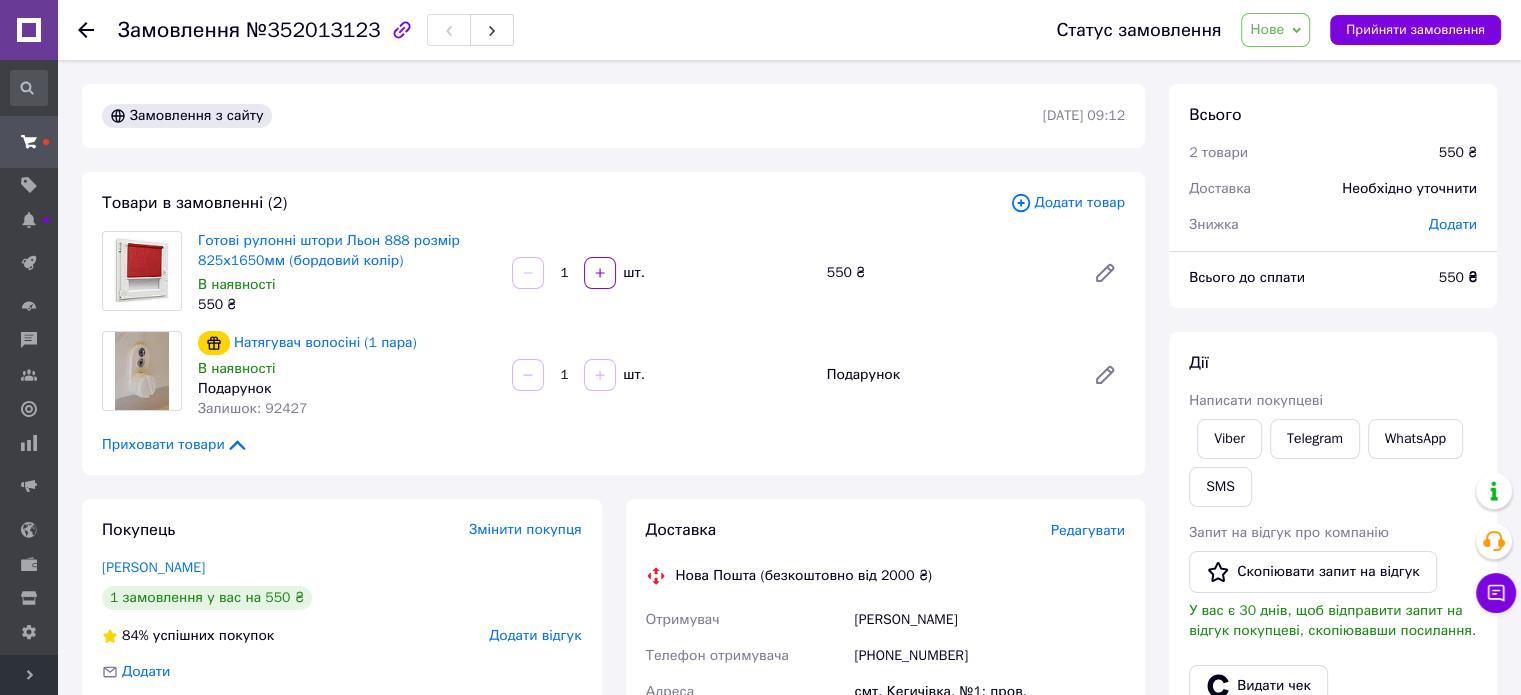 click on "Нове" at bounding box center [1275, 30] 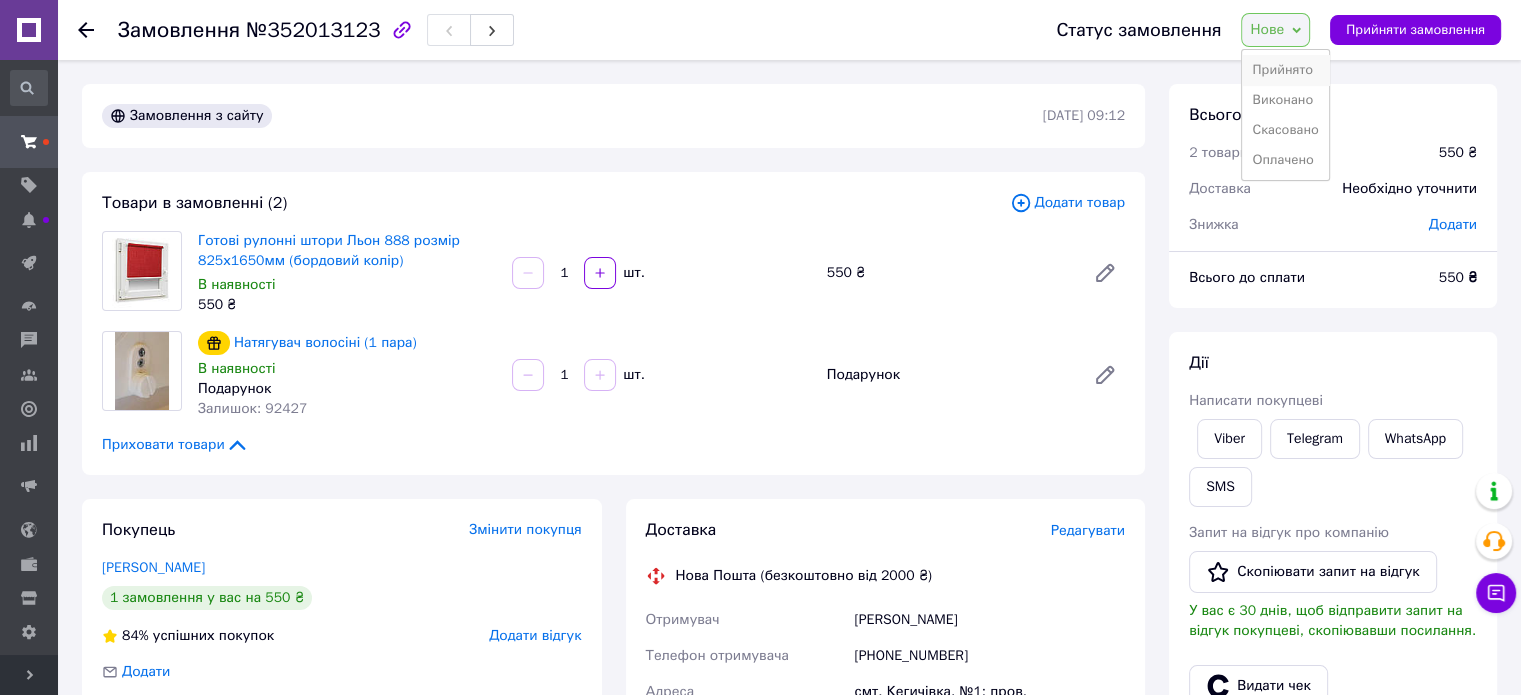 click on "Прийнято" at bounding box center [1285, 70] 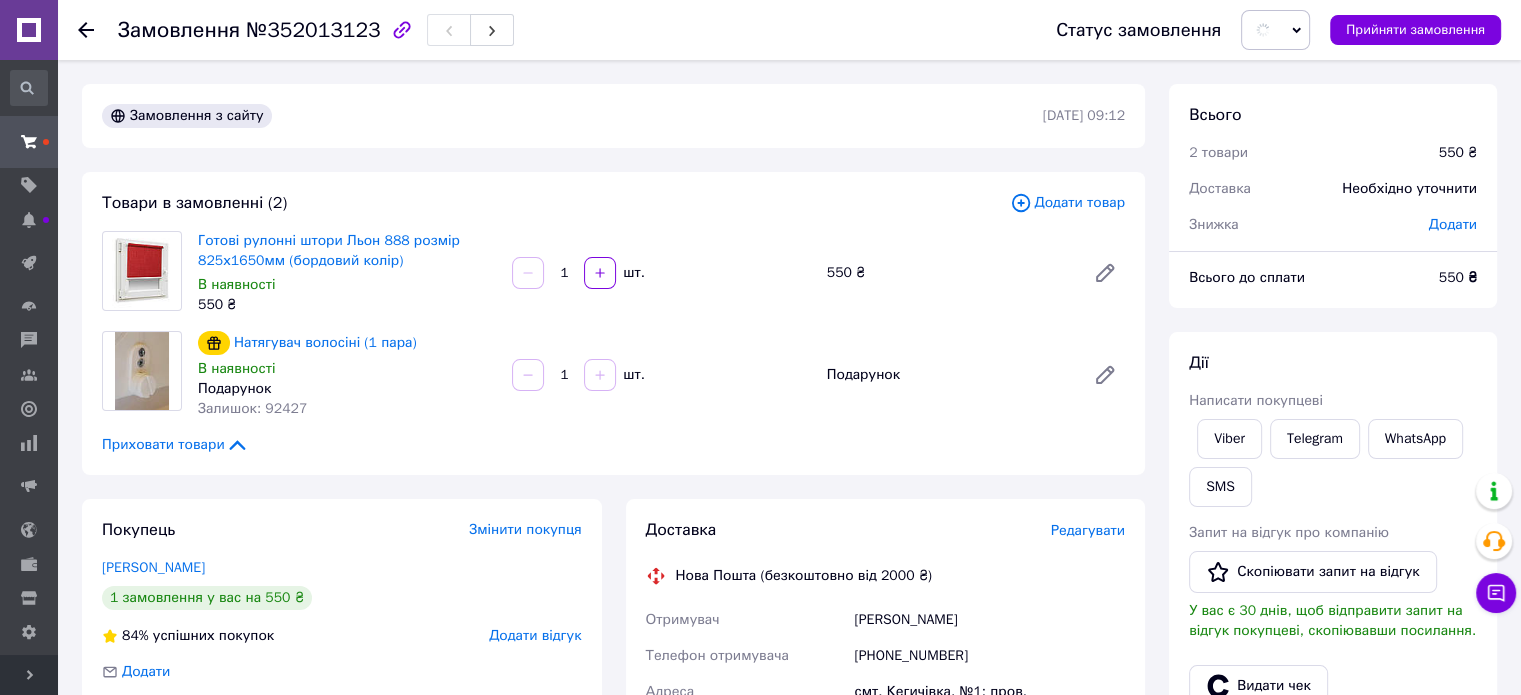 scroll, scrollTop: 400, scrollLeft: 0, axis: vertical 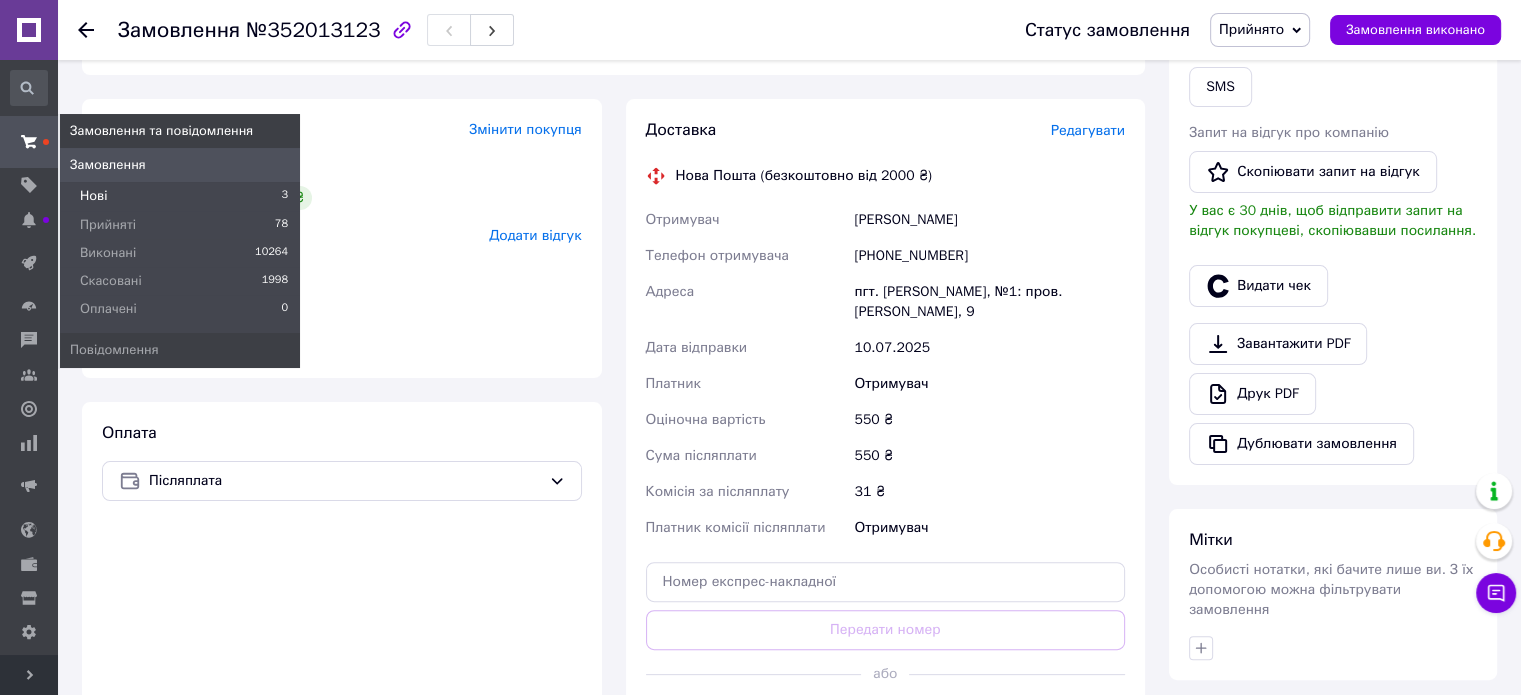 click on "Нові" at bounding box center [93, 196] 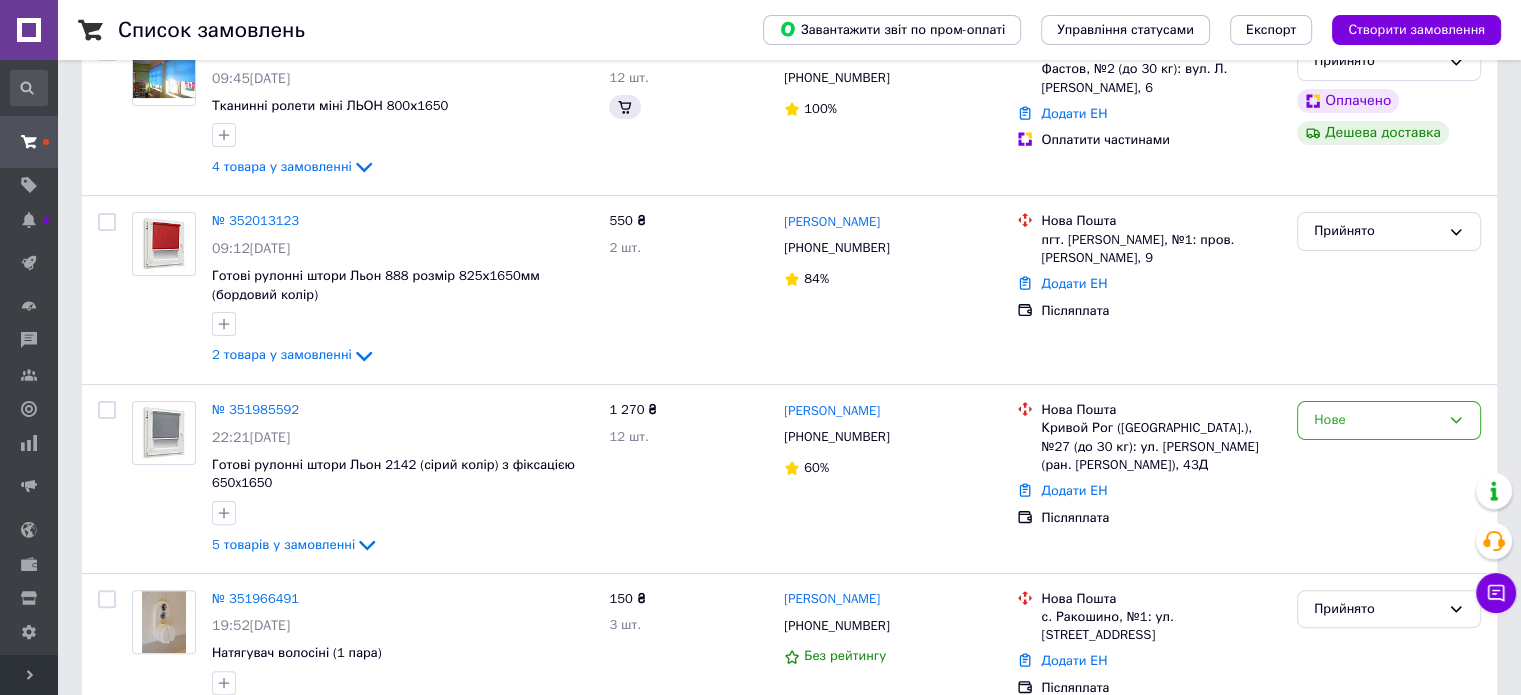scroll, scrollTop: 500, scrollLeft: 0, axis: vertical 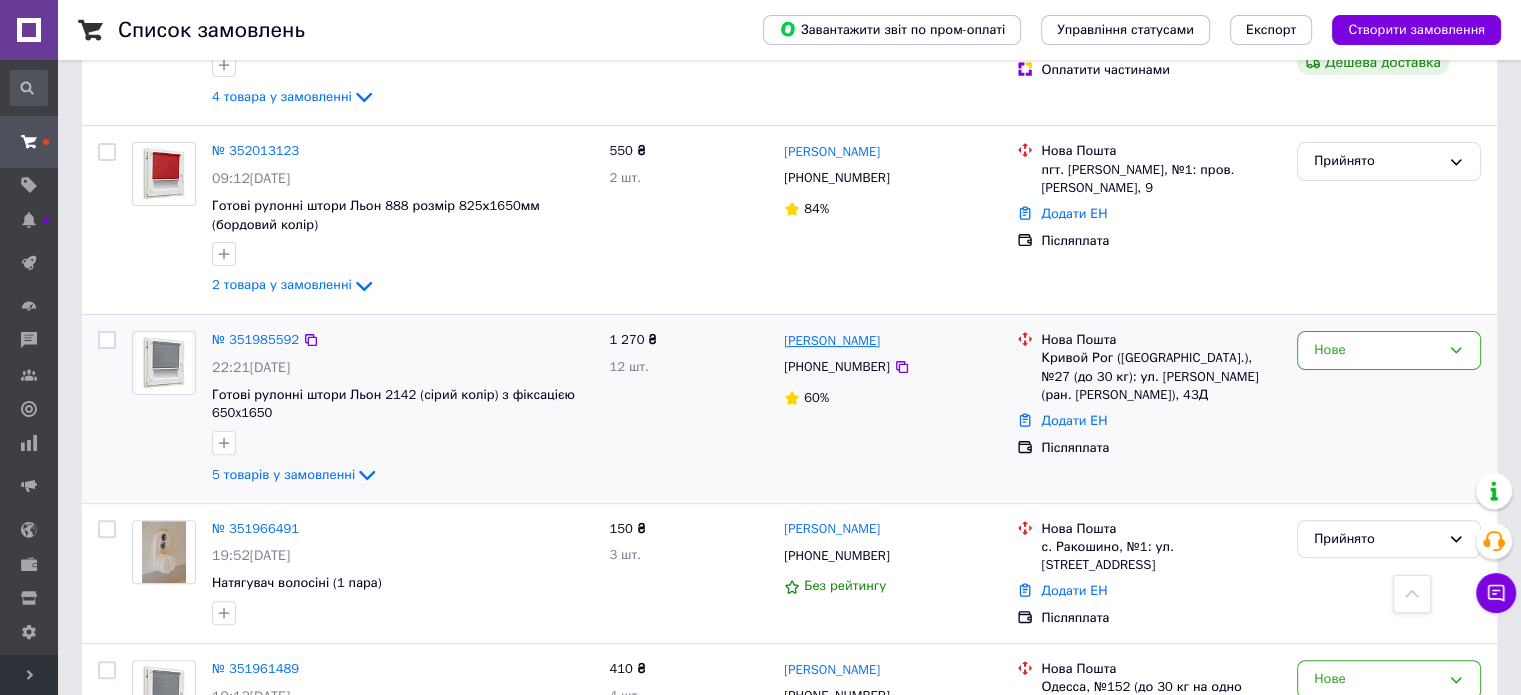 click on "[PERSON_NAME]" at bounding box center (832, 341) 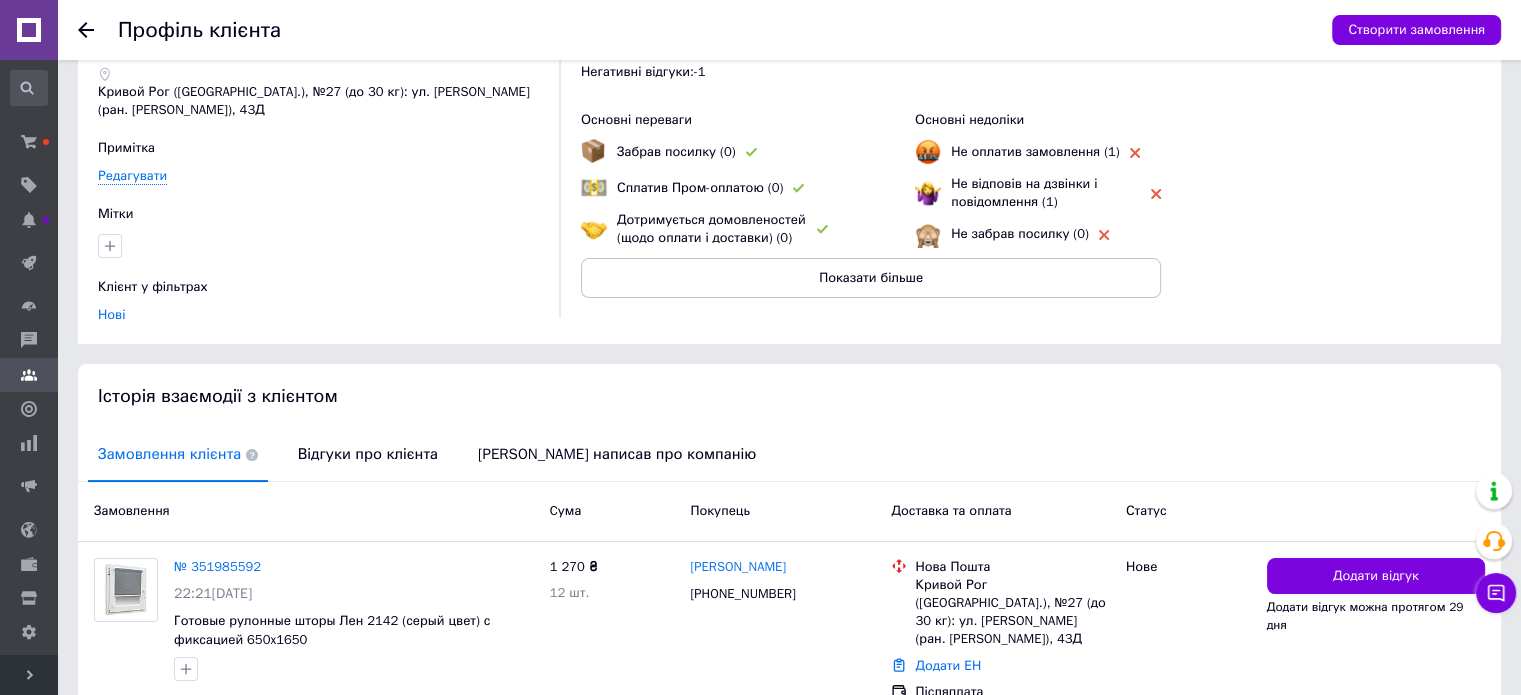 scroll, scrollTop: 100, scrollLeft: 0, axis: vertical 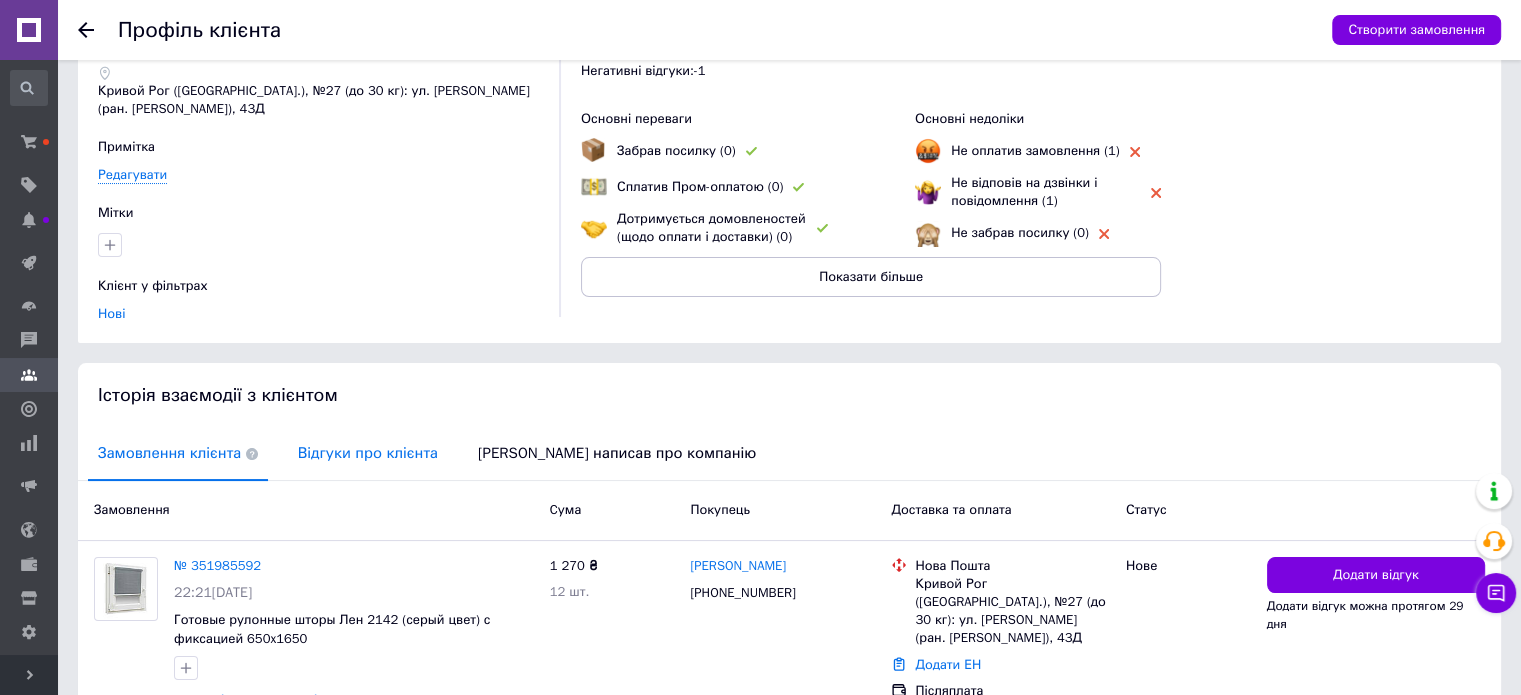 click on "Відгуки про клієнта" at bounding box center [368, 453] 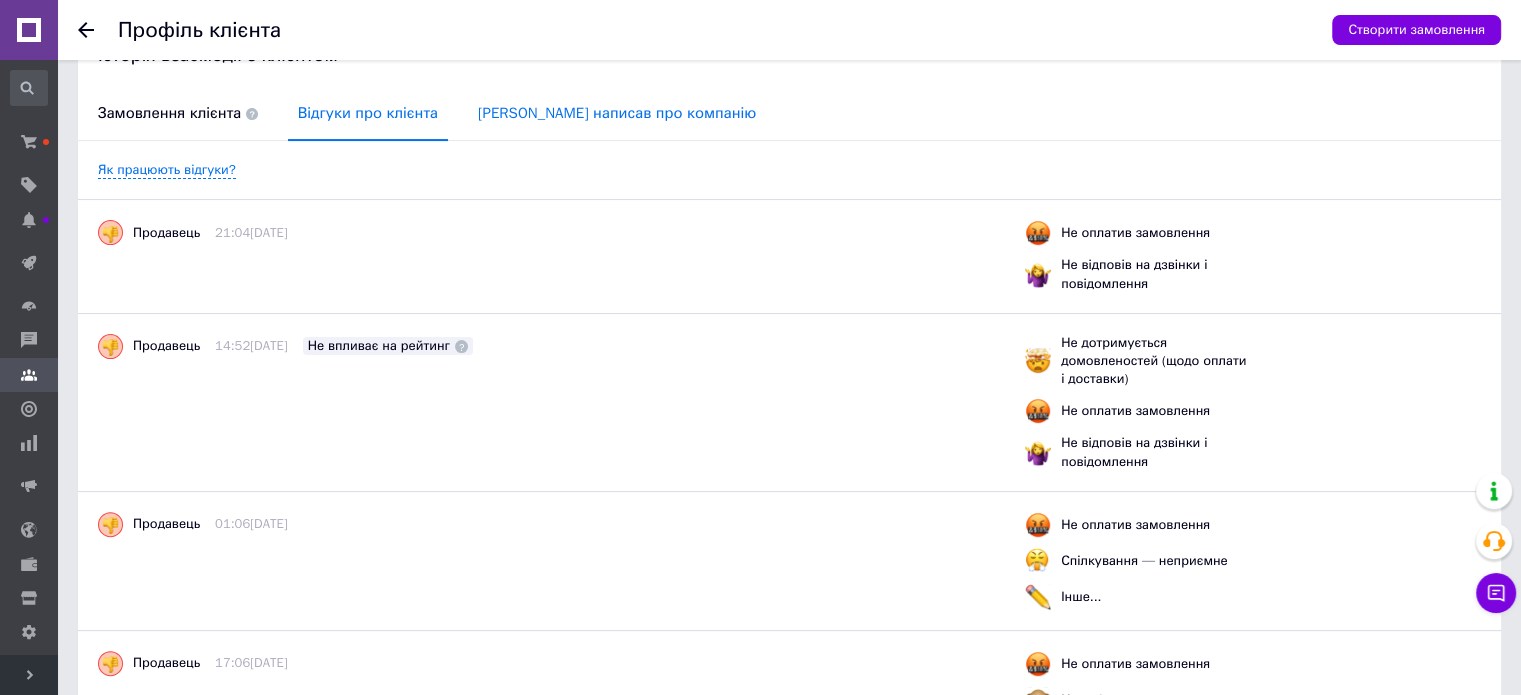 click on "[PERSON_NAME] написав про компанію" at bounding box center (617, 113) 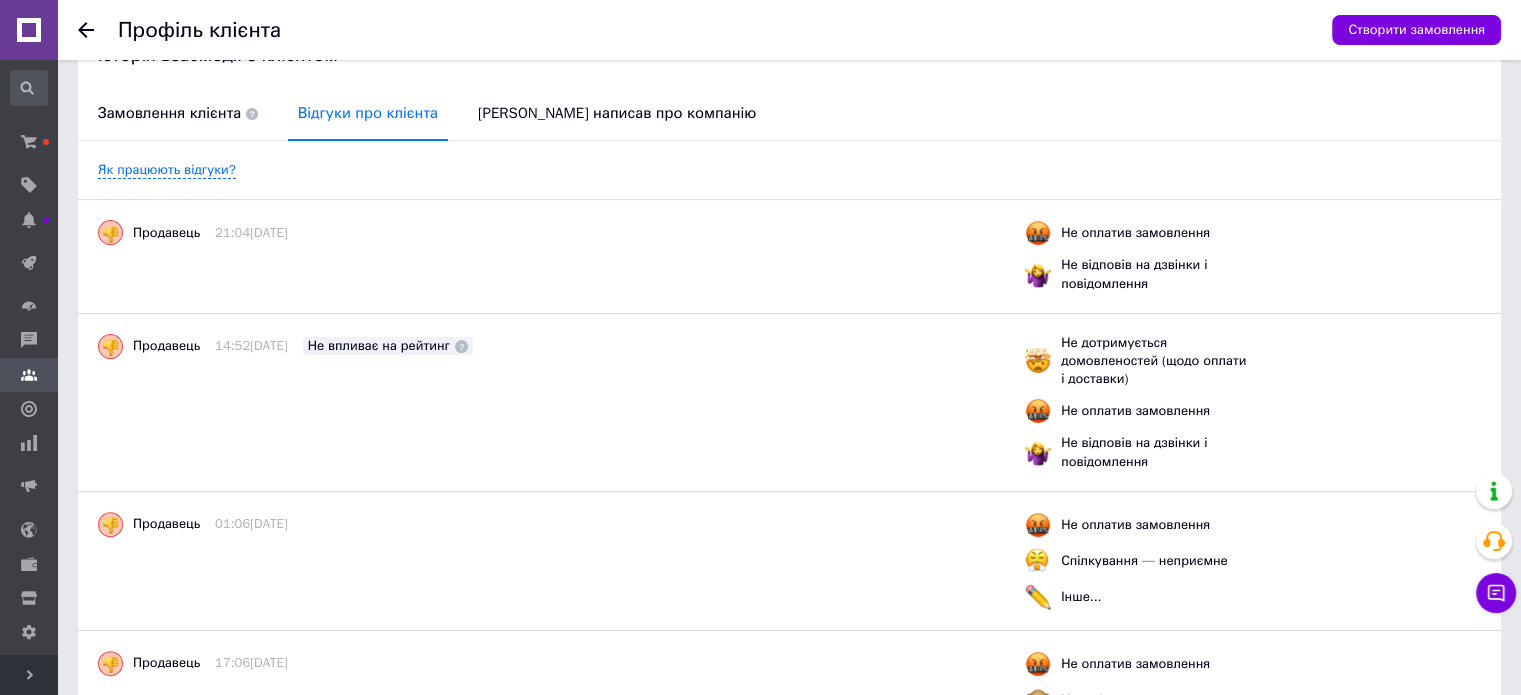 scroll, scrollTop: 24, scrollLeft: 0, axis: vertical 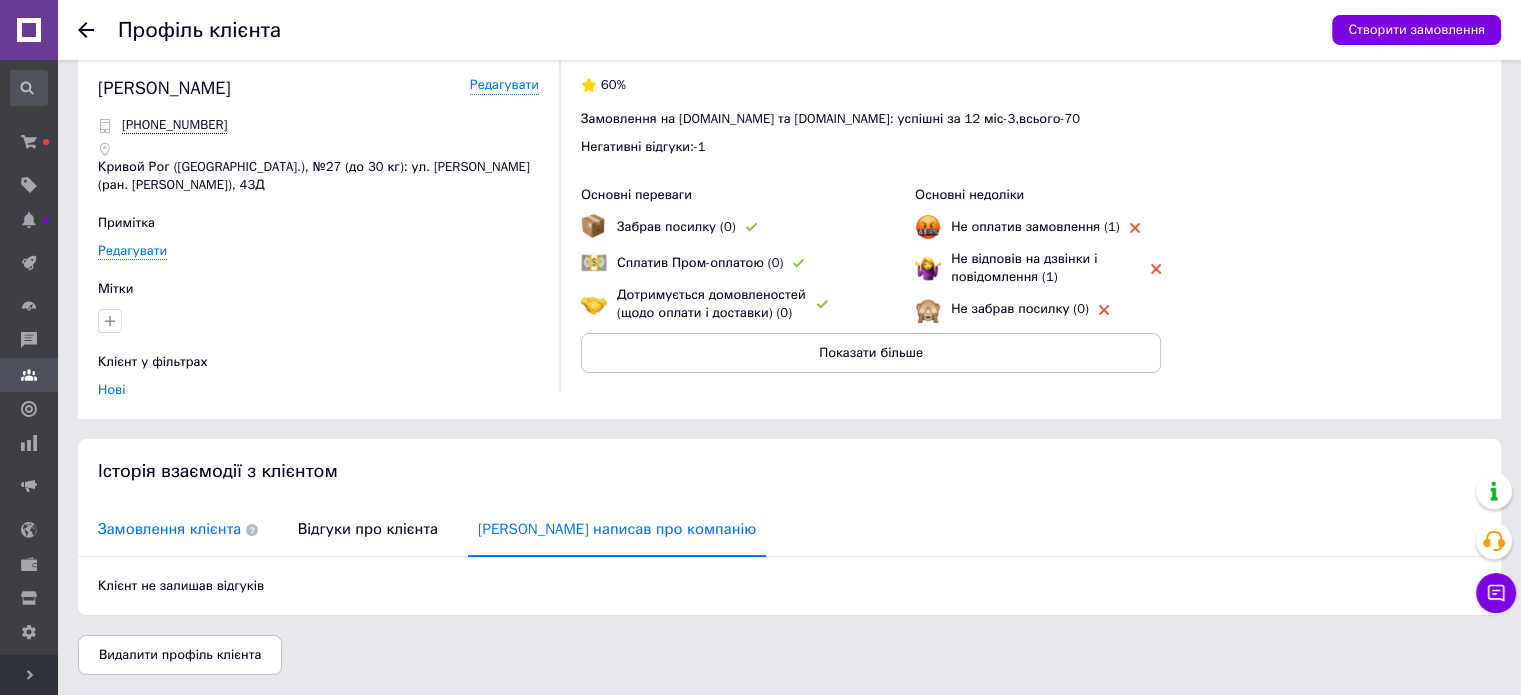 click on "Замовлення клієнта" at bounding box center [178, 529] 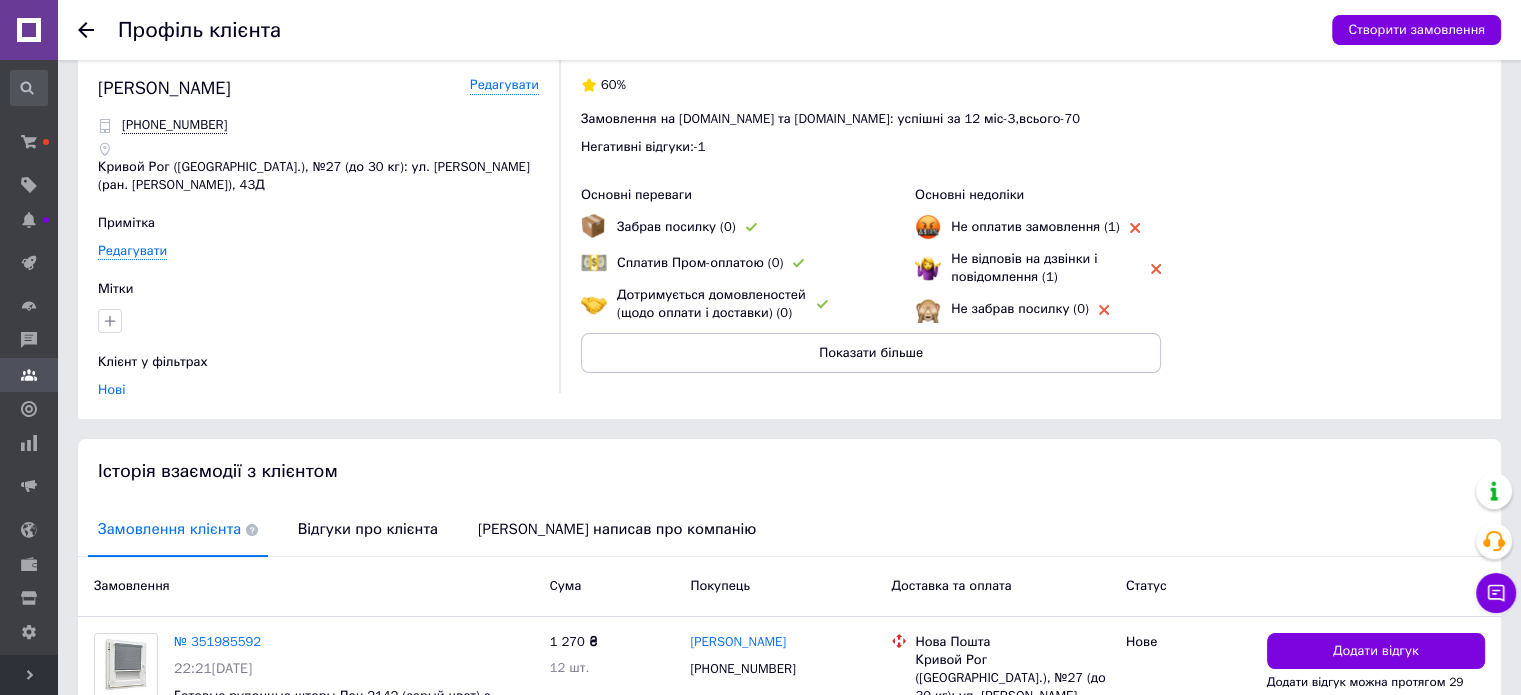 scroll, scrollTop: 212, scrollLeft: 0, axis: vertical 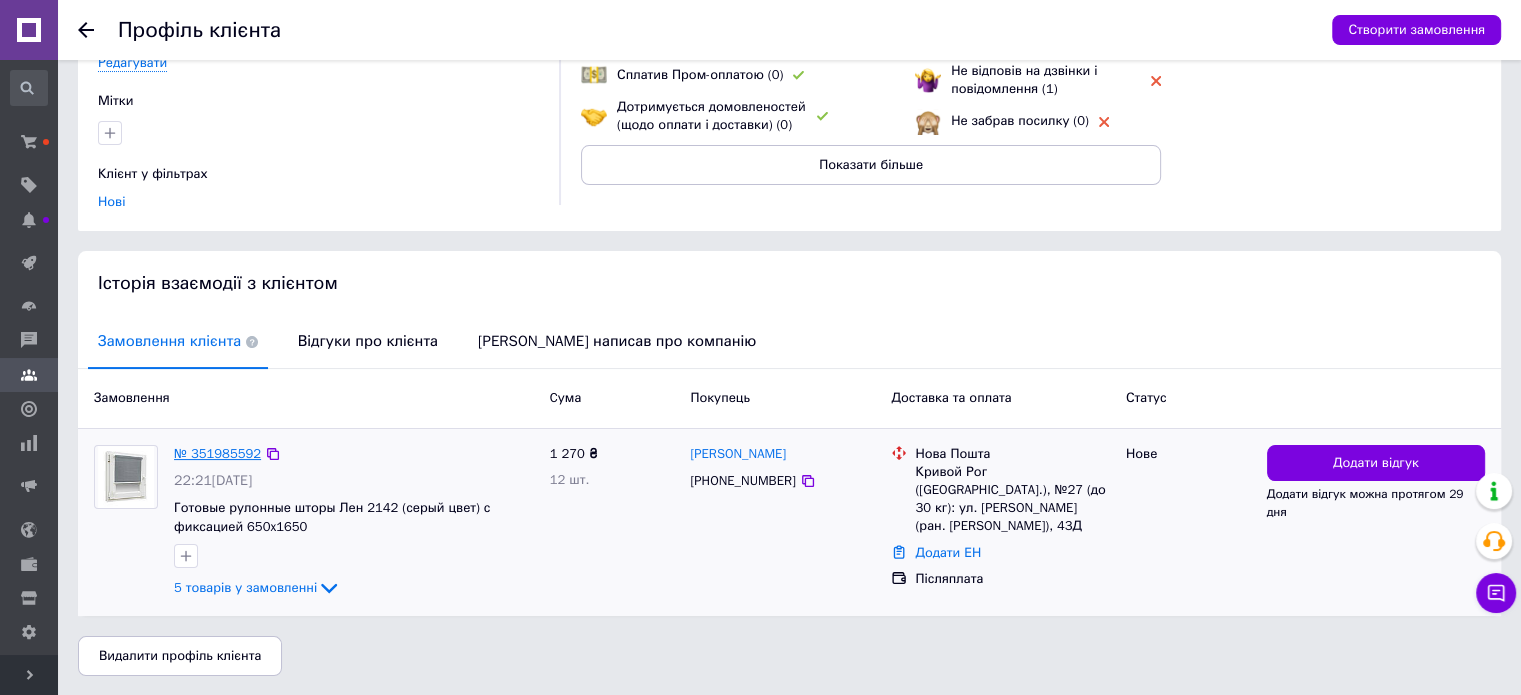 click on "№ 351985592" at bounding box center (217, 453) 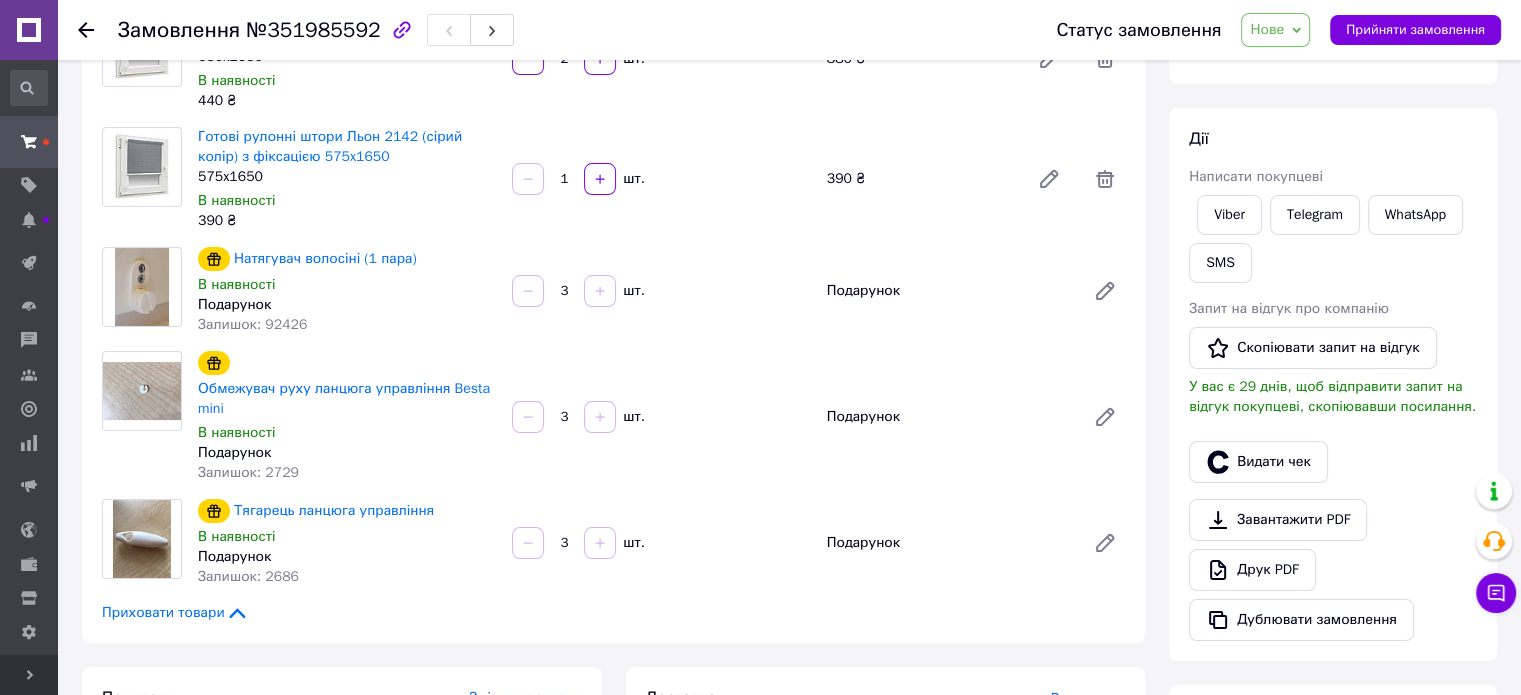 scroll, scrollTop: 400, scrollLeft: 0, axis: vertical 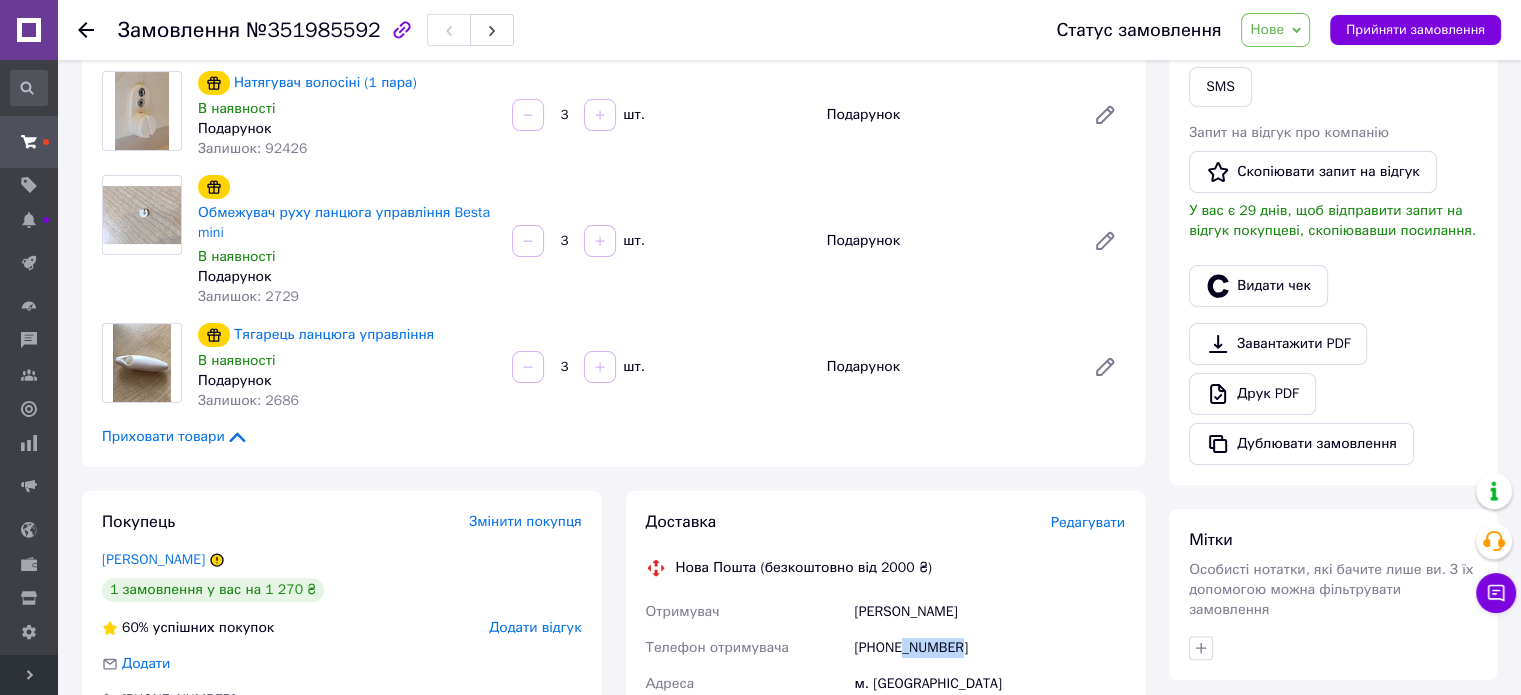 drag, startPoint x: 904, startPoint y: 654, endPoint x: 952, endPoint y: 654, distance: 48 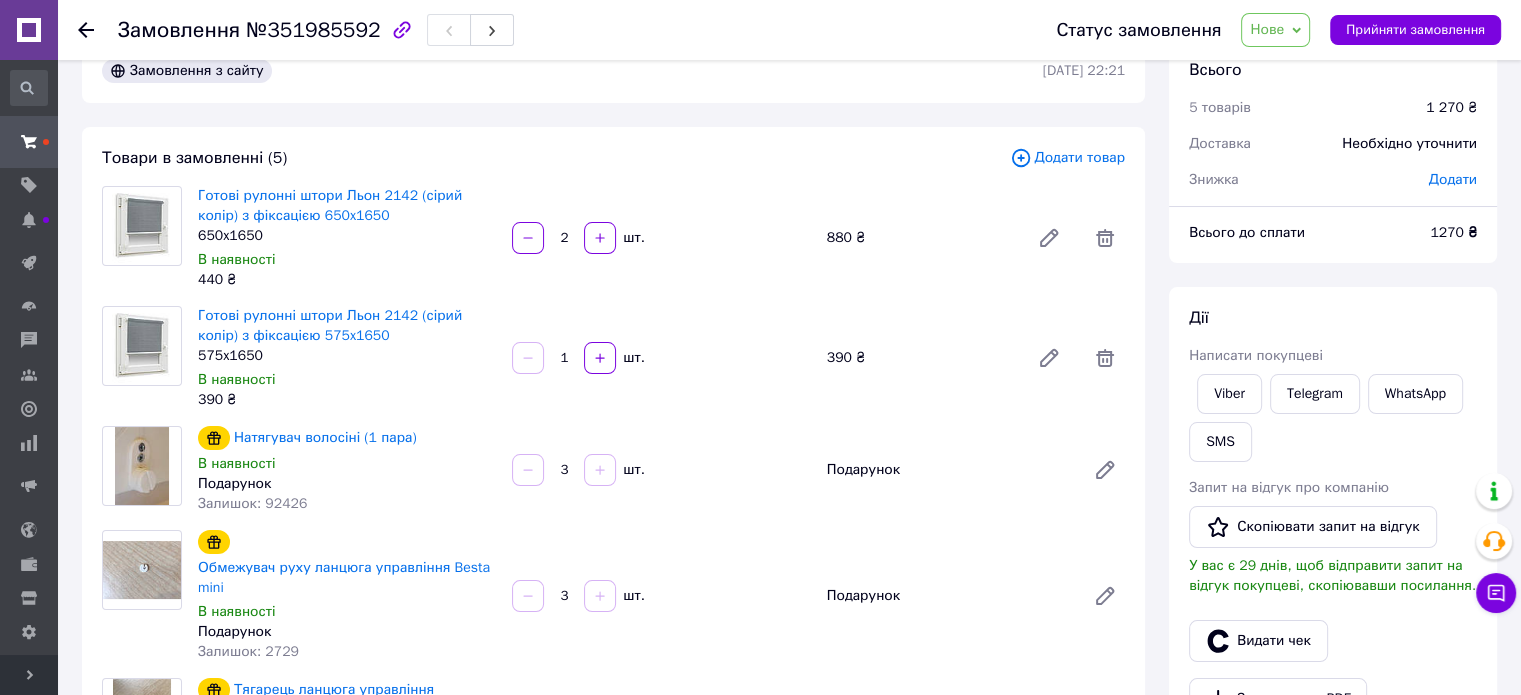 scroll, scrollTop: 0, scrollLeft: 0, axis: both 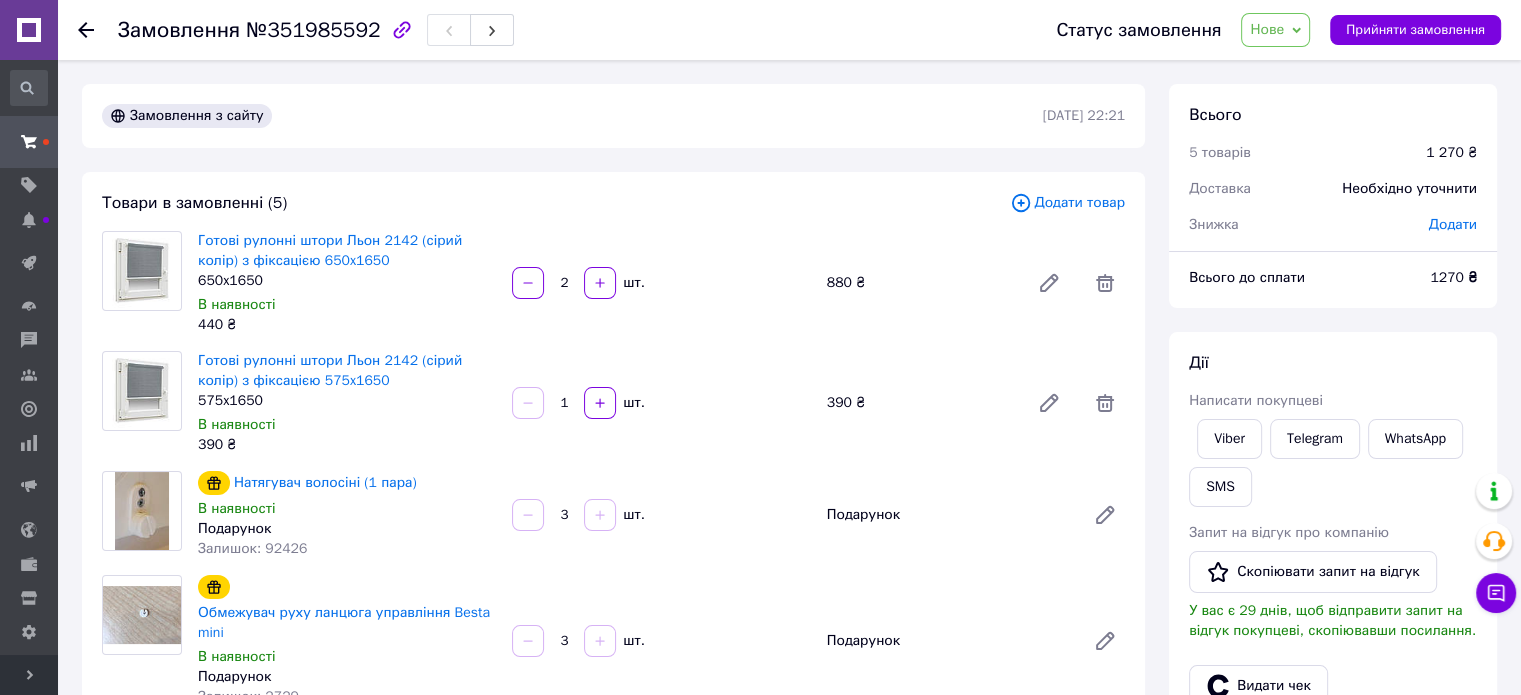 click on "Замовлення з сайту" at bounding box center [570, 116] 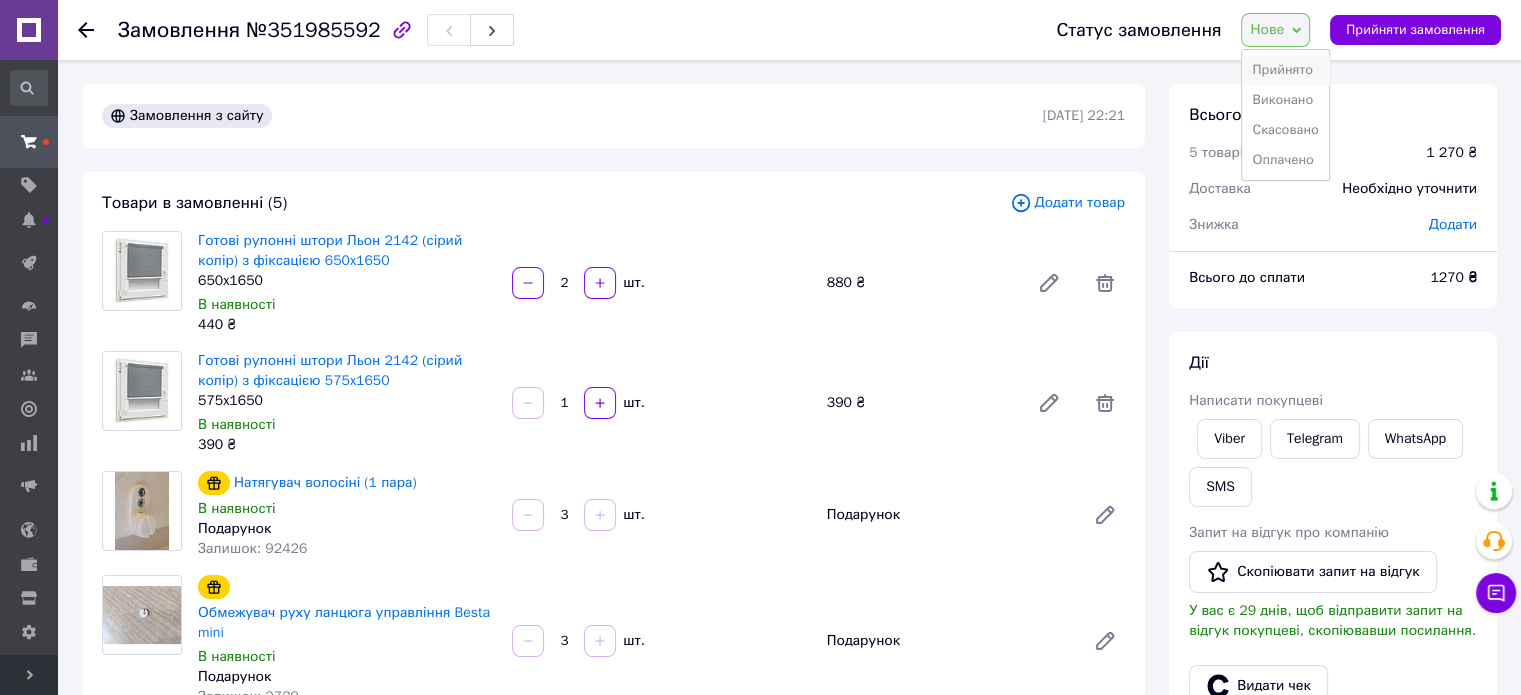 click on "Прийнято" at bounding box center (1285, 70) 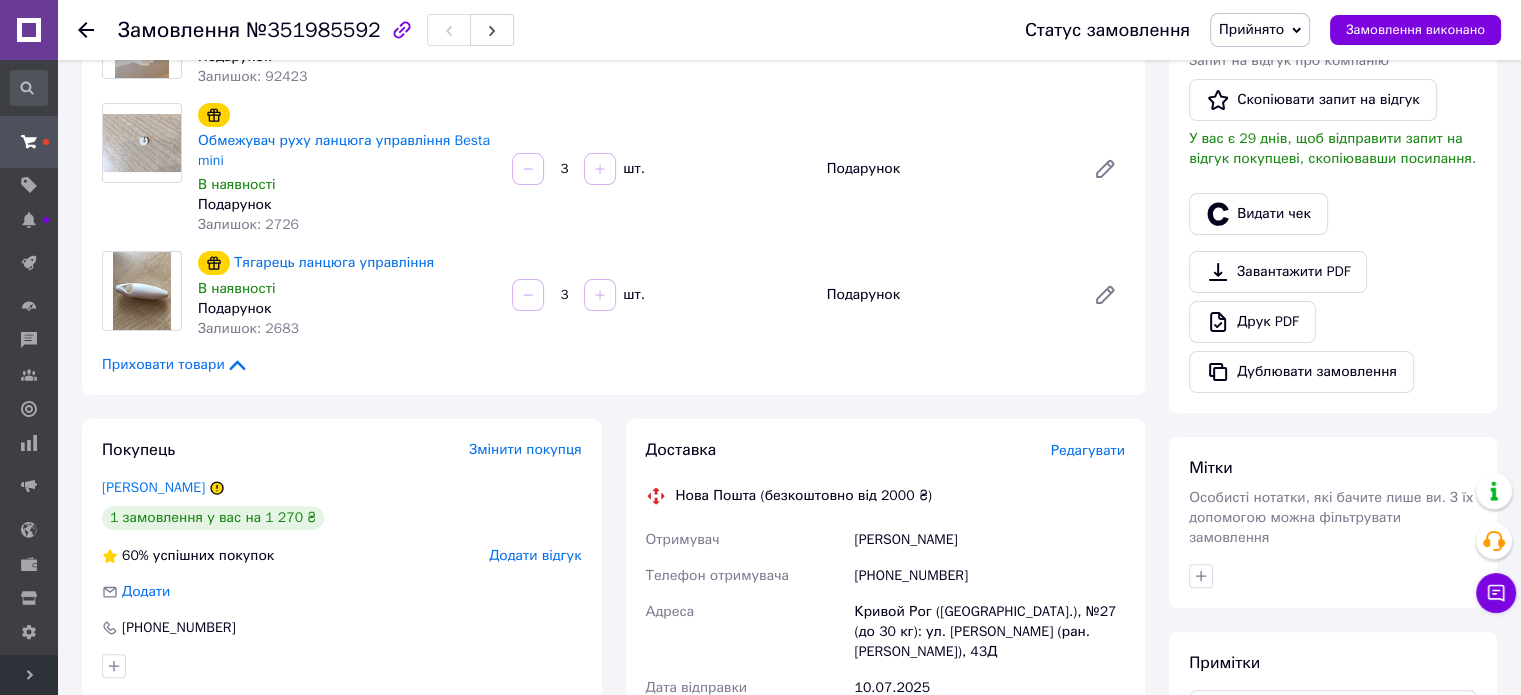 scroll, scrollTop: 500, scrollLeft: 0, axis: vertical 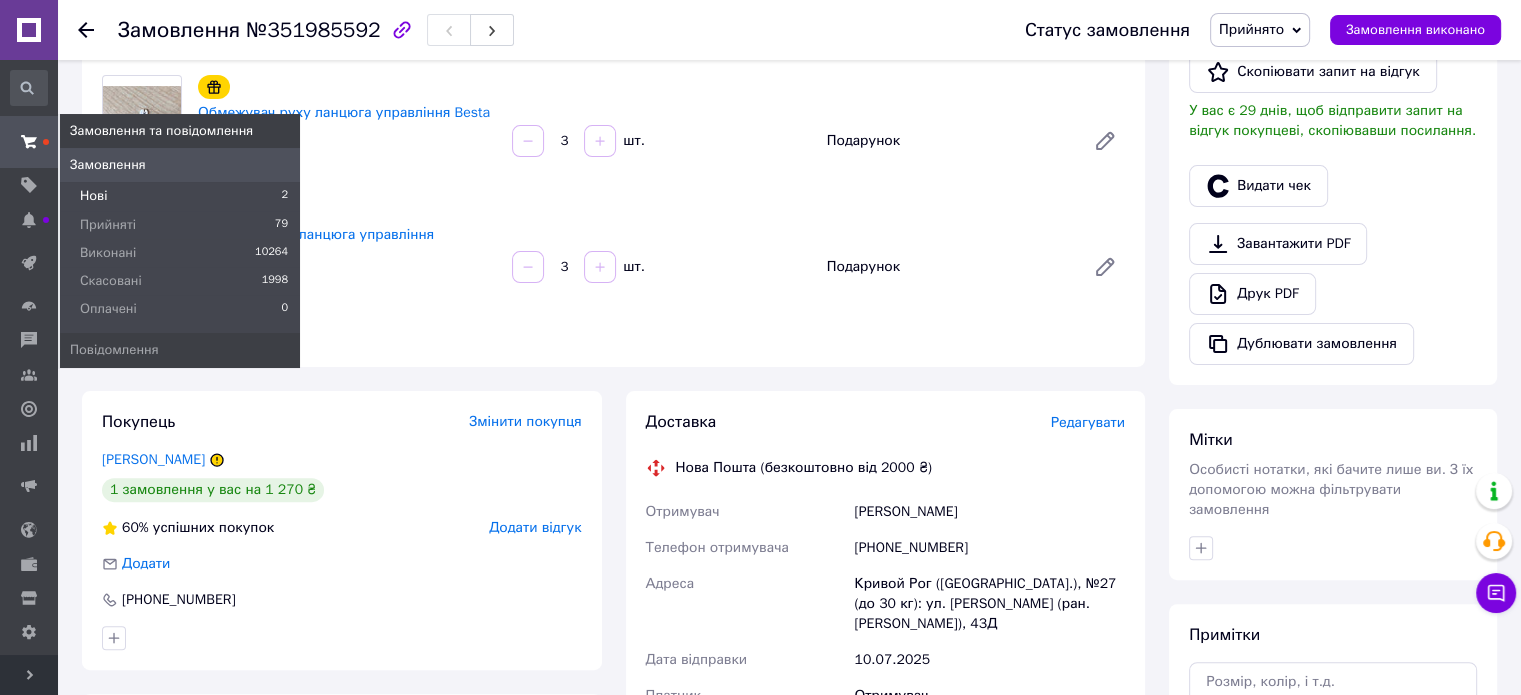 click on "Нові 2" at bounding box center [180, 196] 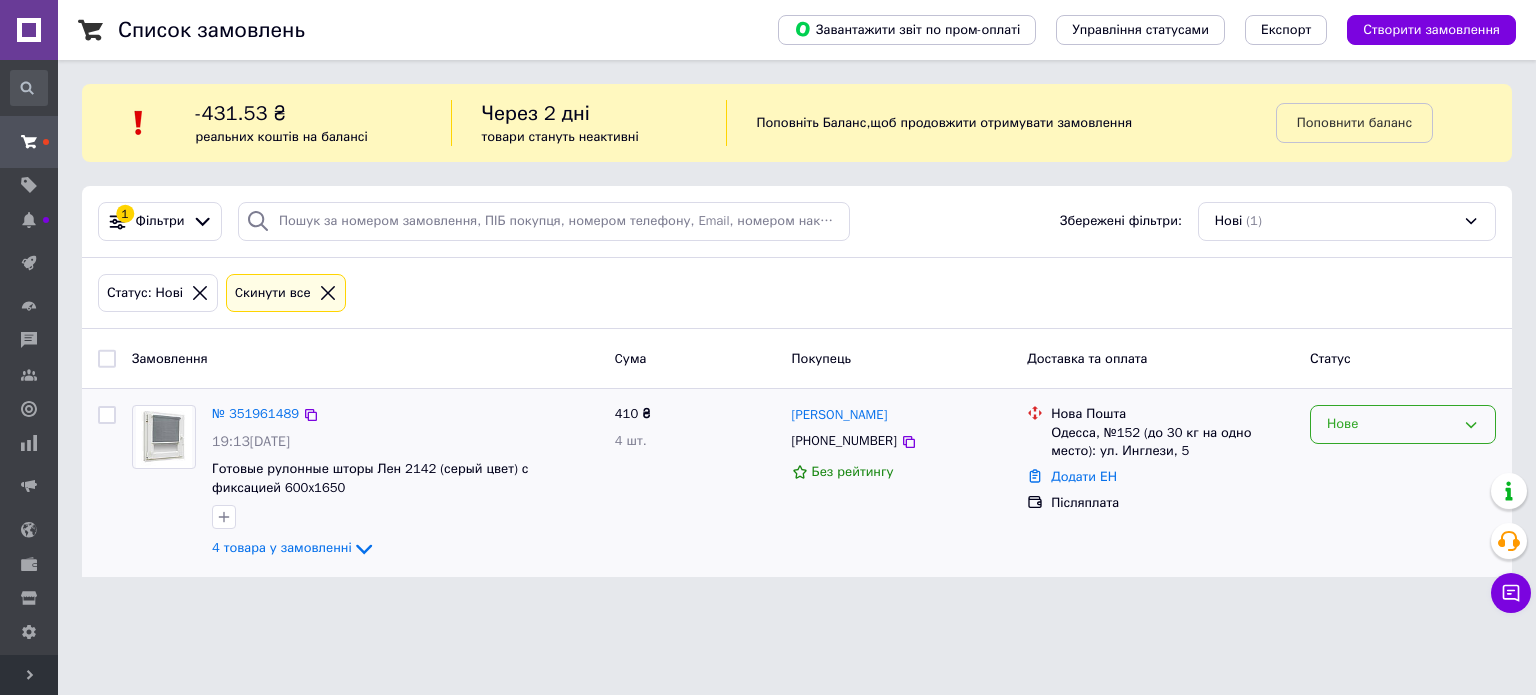 click on "Нове" at bounding box center (1391, 424) 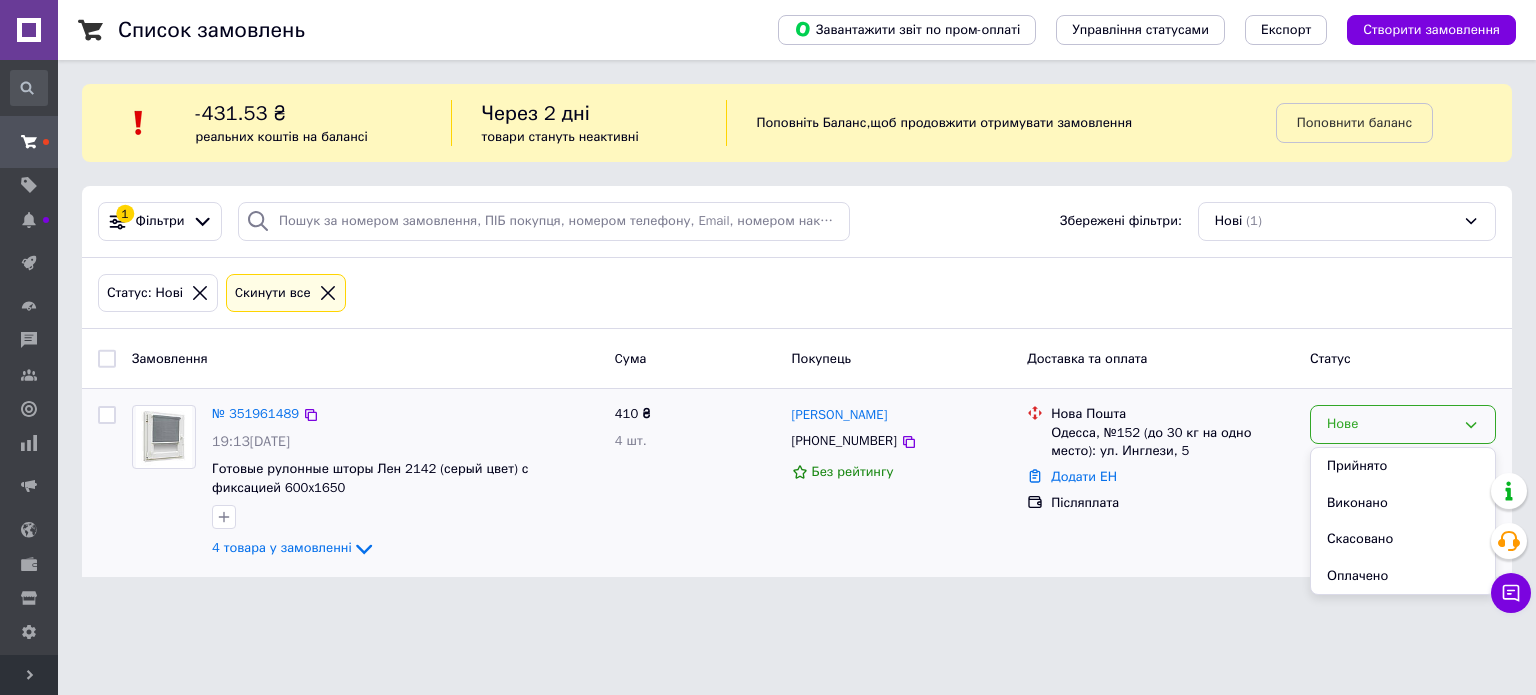 click on "Прийнято" at bounding box center (1403, 466) 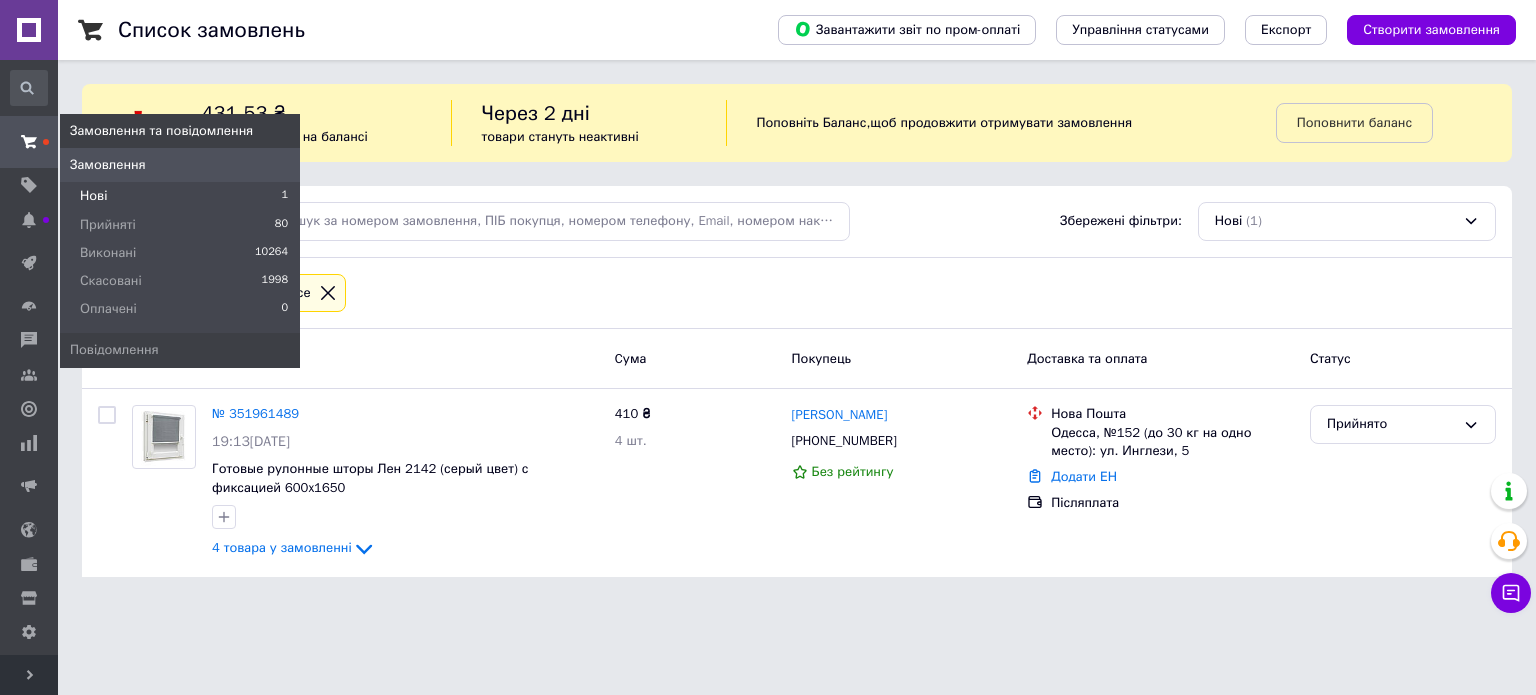click at bounding box center (29, 142) 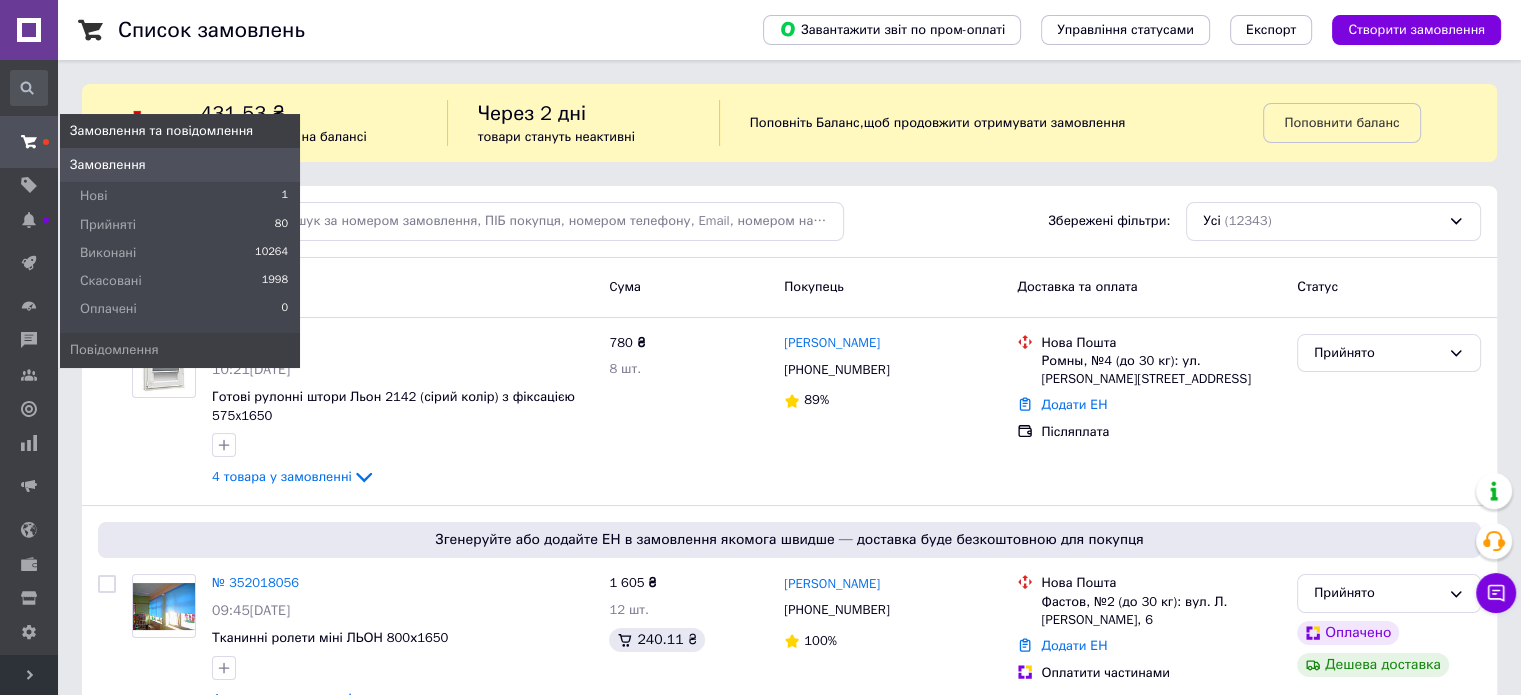 click at bounding box center [29, 142] 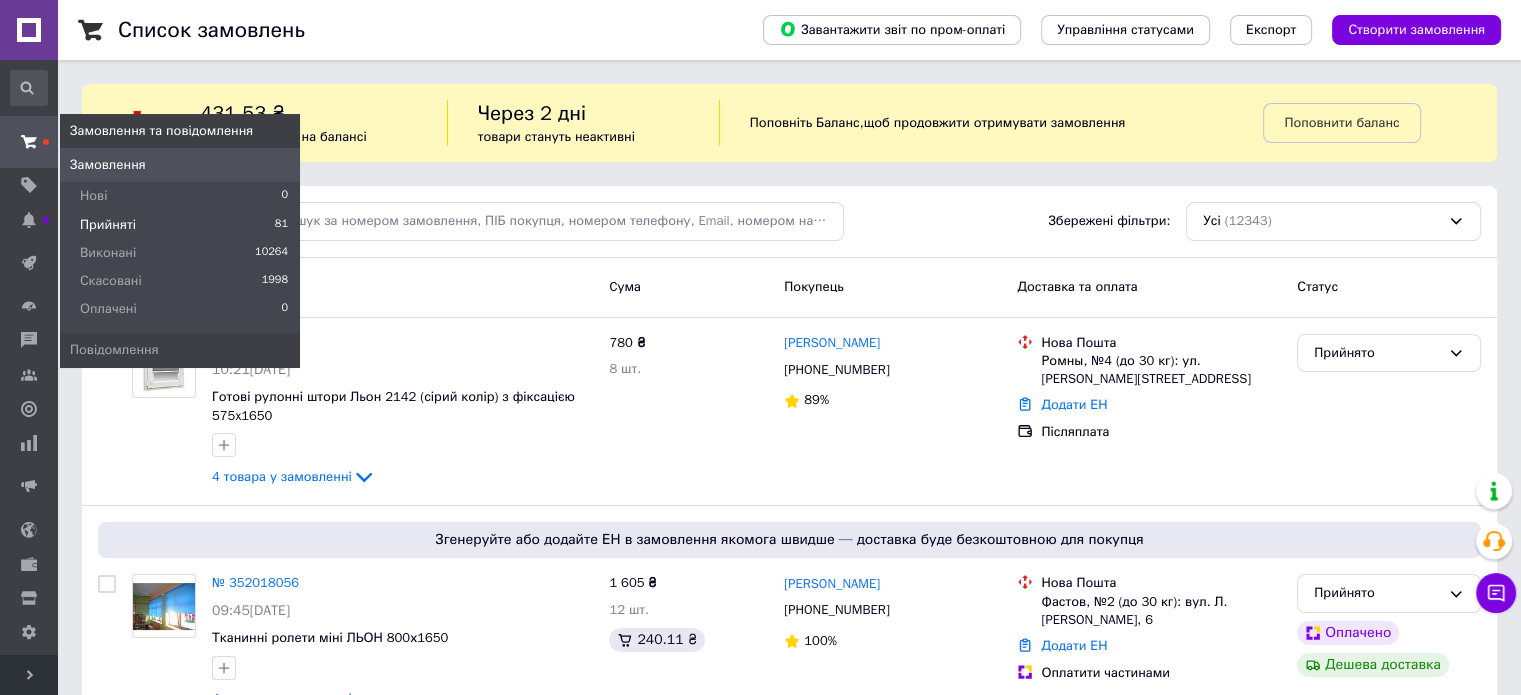click on "Прийняті" at bounding box center [108, 225] 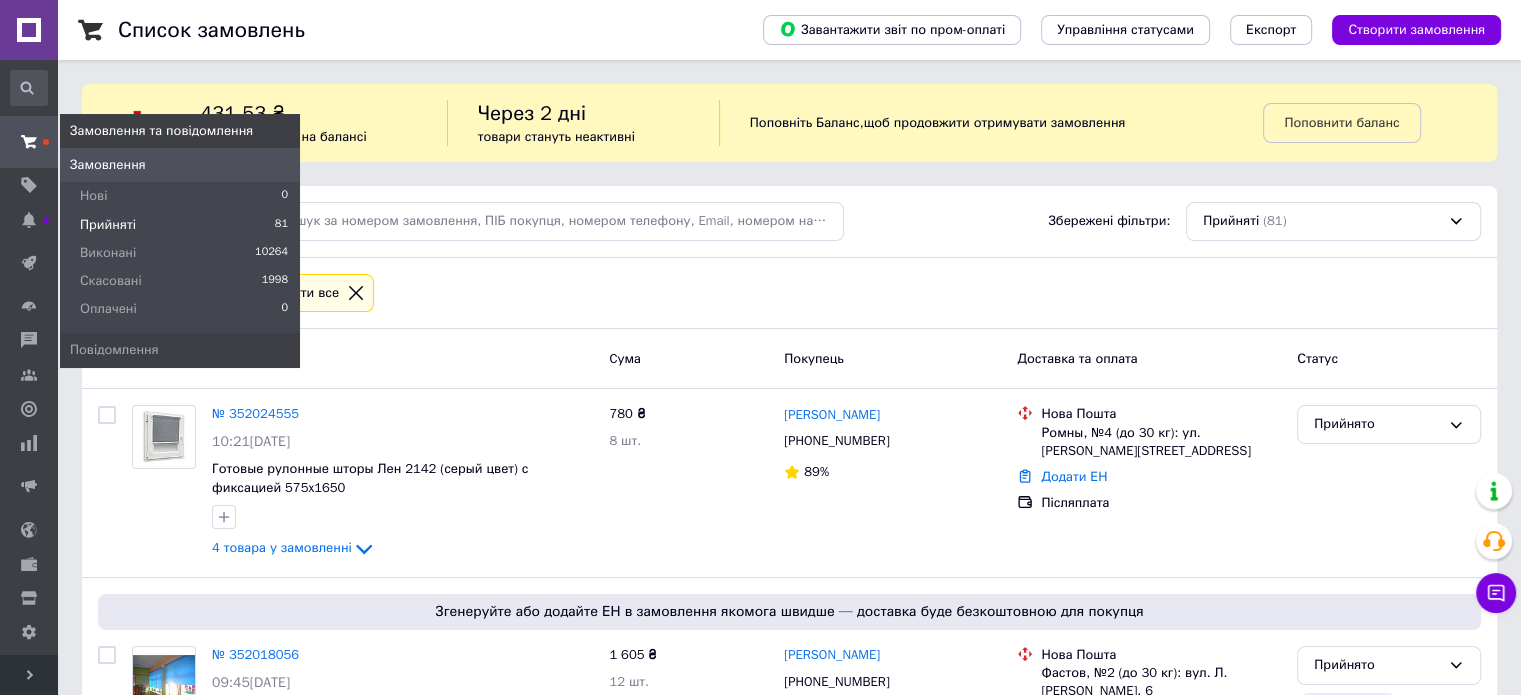 click at bounding box center [29, 142] 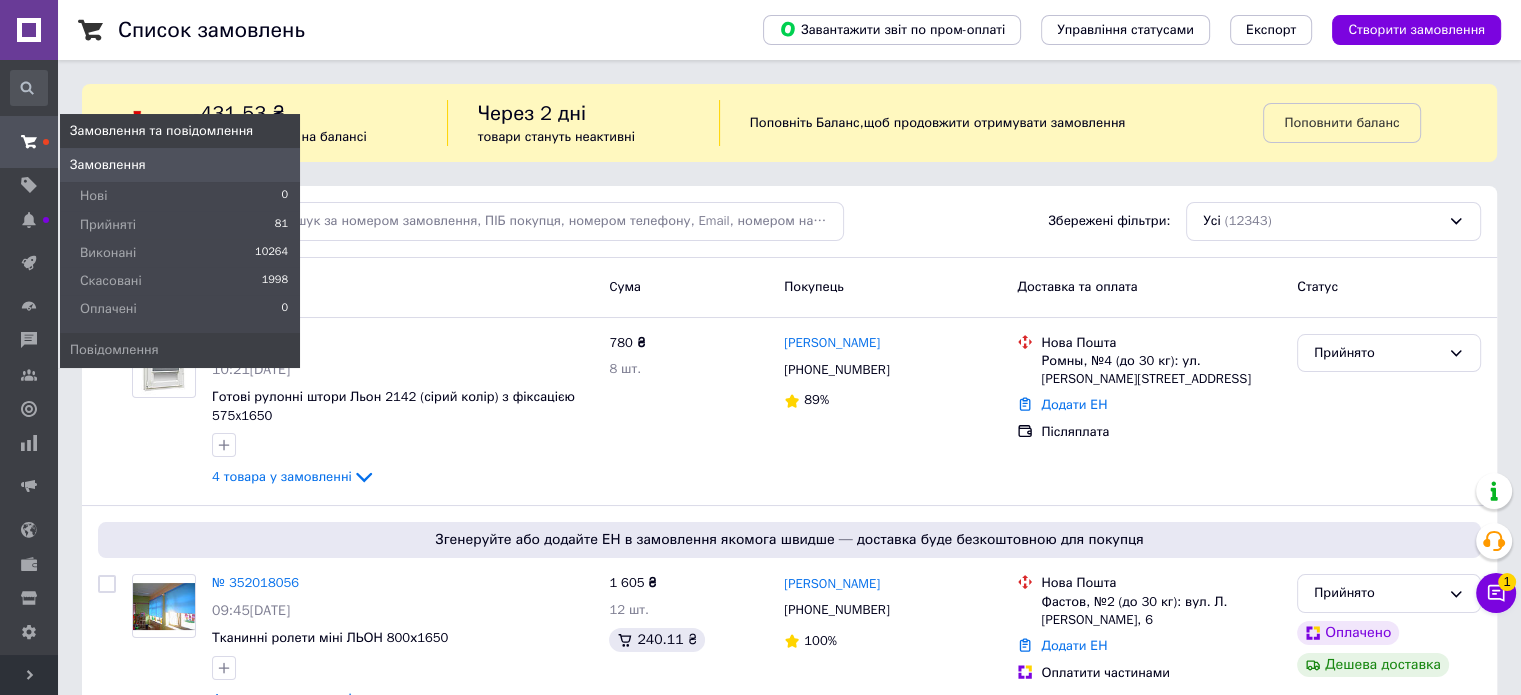 click at bounding box center [29, 142] 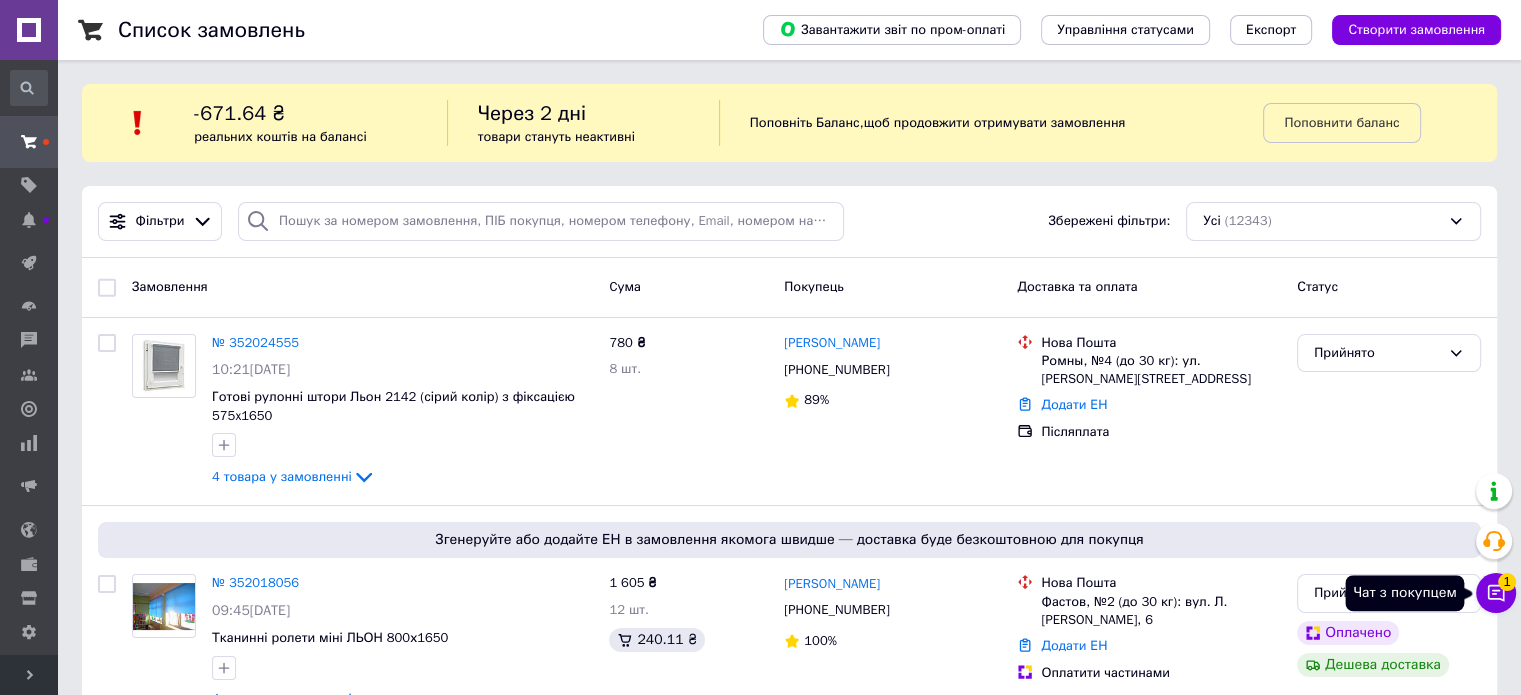 click 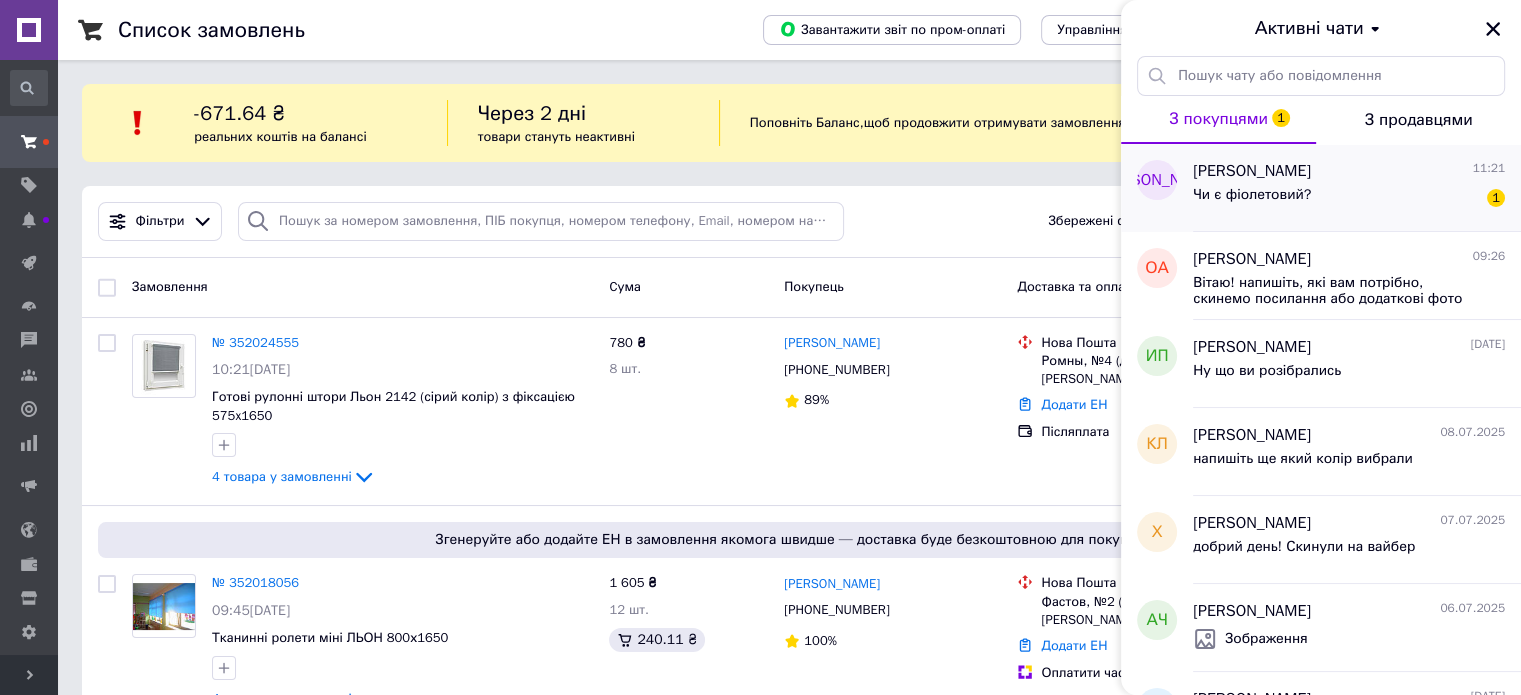 click on "Чи є фіолетовий?" at bounding box center [1252, 195] 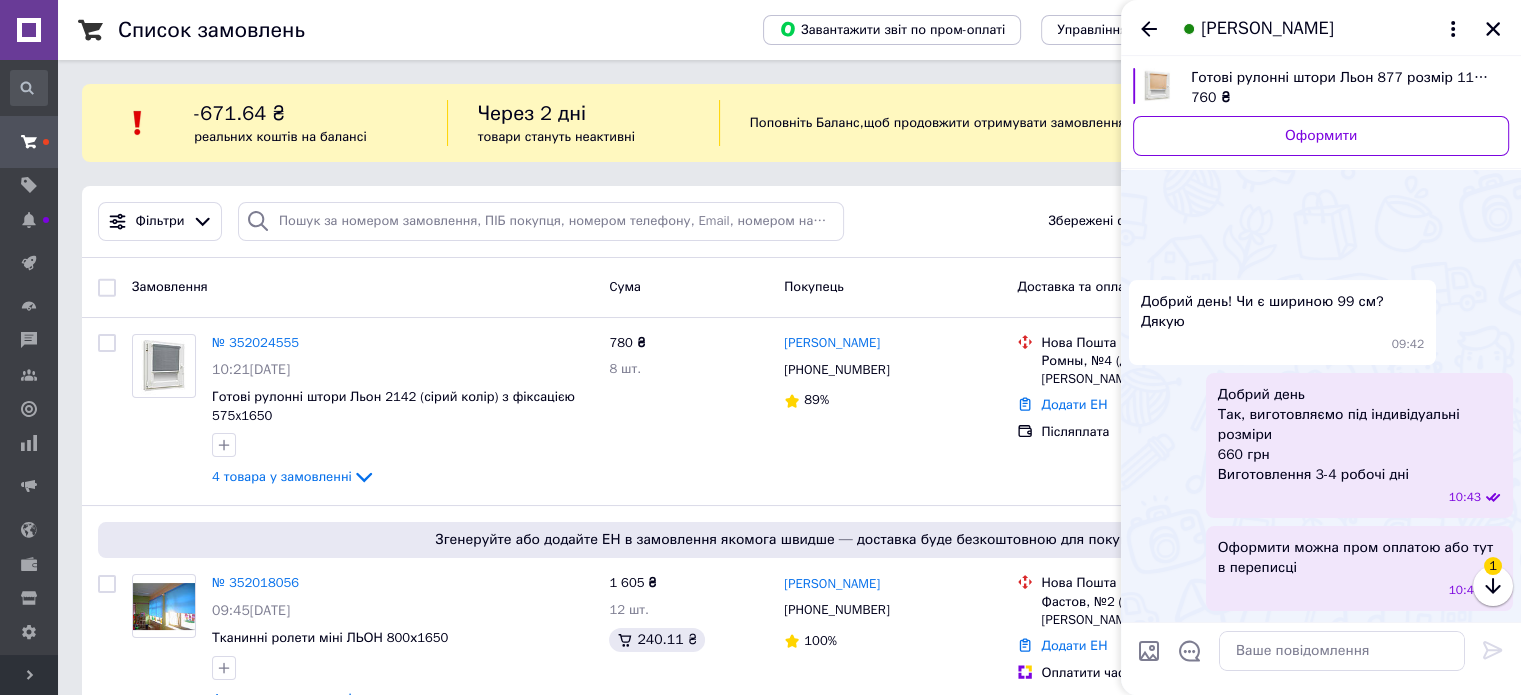 scroll, scrollTop: 542, scrollLeft: 0, axis: vertical 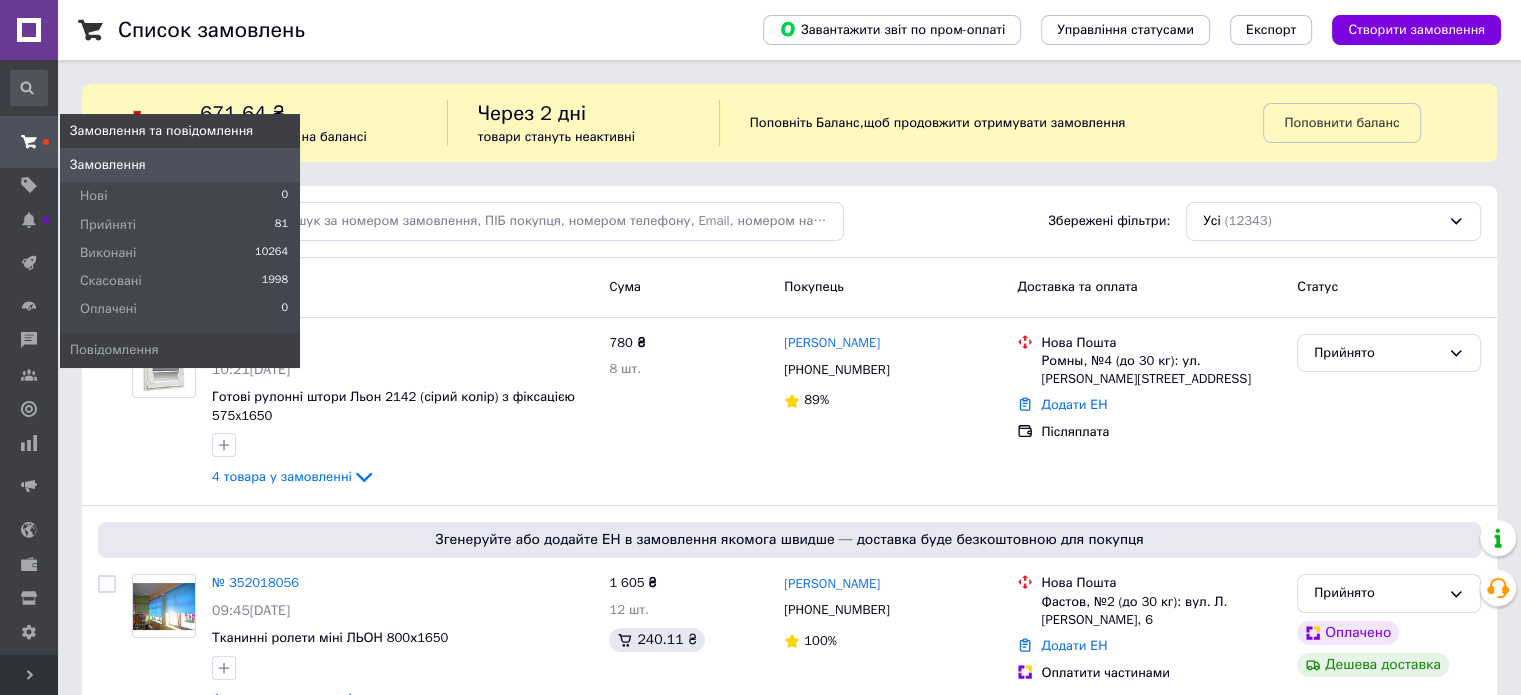 click at bounding box center [46, 142] 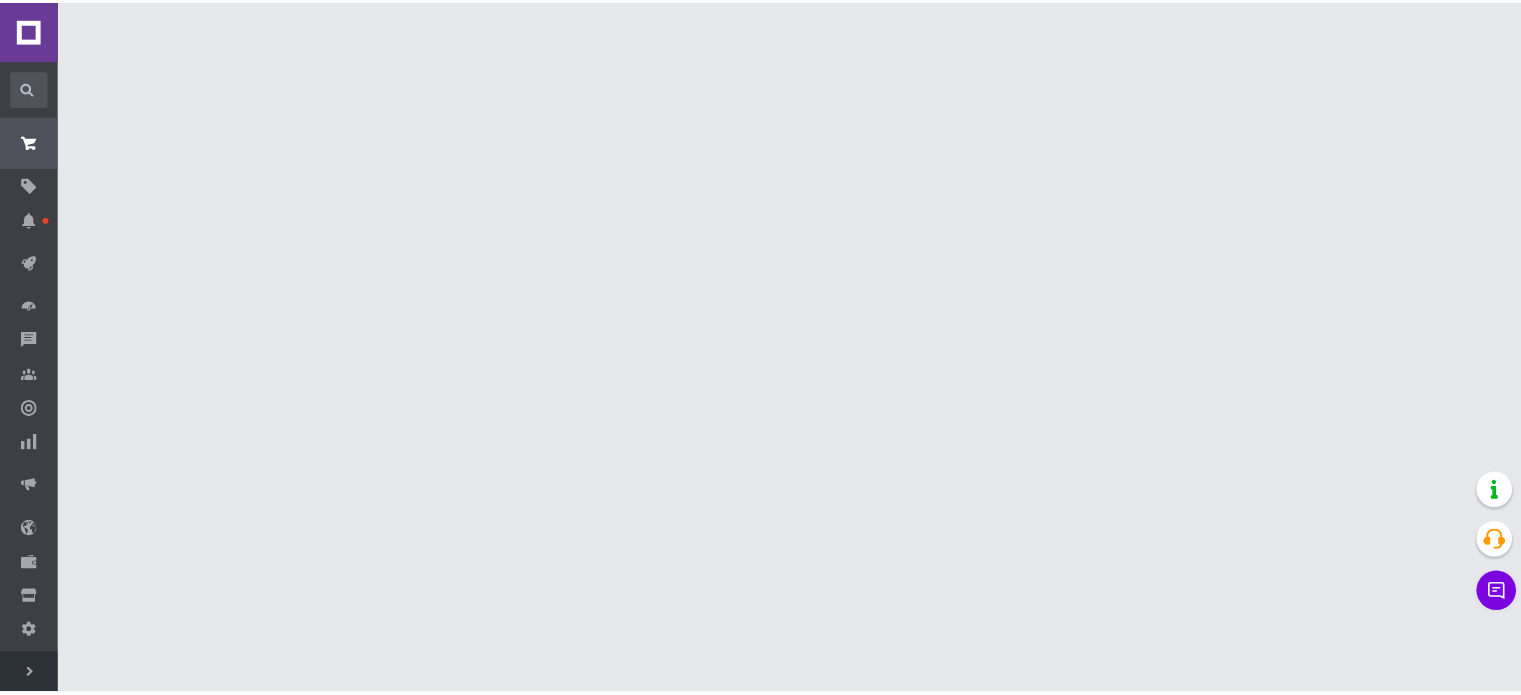 scroll, scrollTop: 0, scrollLeft: 0, axis: both 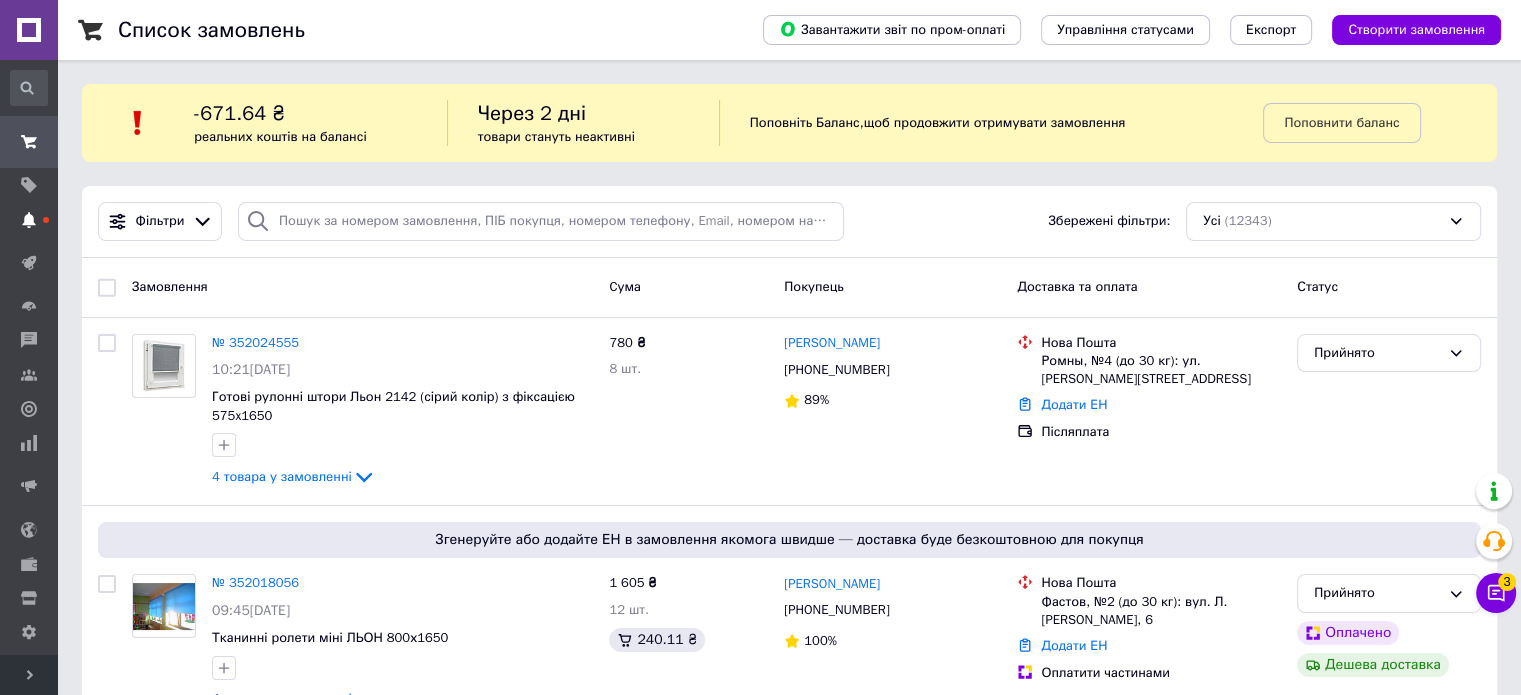 click 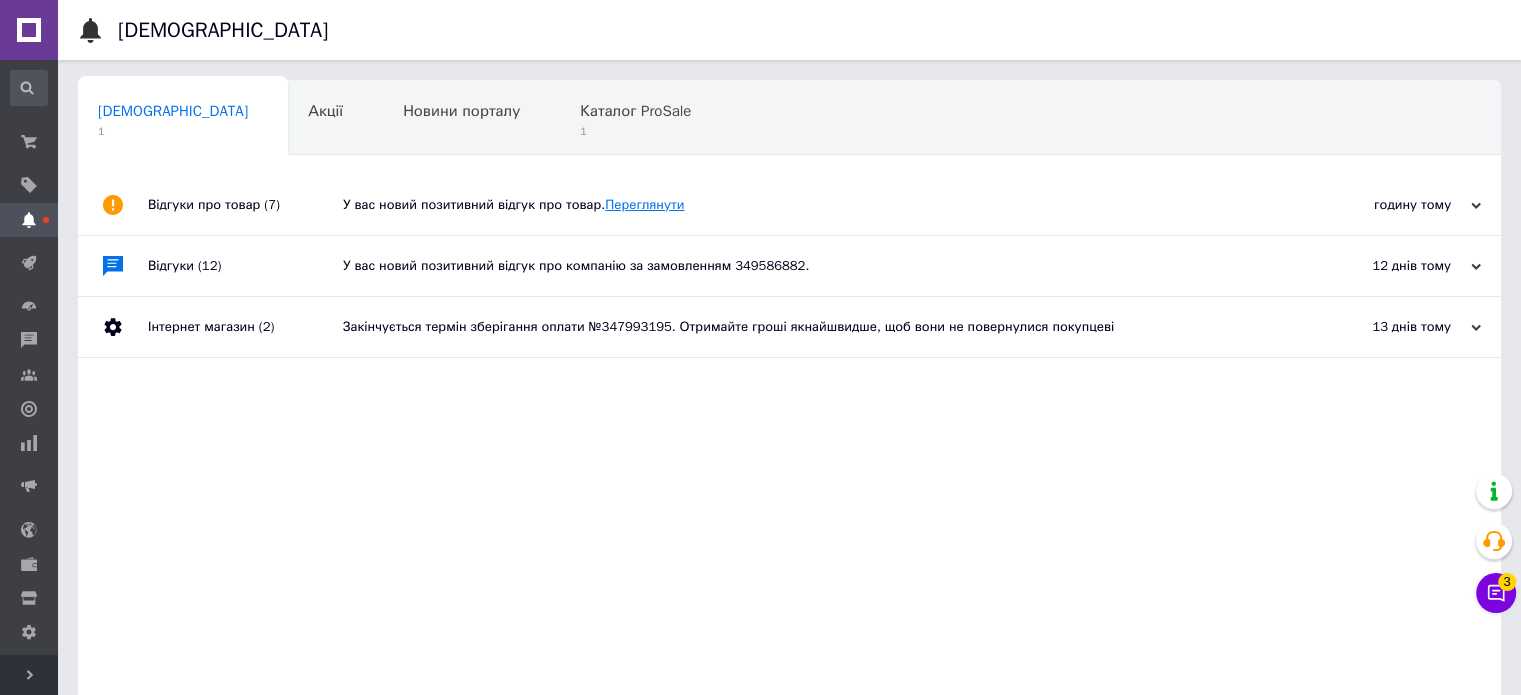 click on "Переглянути" at bounding box center (644, 204) 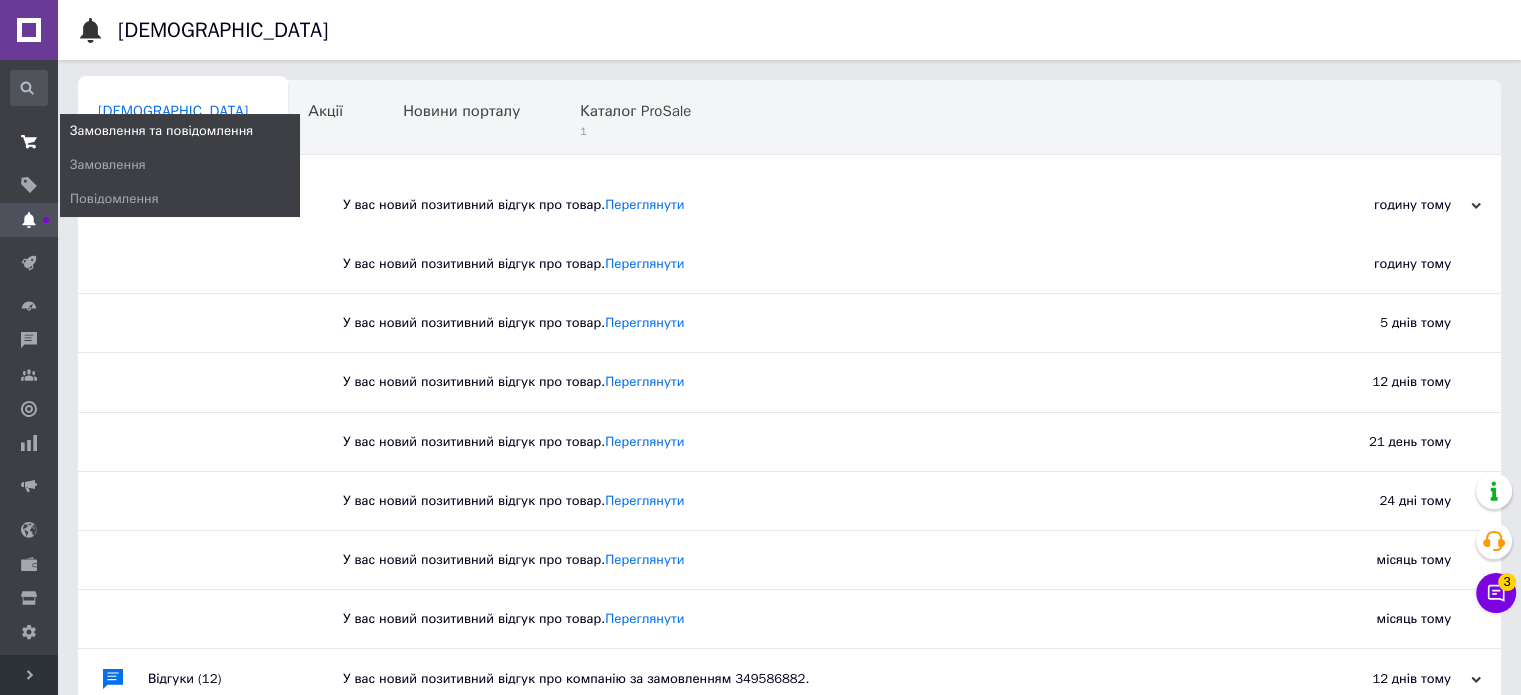 click at bounding box center (29, 142) 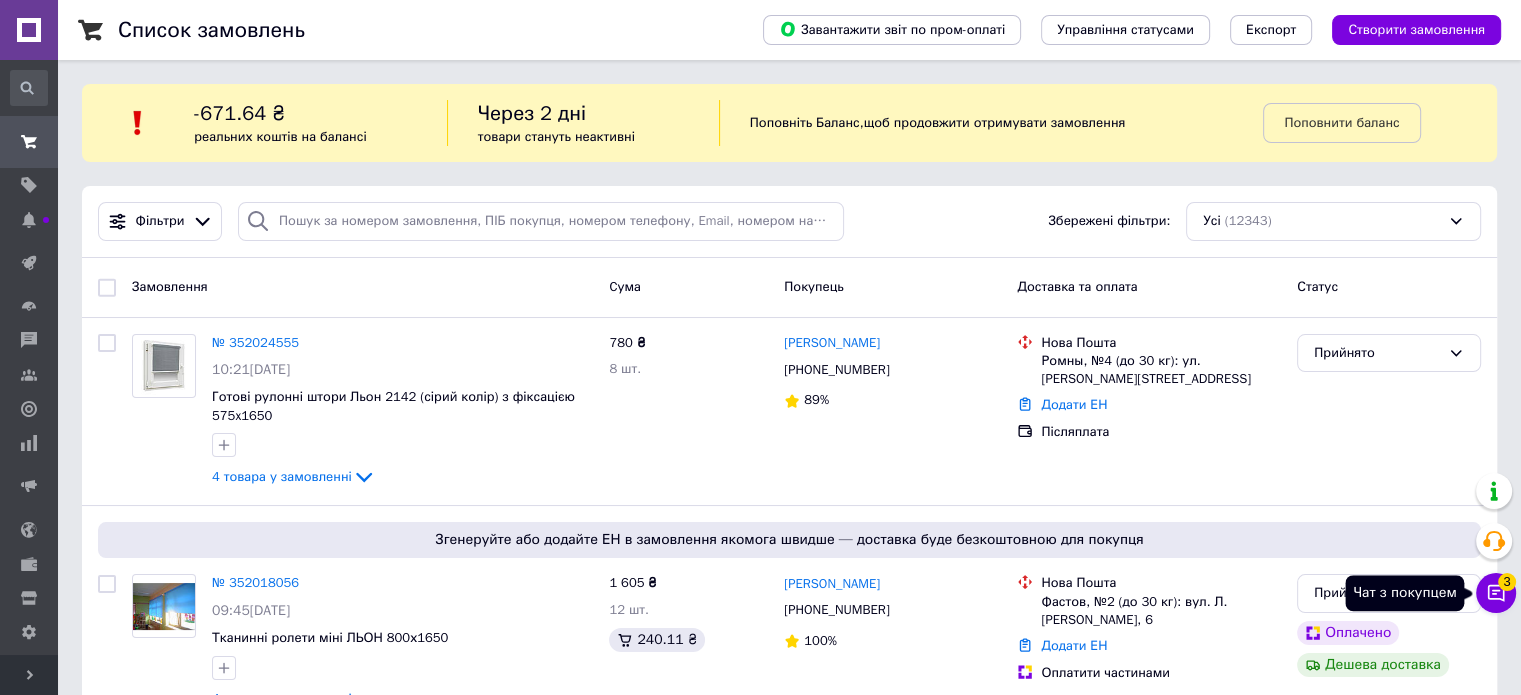 click on "Чат з покупцем 3" at bounding box center [1496, 593] 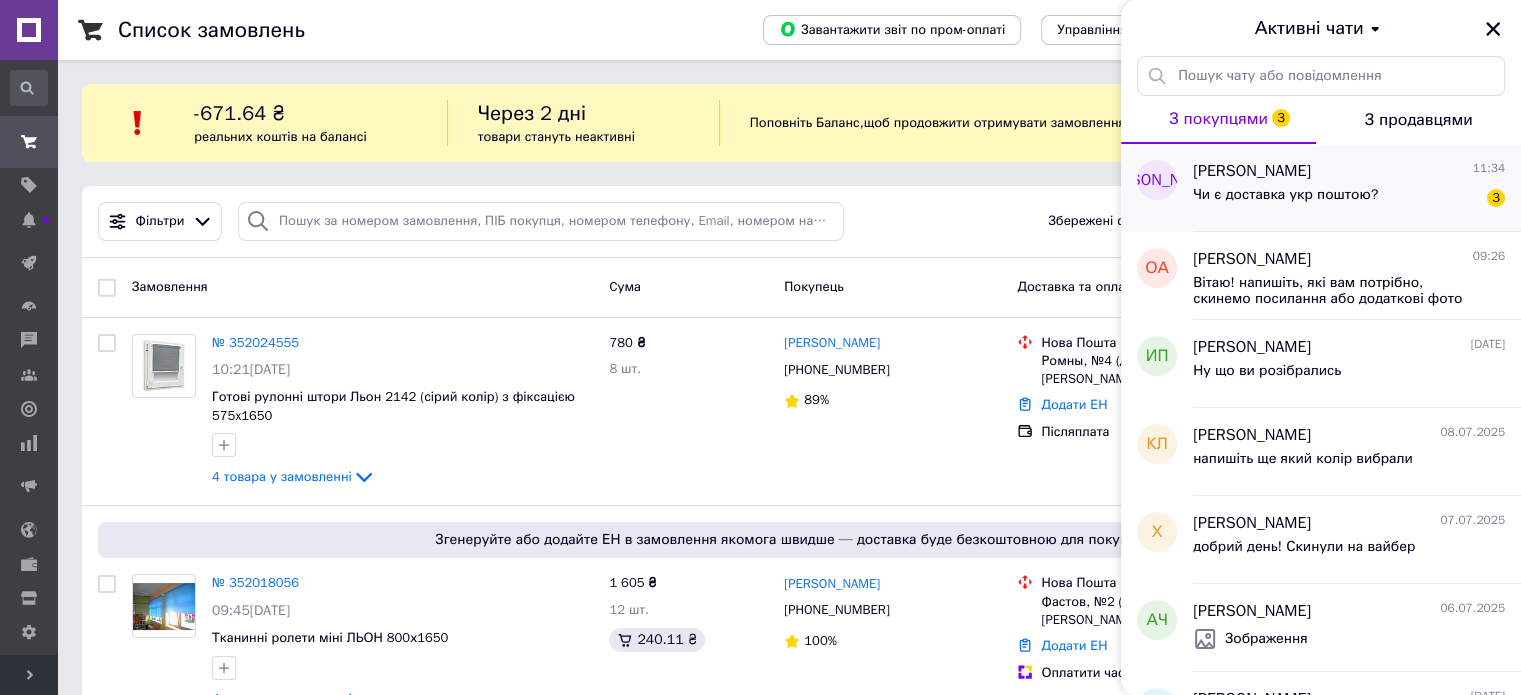 click on "Ольга Лясковец 11:34 Чи є доставка укр поштою? 3" at bounding box center (1357, 188) 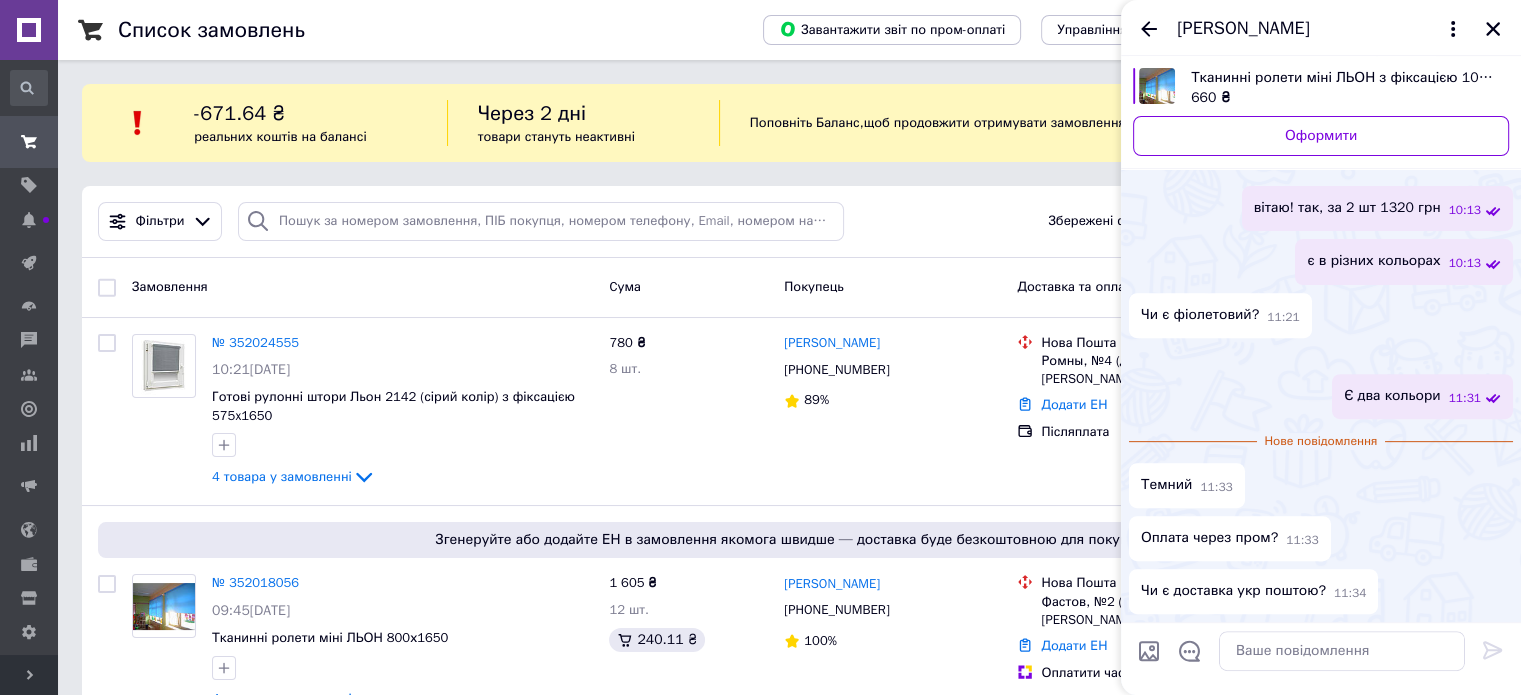 scroll, scrollTop: 960, scrollLeft: 0, axis: vertical 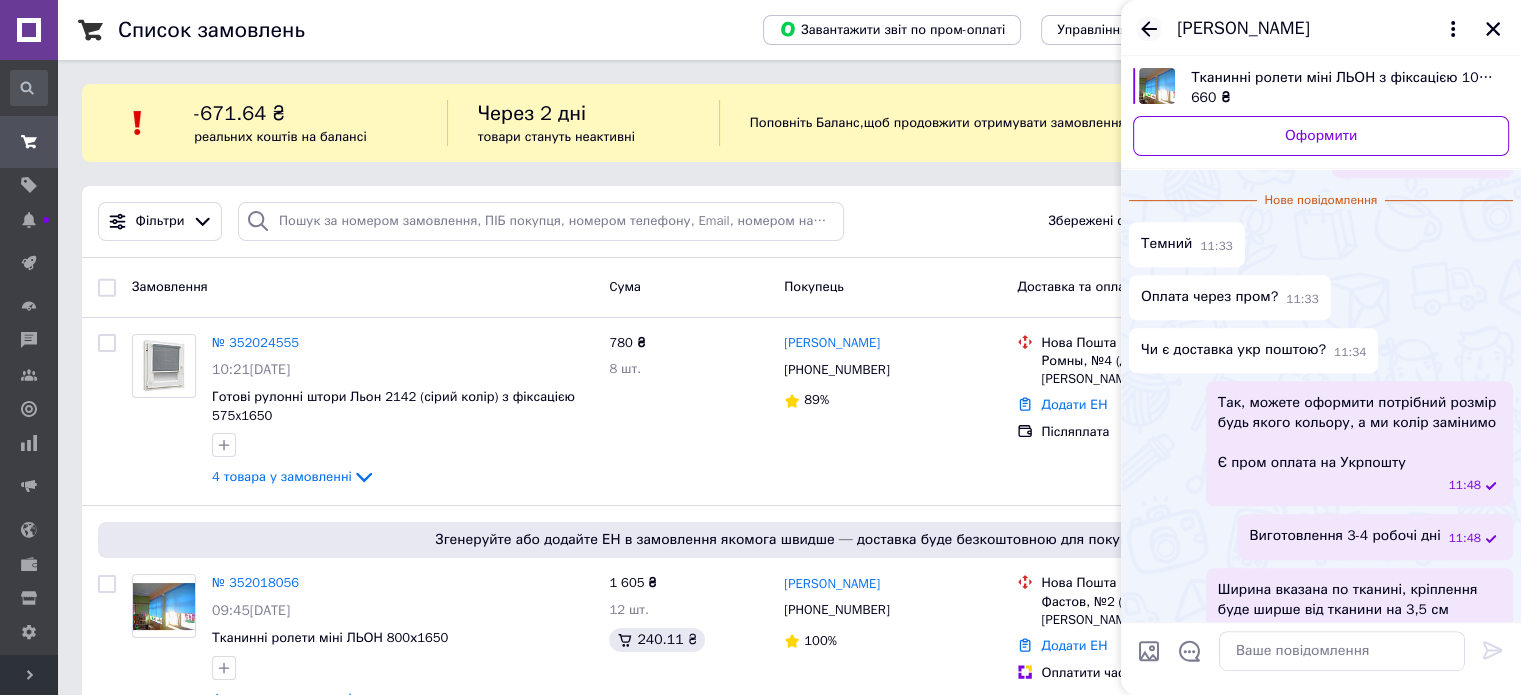 click 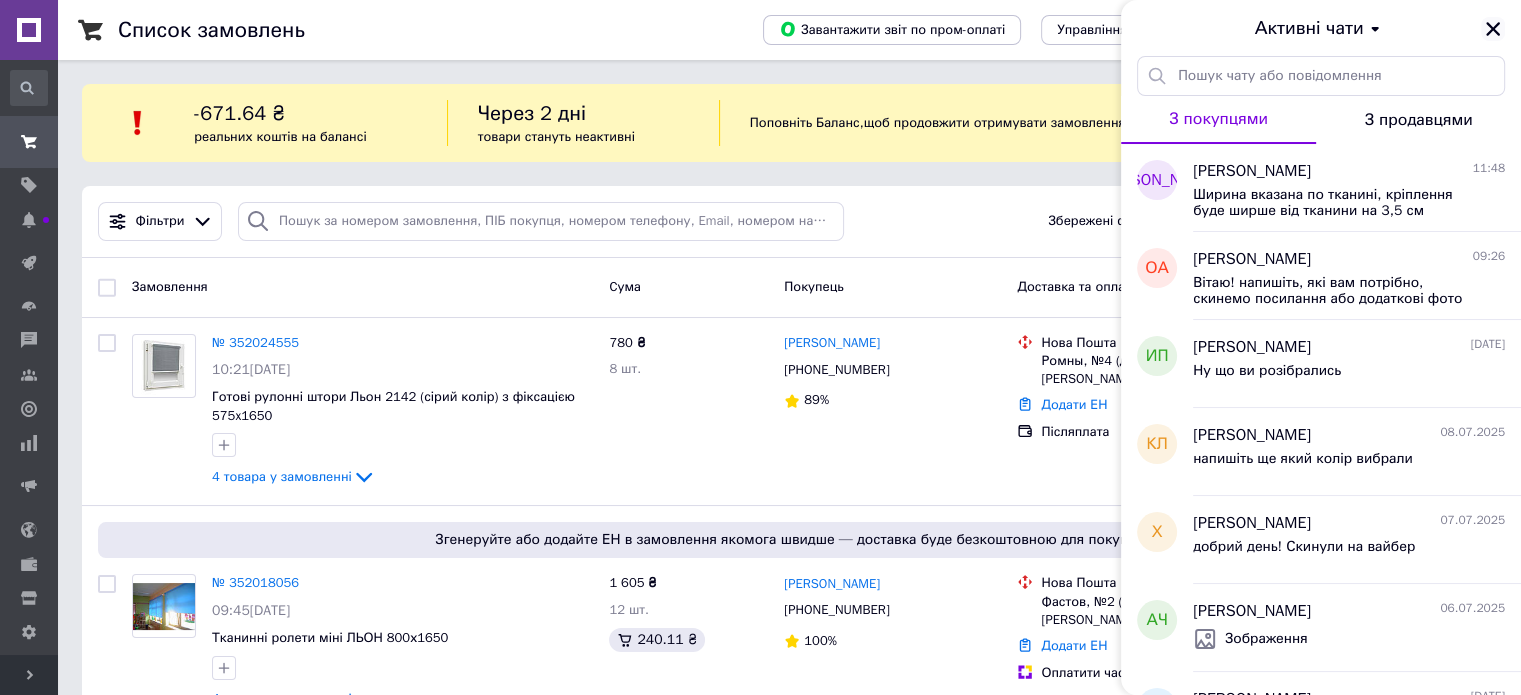 click 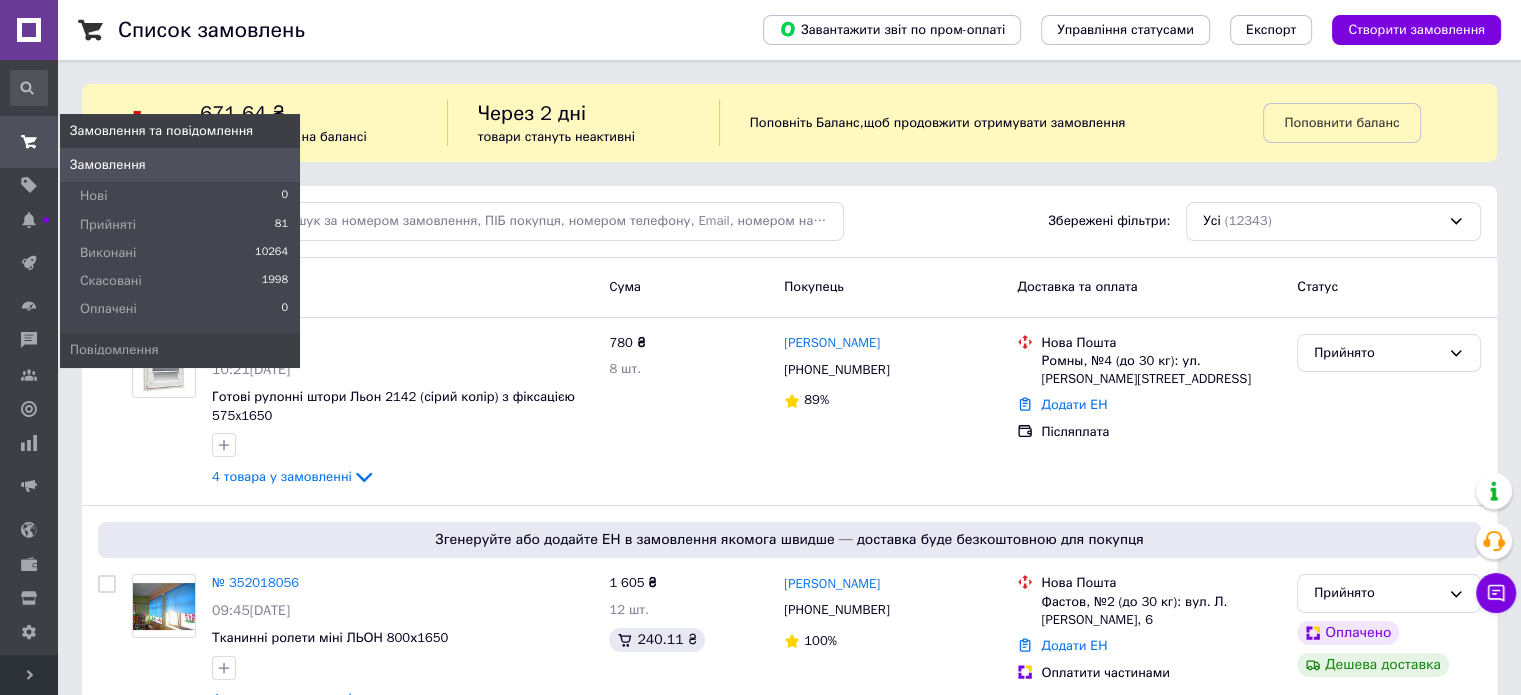 click at bounding box center [29, 142] 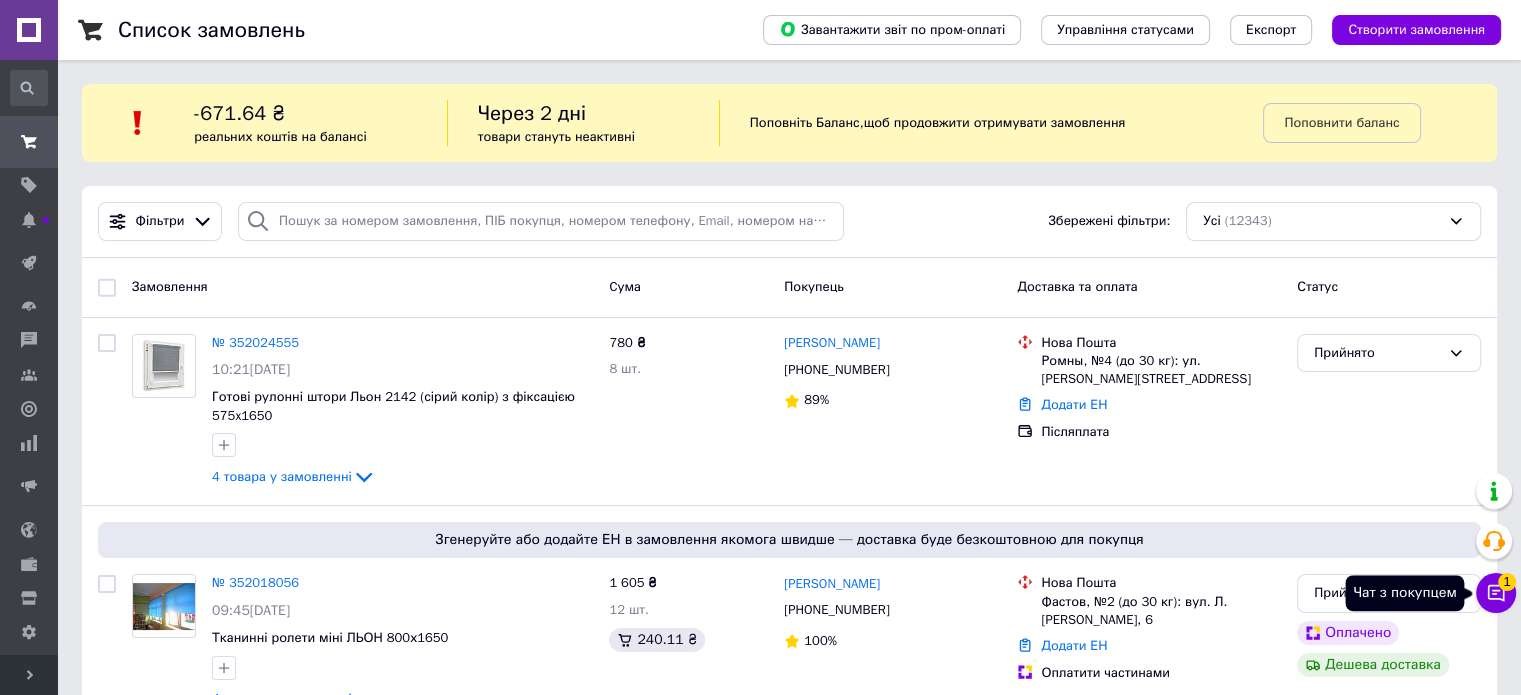 click 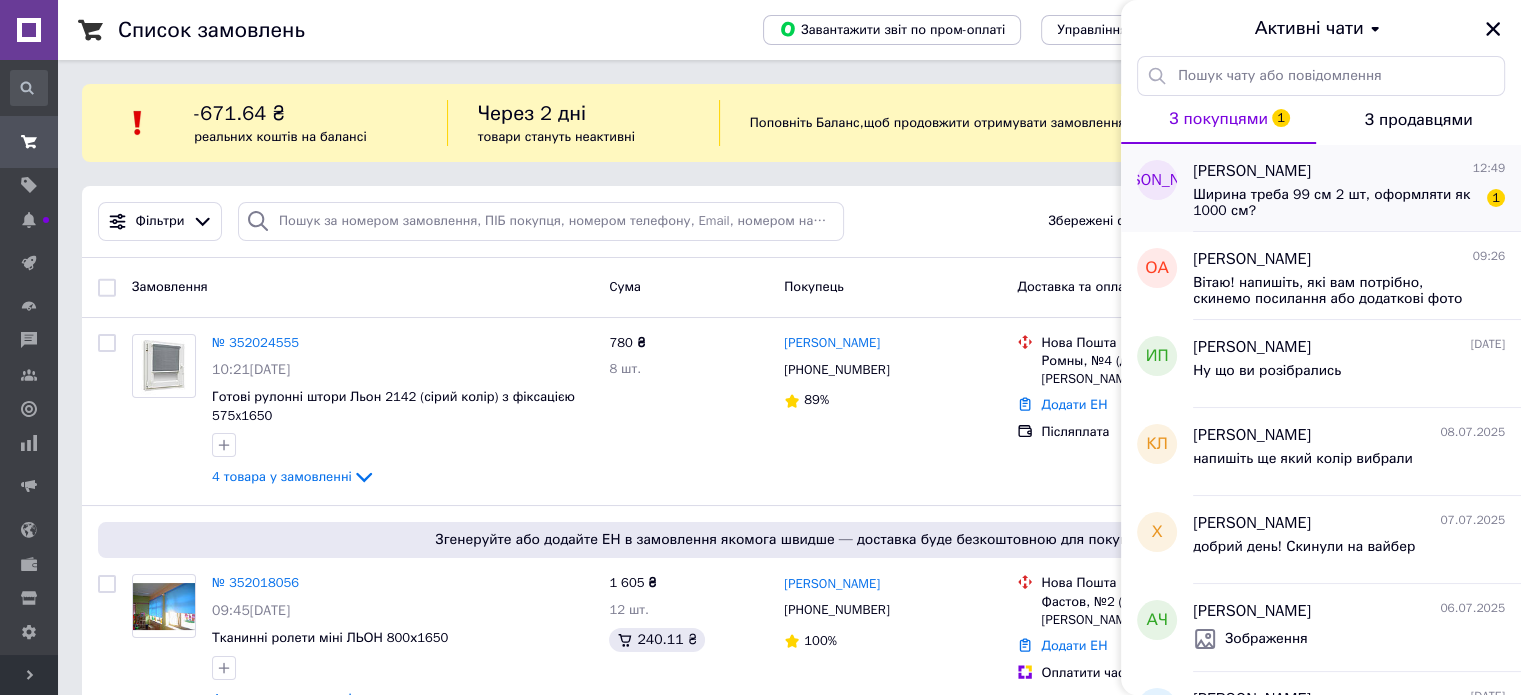 click on "Ширина треба 99 см 2 шт, оформляти як 1000 см?" at bounding box center [1335, 203] 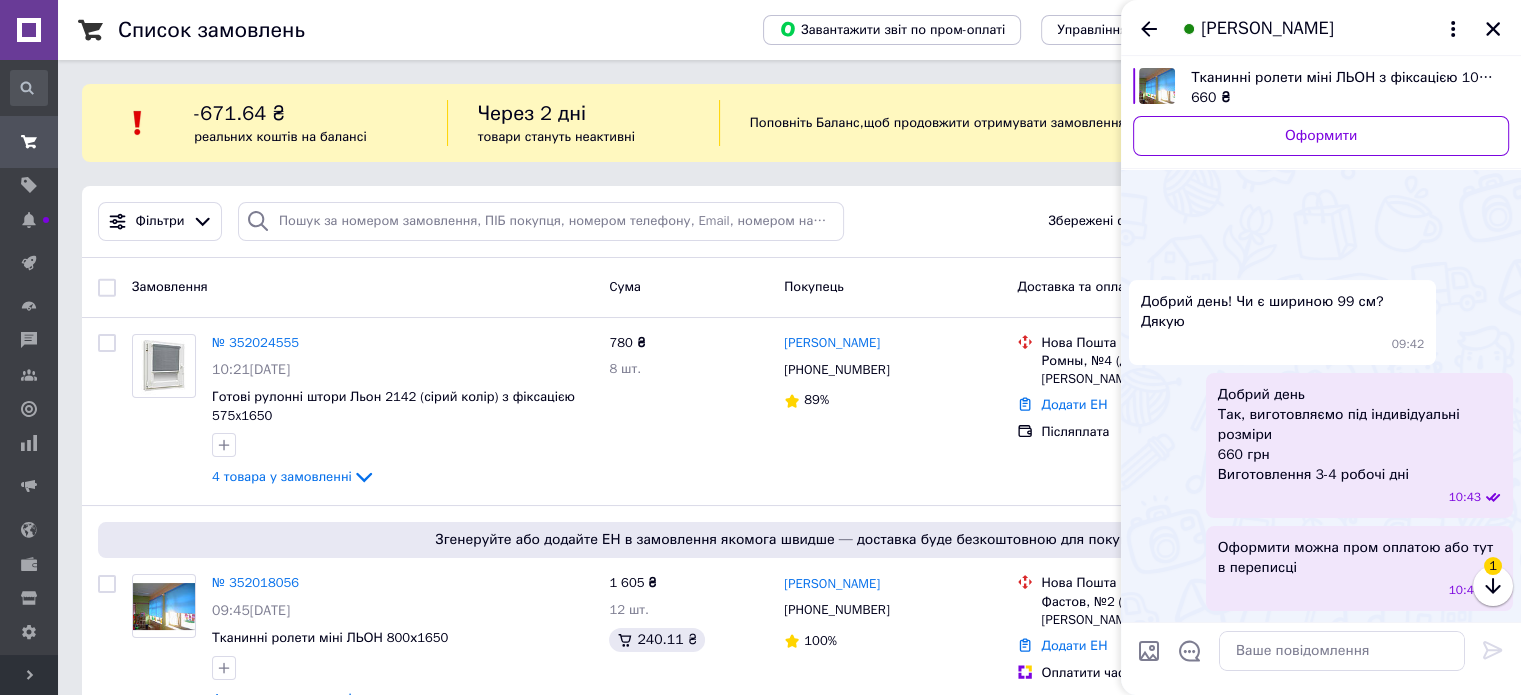 scroll, scrollTop: 1435, scrollLeft: 0, axis: vertical 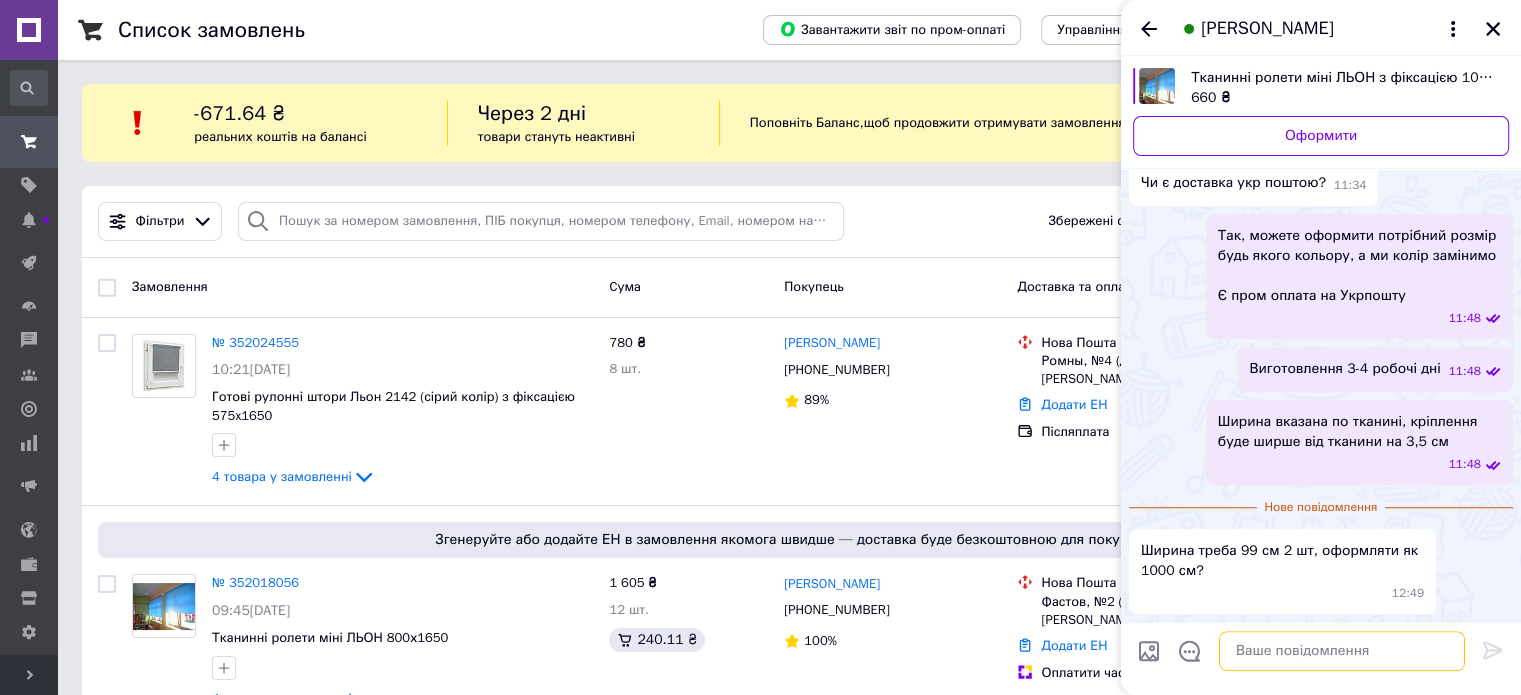 click at bounding box center (1342, 651) 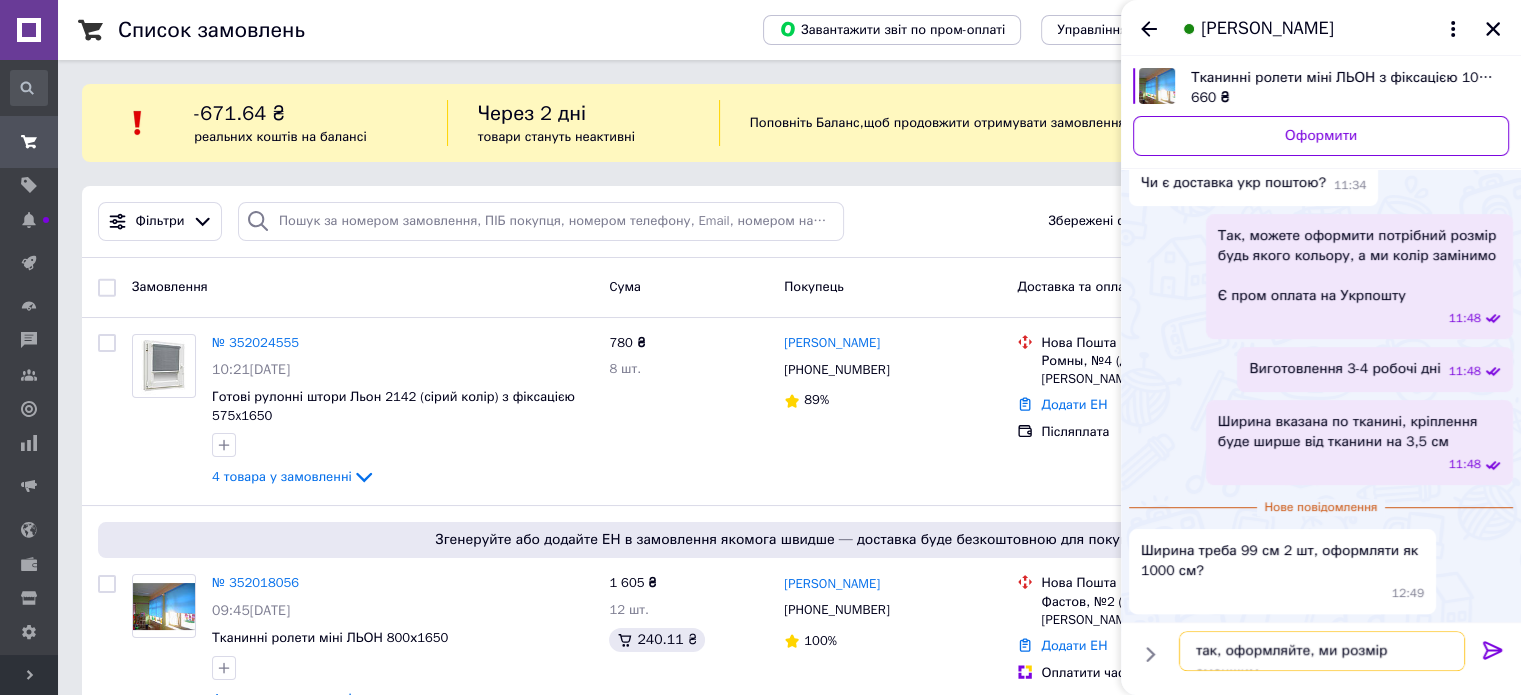 type on "так, оформляйте, ми розмір зменшимо" 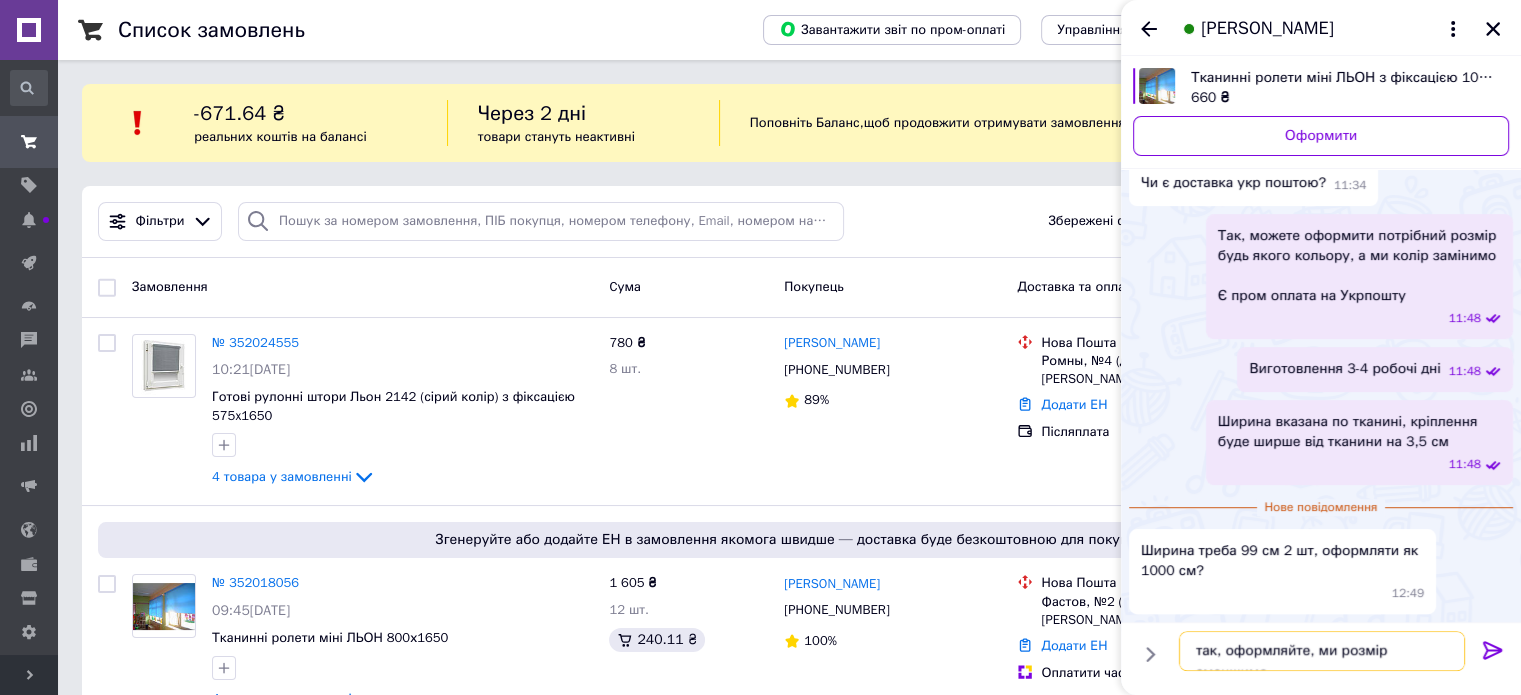 type 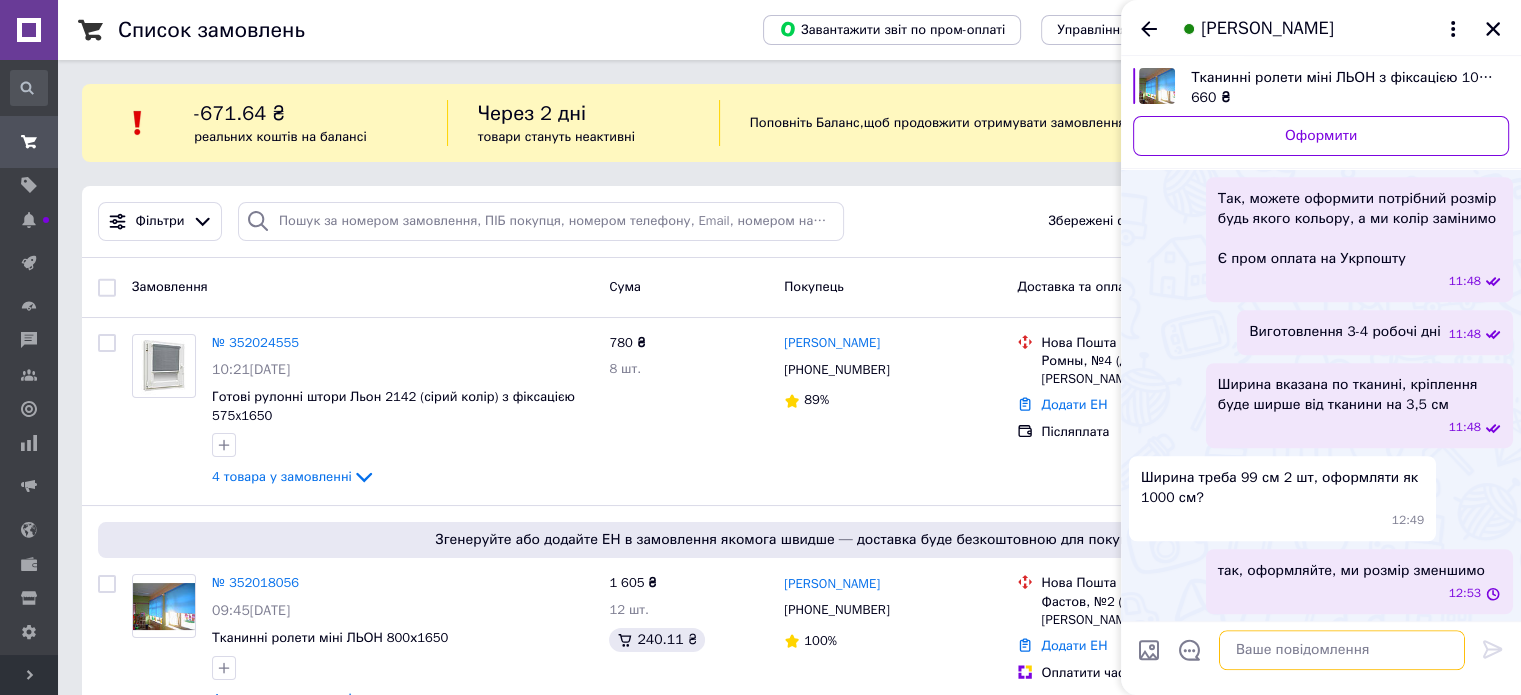 scroll, scrollTop: 1369, scrollLeft: 0, axis: vertical 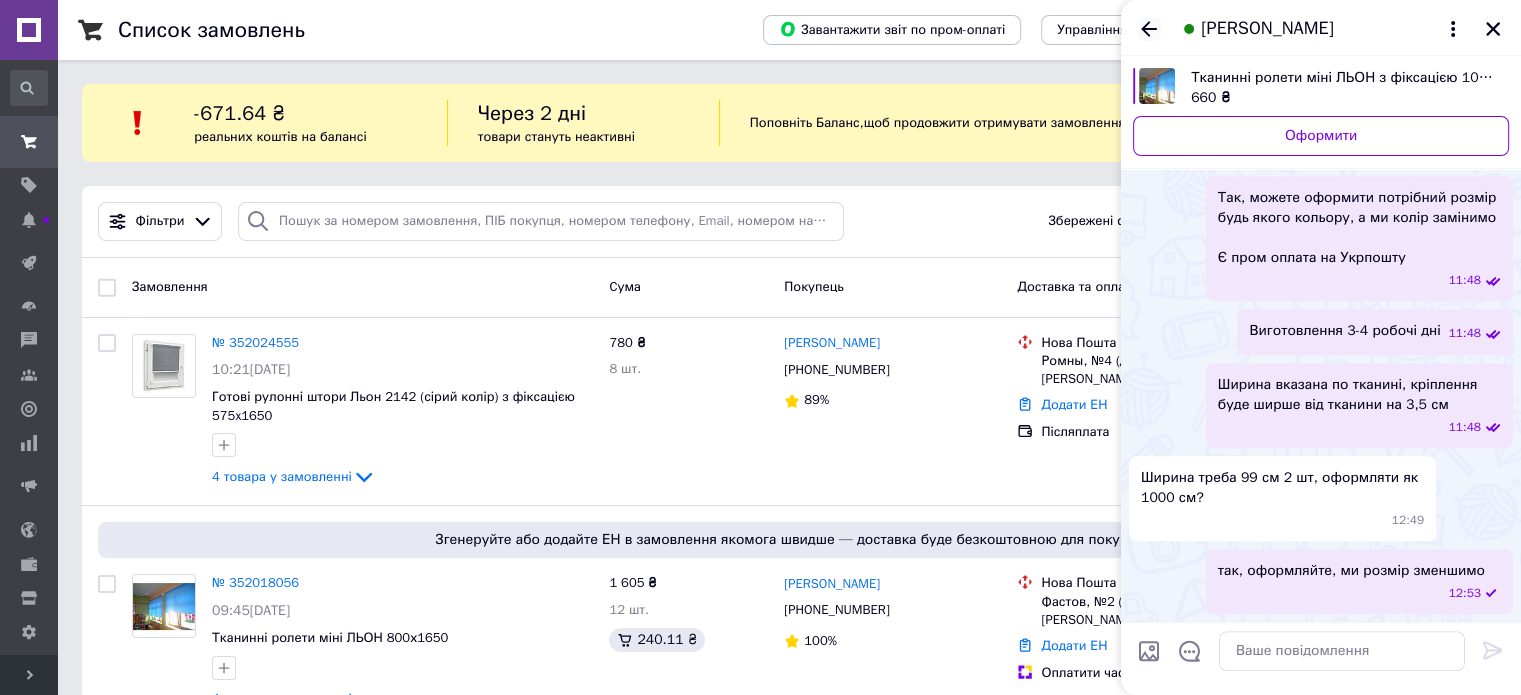 click 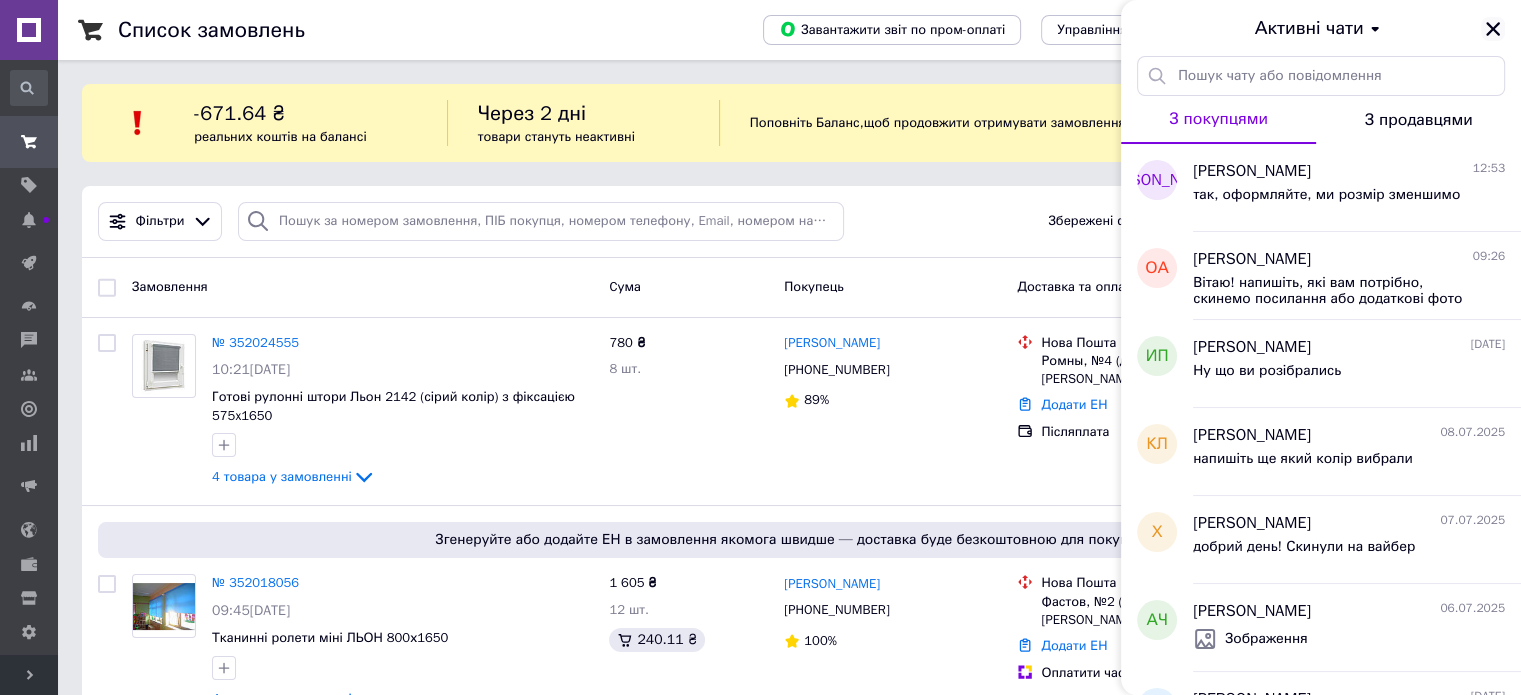 click 